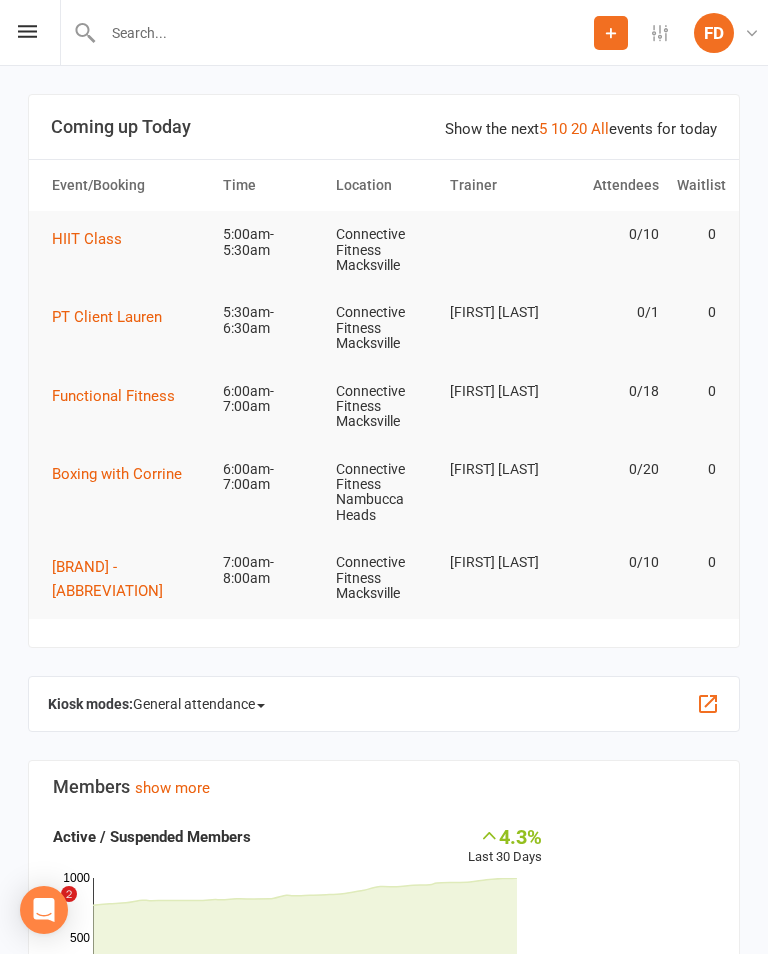 scroll, scrollTop: 0, scrollLeft: 0, axis: both 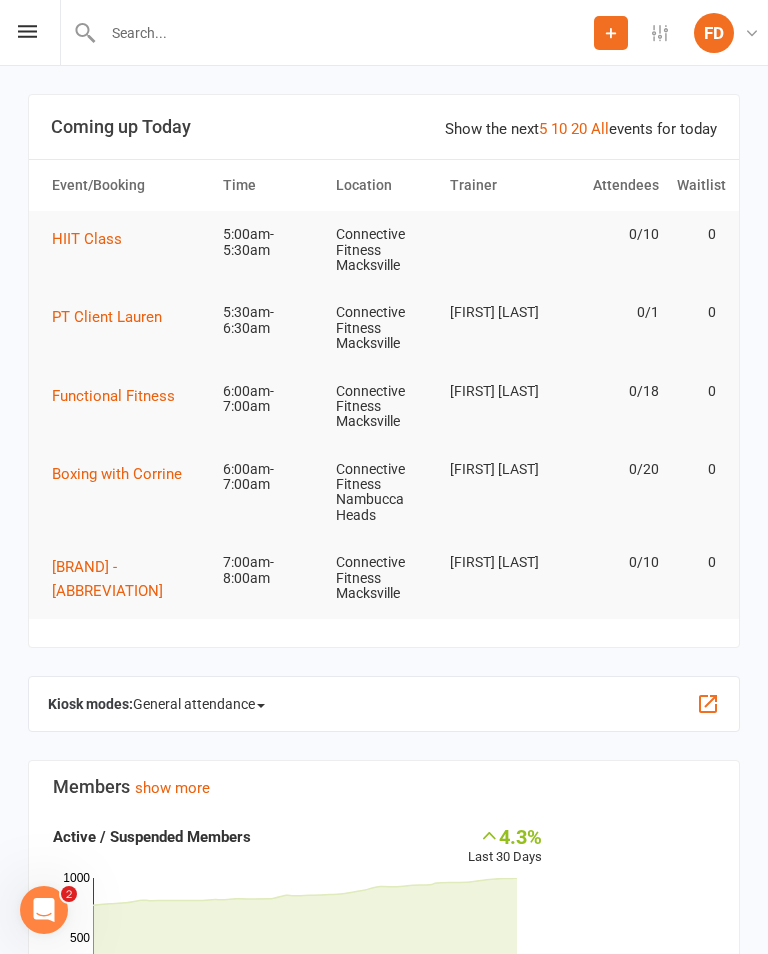 click at bounding box center (27, 31) 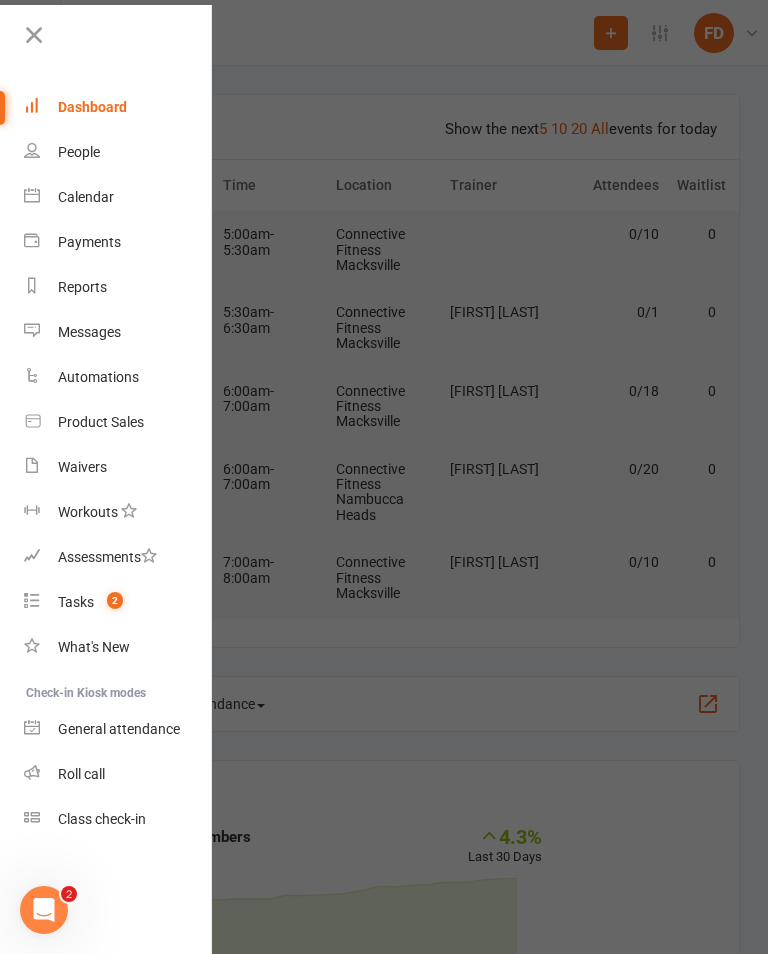 click on "General attendance" at bounding box center (119, 729) 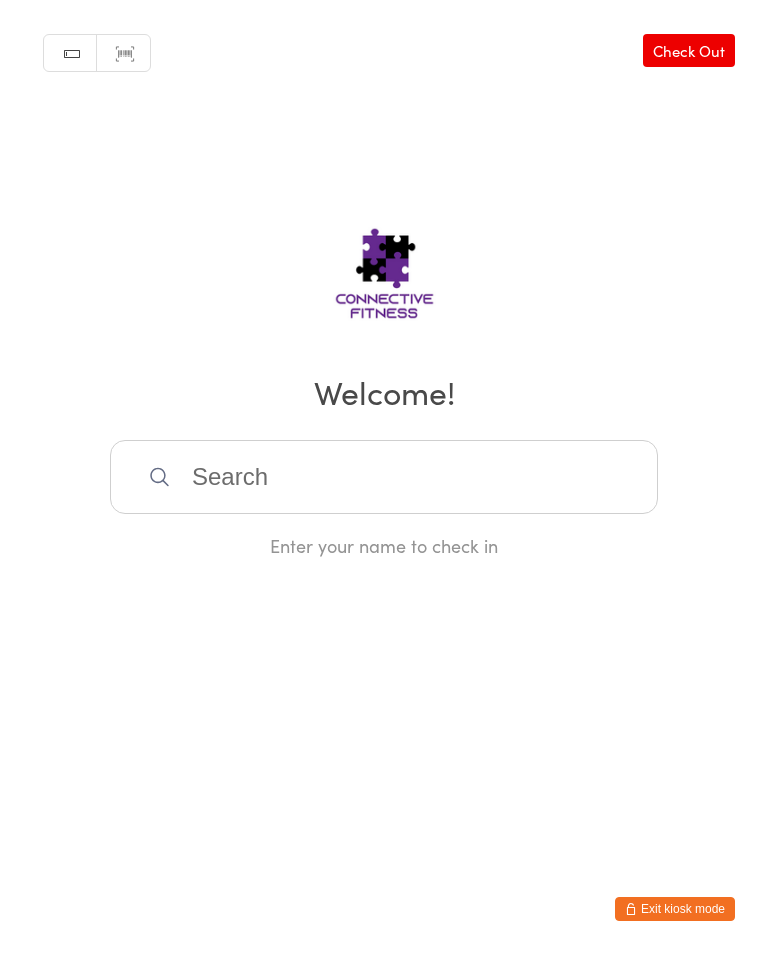 scroll, scrollTop: 0, scrollLeft: 0, axis: both 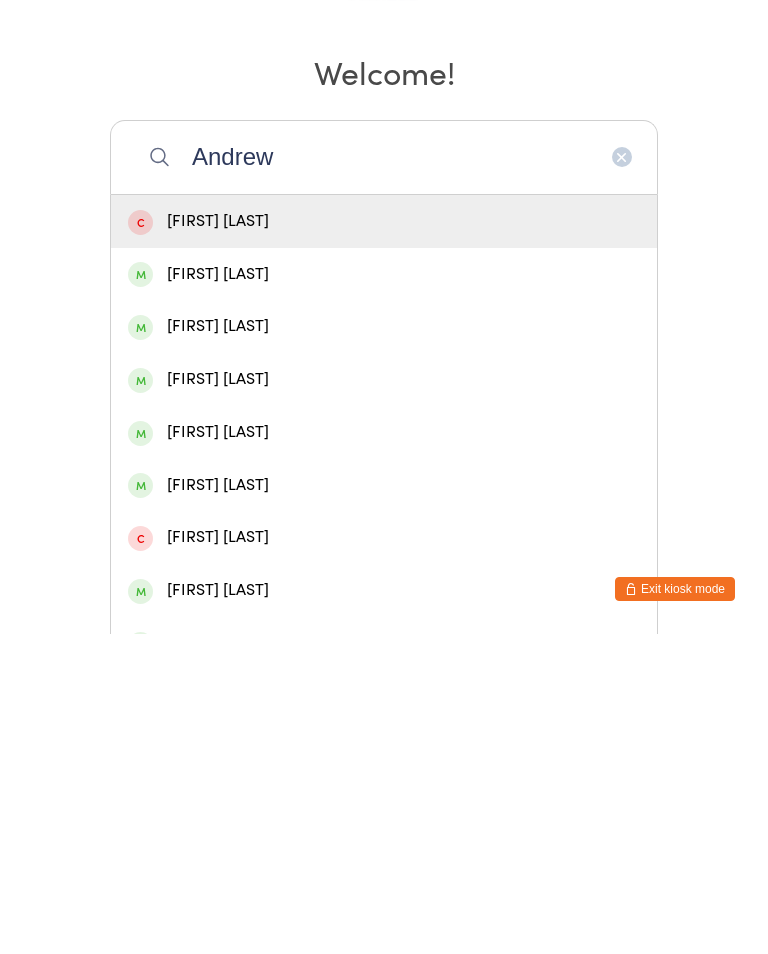 type on "Andrew" 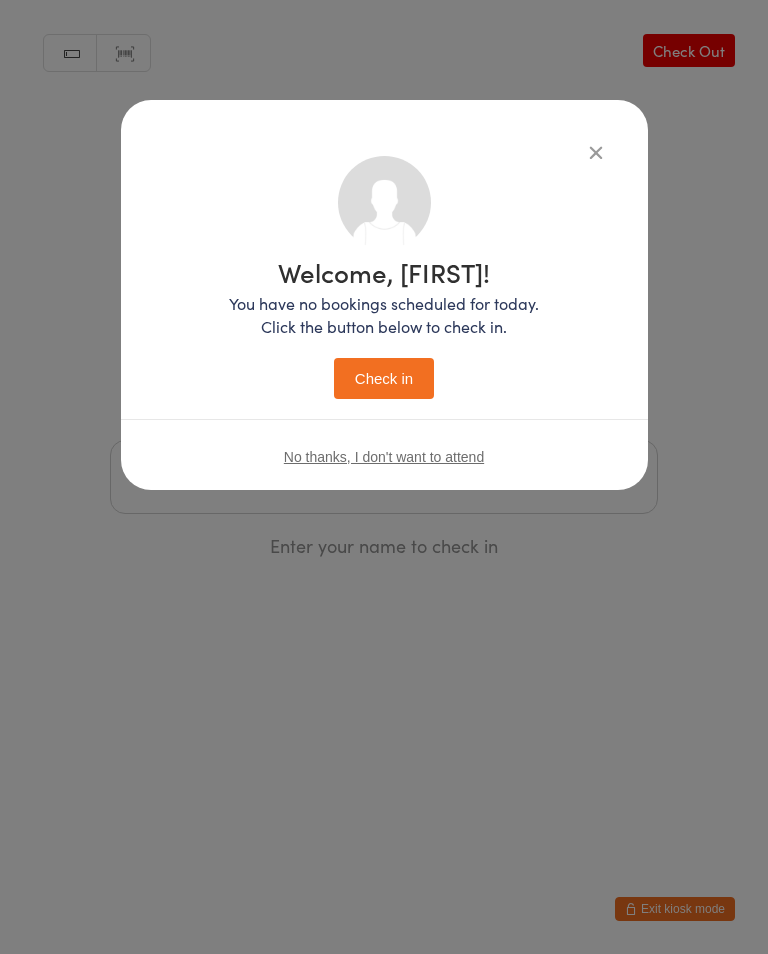 click at bounding box center [596, 152] 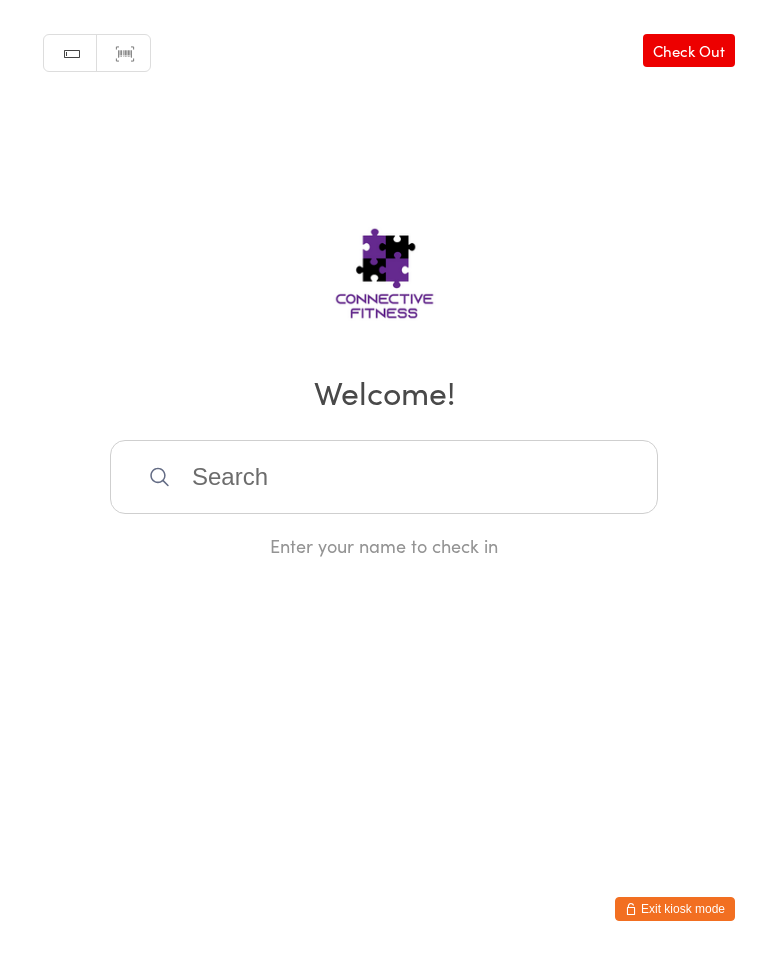 click at bounding box center [384, 477] 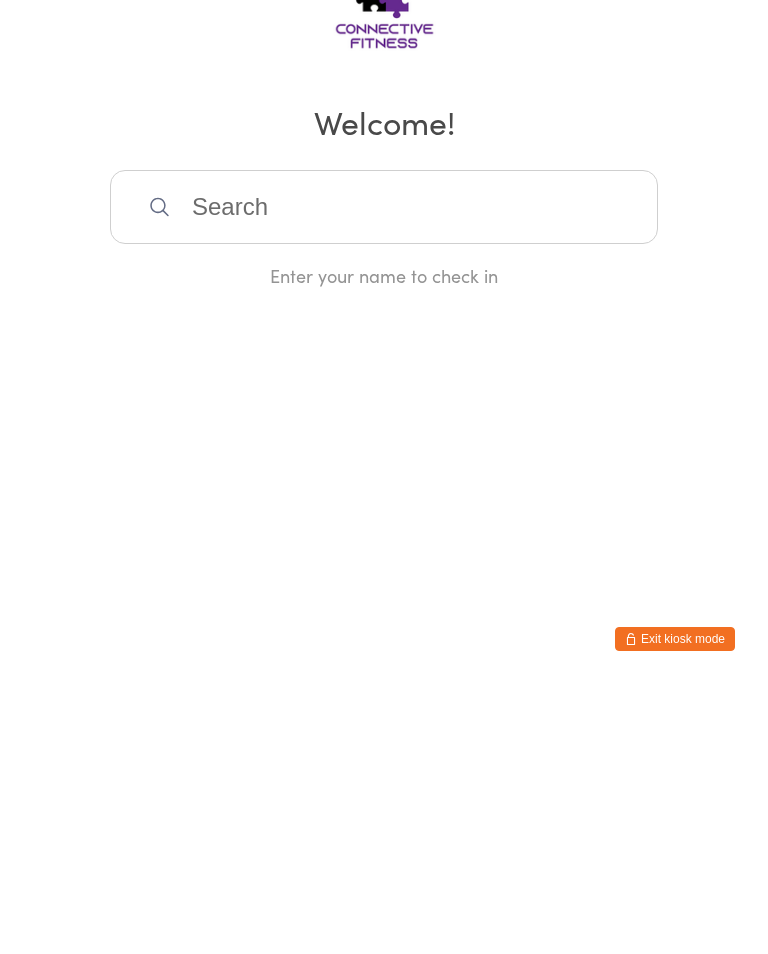 scroll, scrollTop: 0, scrollLeft: 0, axis: both 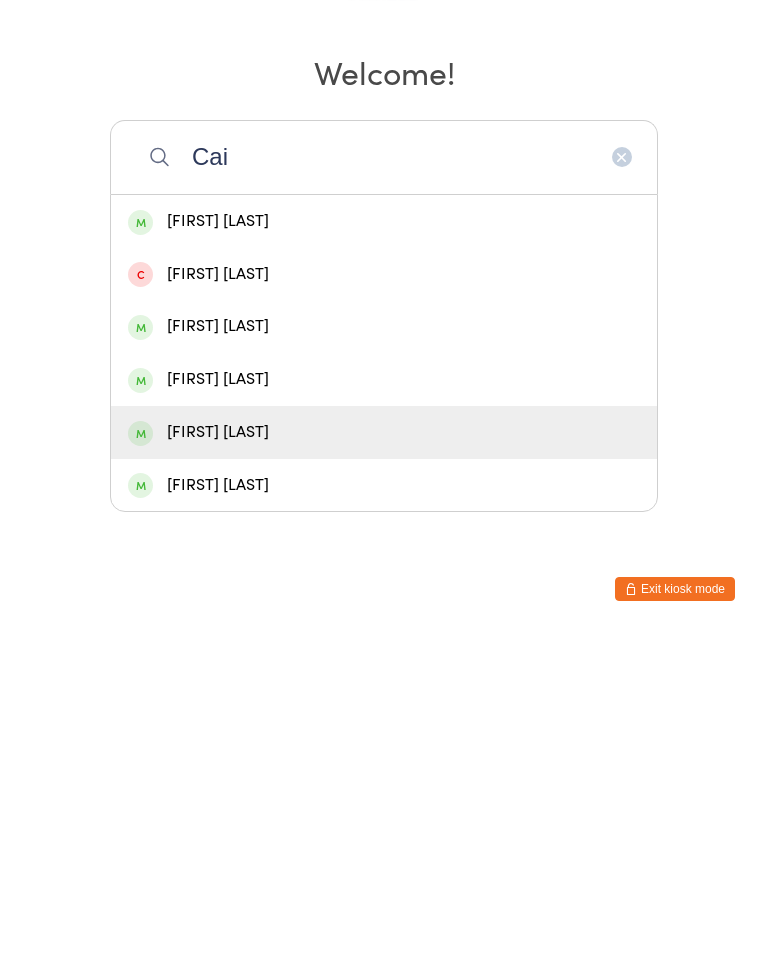 type on "Cai" 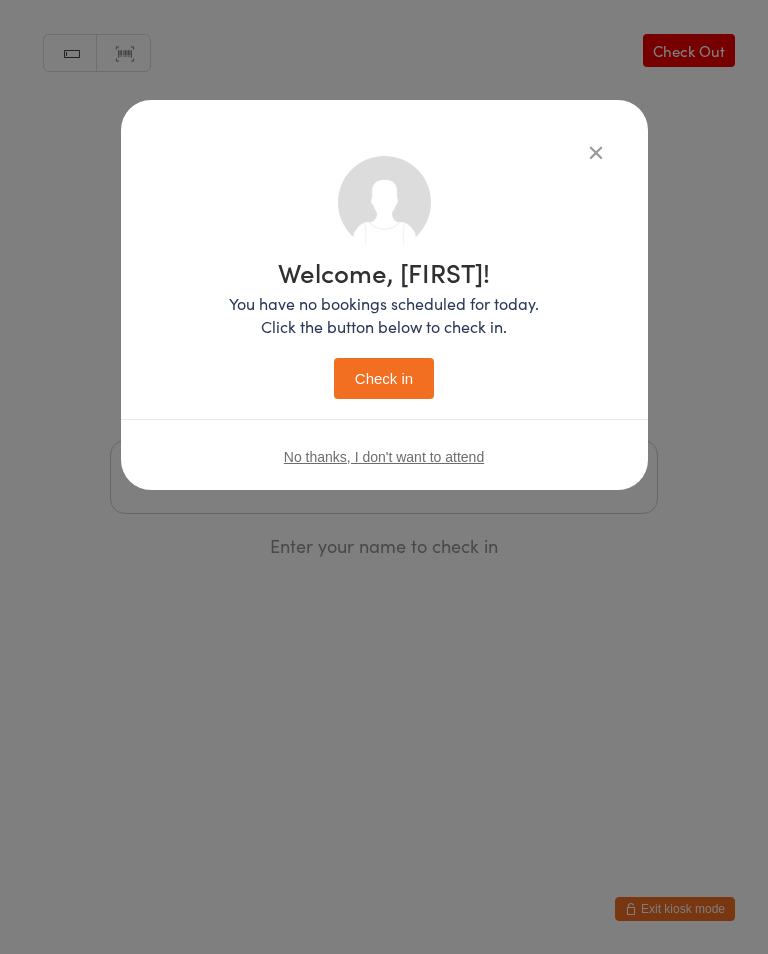 click on "Check in" at bounding box center (384, 378) 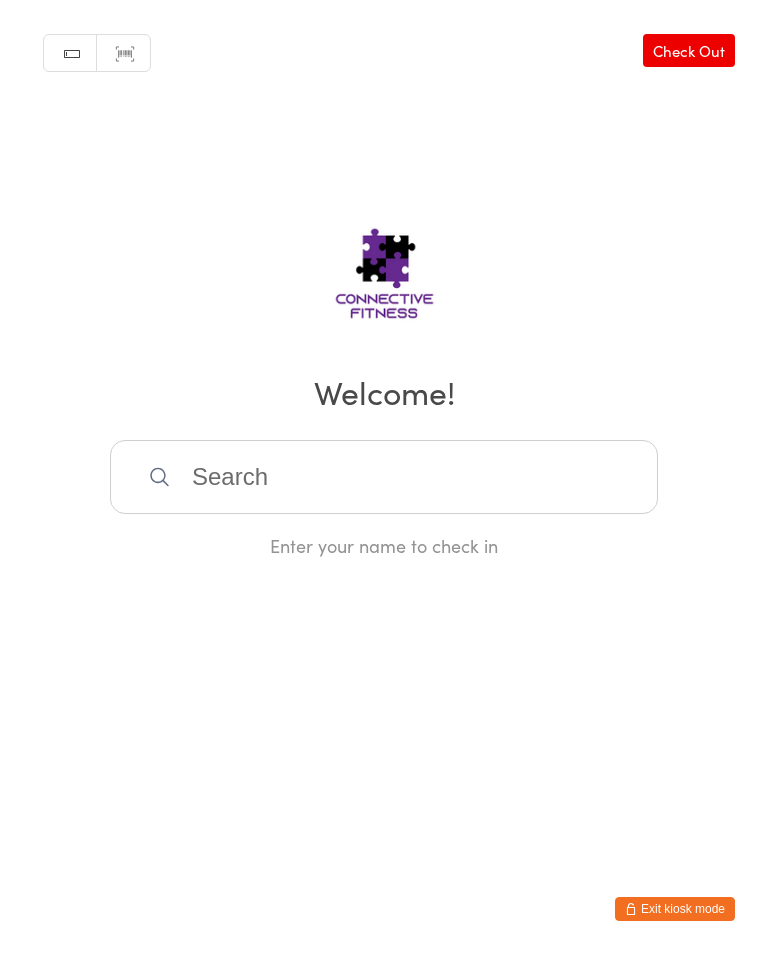 click on "Check Out" at bounding box center [689, 50] 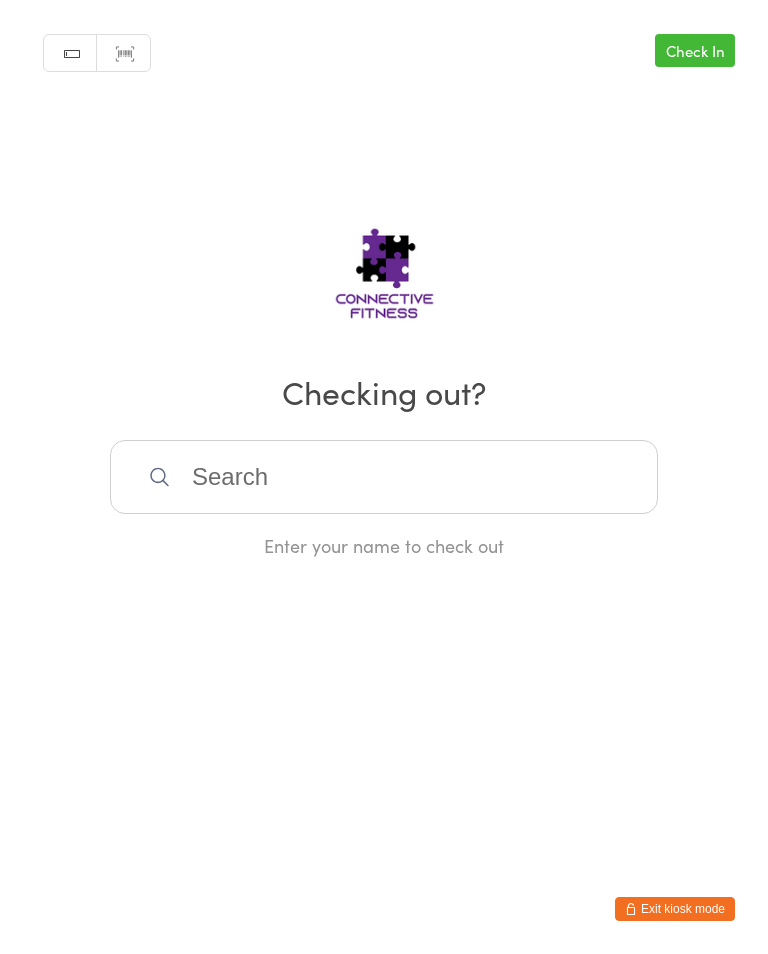 click on "Check In" at bounding box center [695, 50] 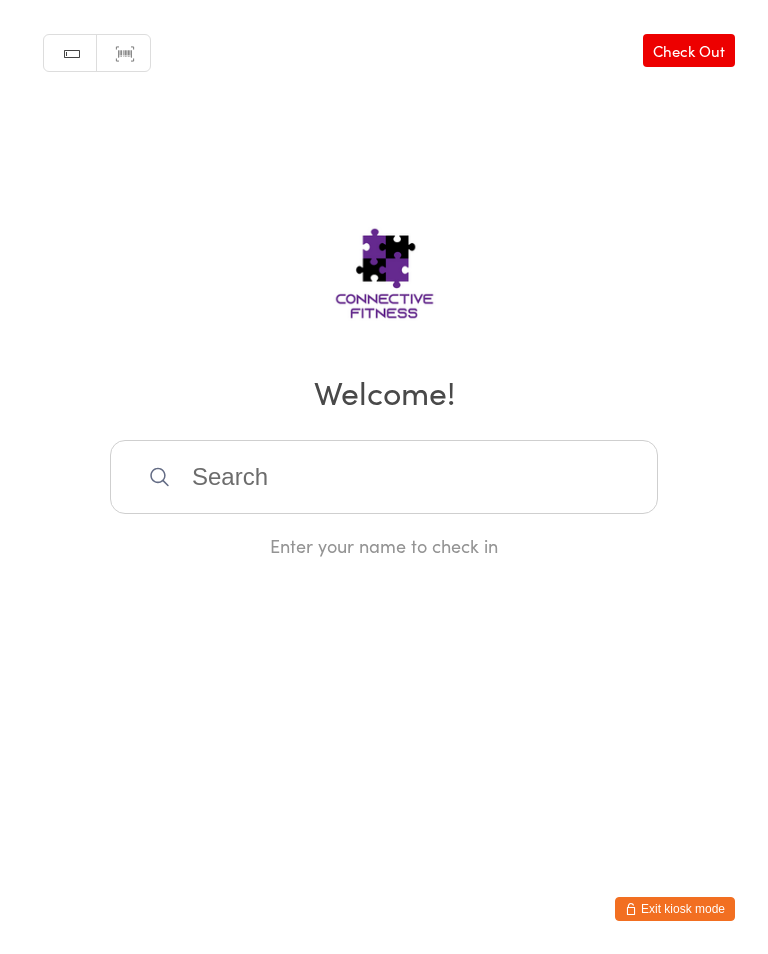click at bounding box center [384, 477] 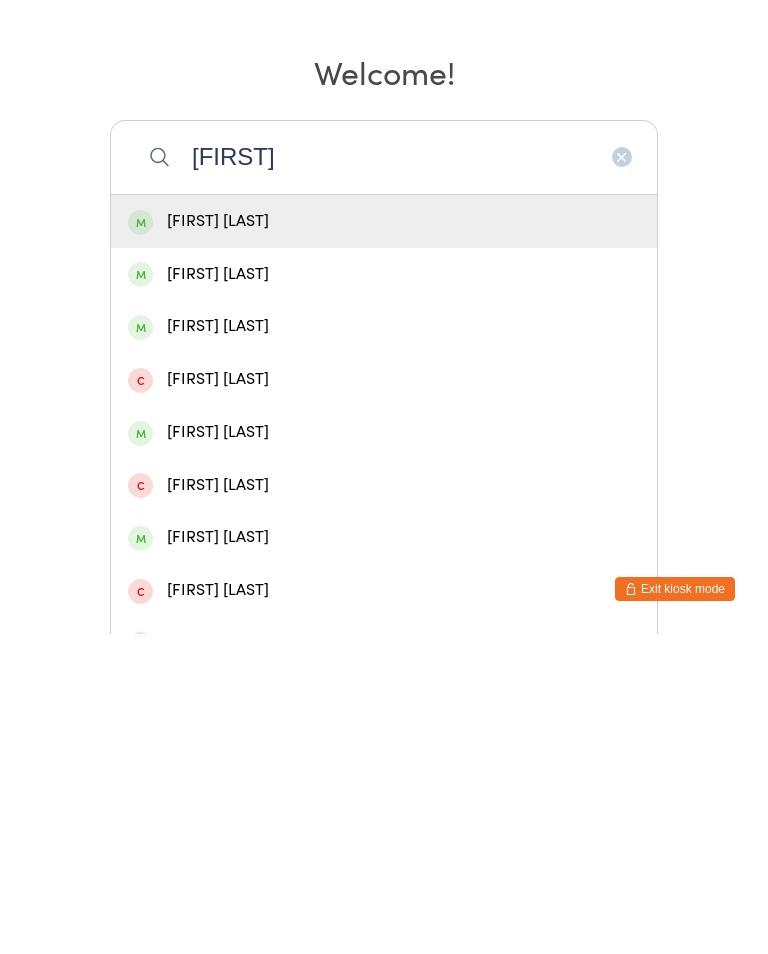 type on "[FIRST]" 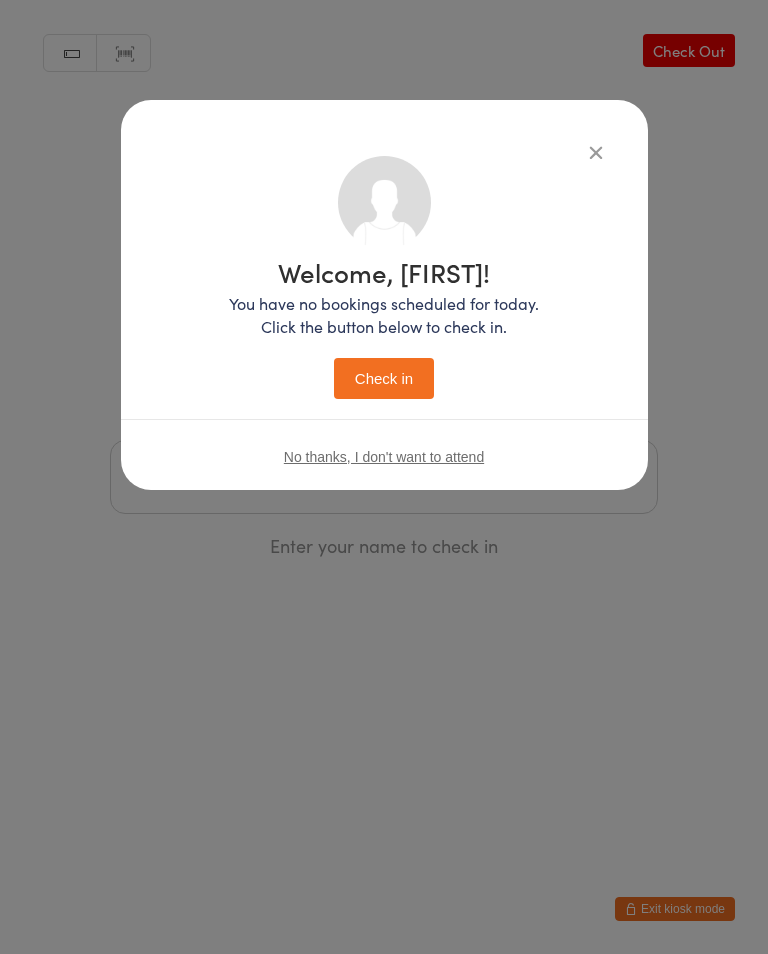 click on "Check in" at bounding box center (384, 378) 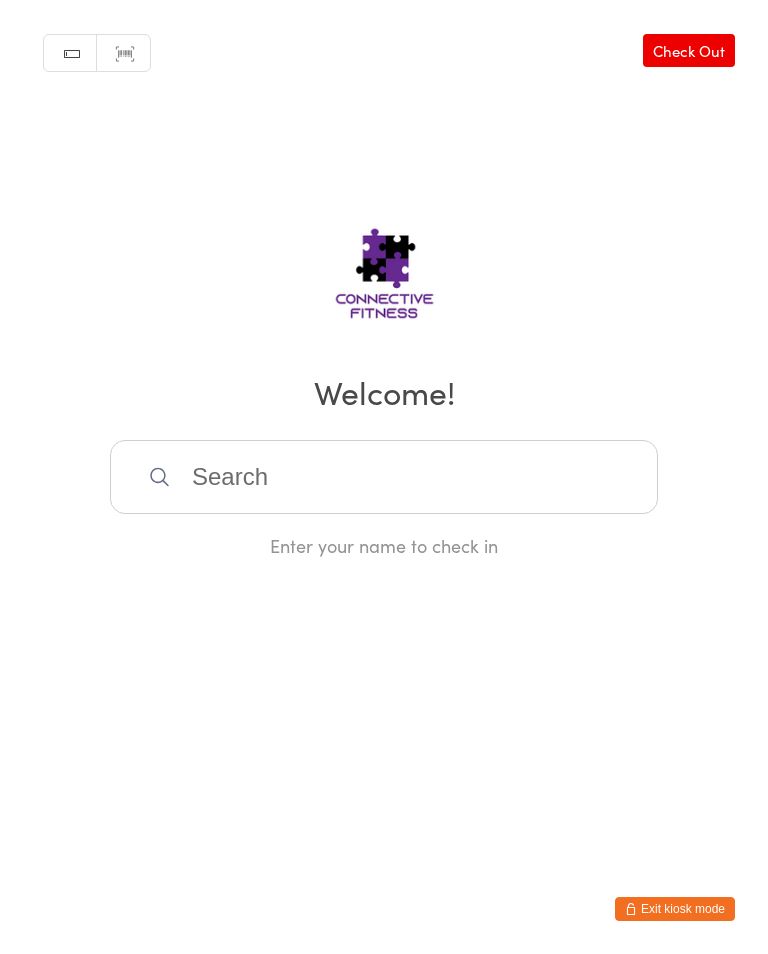 click at bounding box center [384, 477] 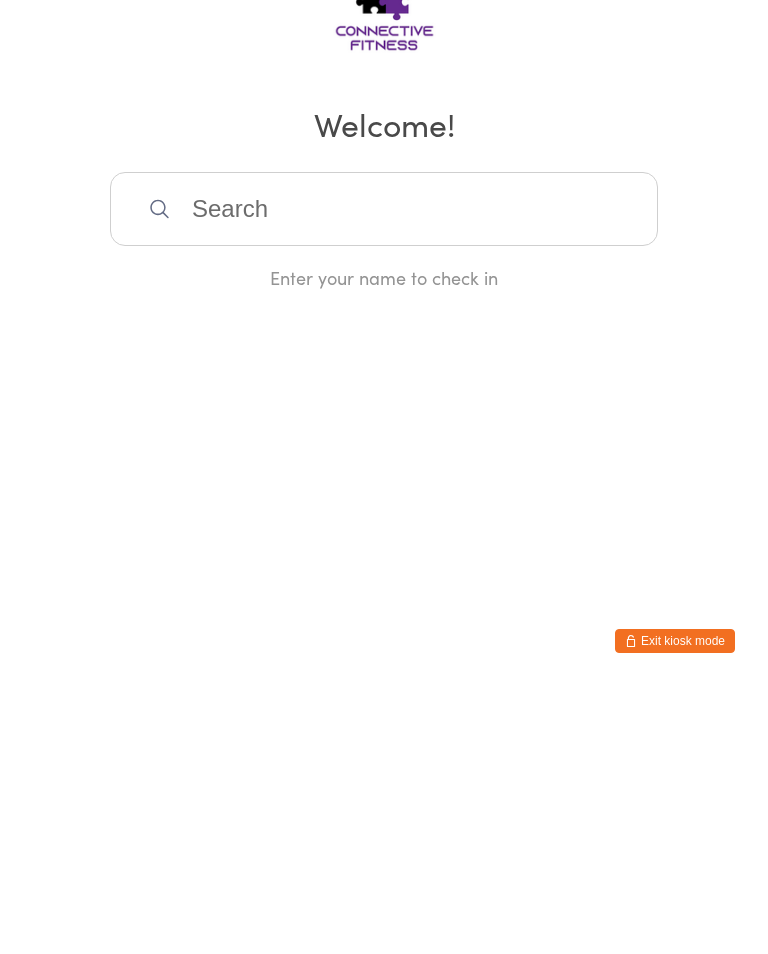 scroll, scrollTop: 0, scrollLeft: 0, axis: both 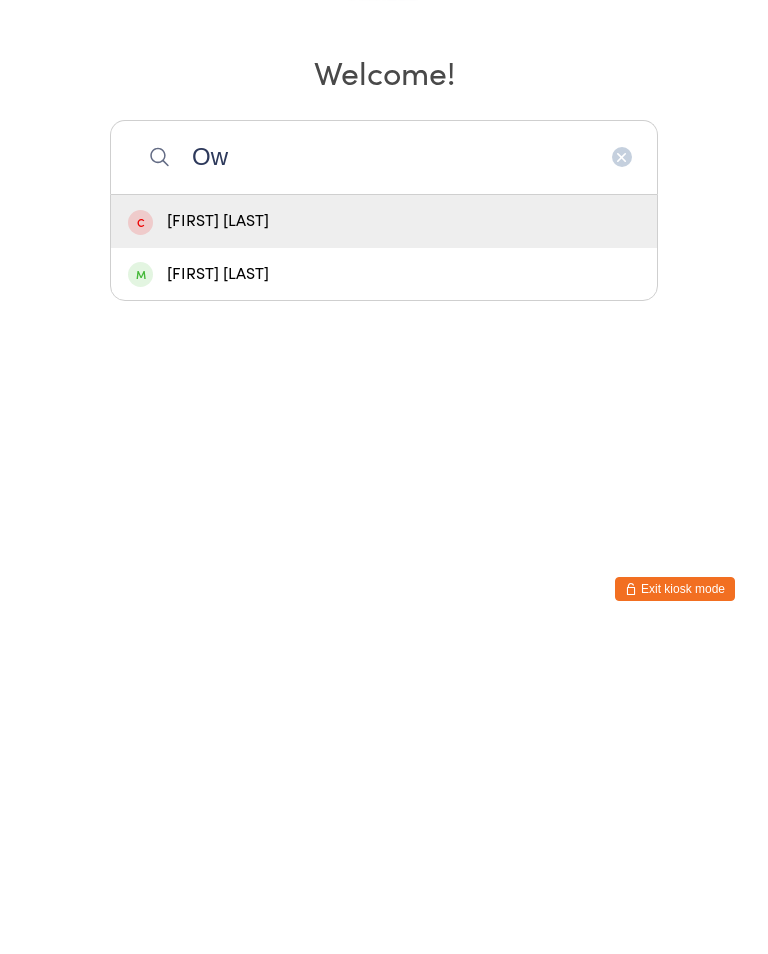 type on "O" 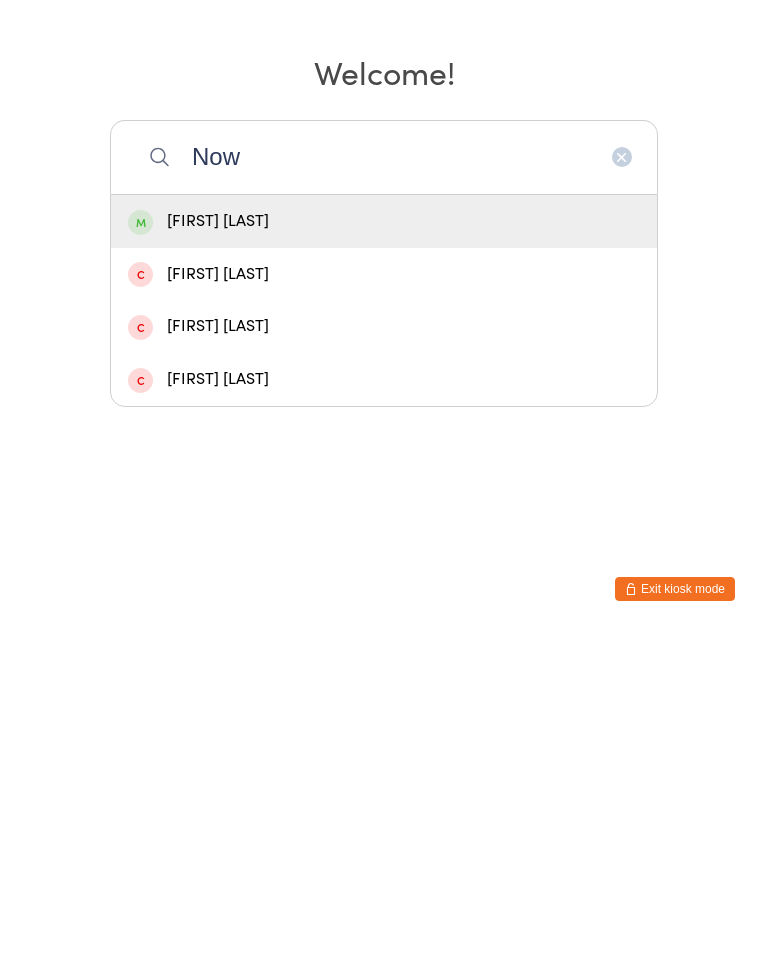 type on "Now" 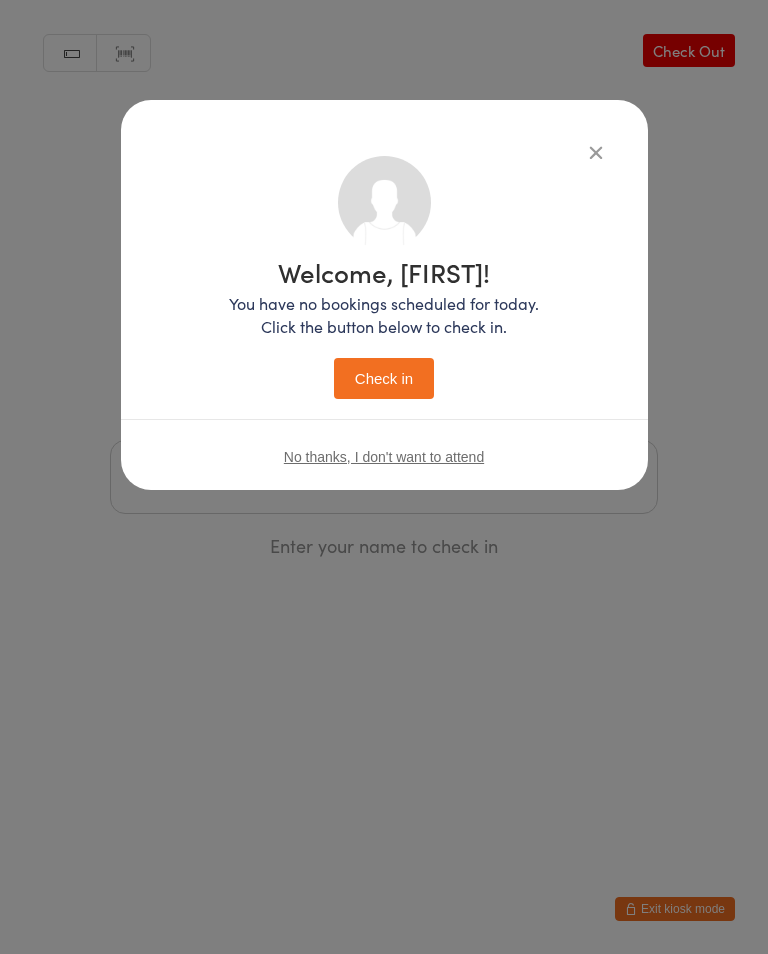 click on "Check in" at bounding box center [384, 378] 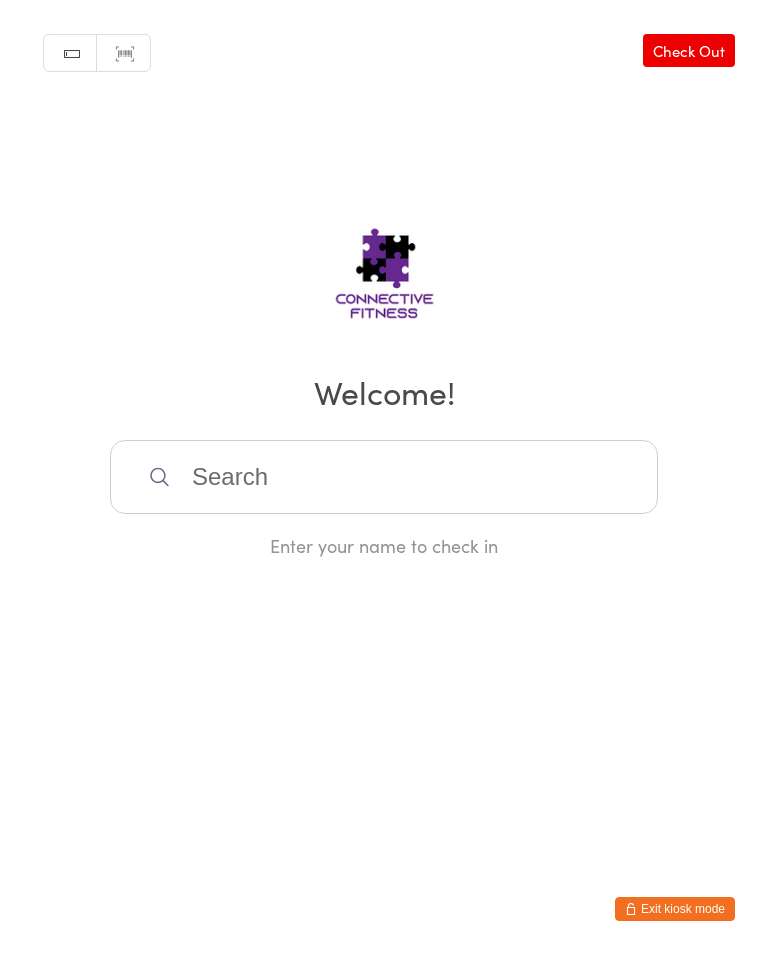 click at bounding box center (384, 477) 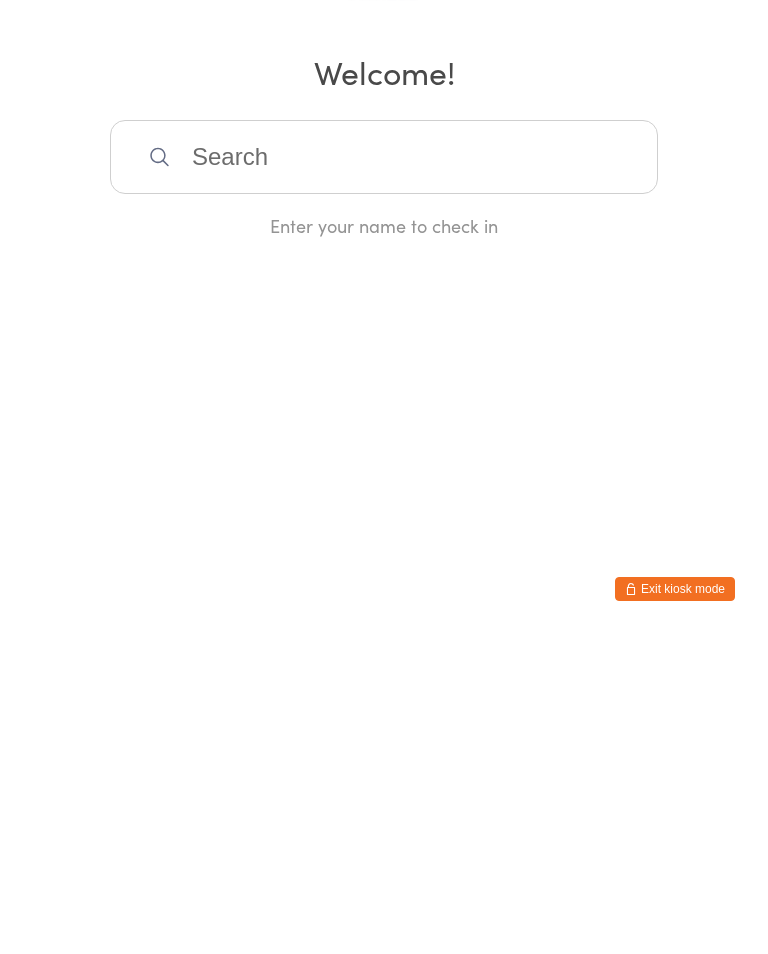 scroll, scrollTop: 0, scrollLeft: 0, axis: both 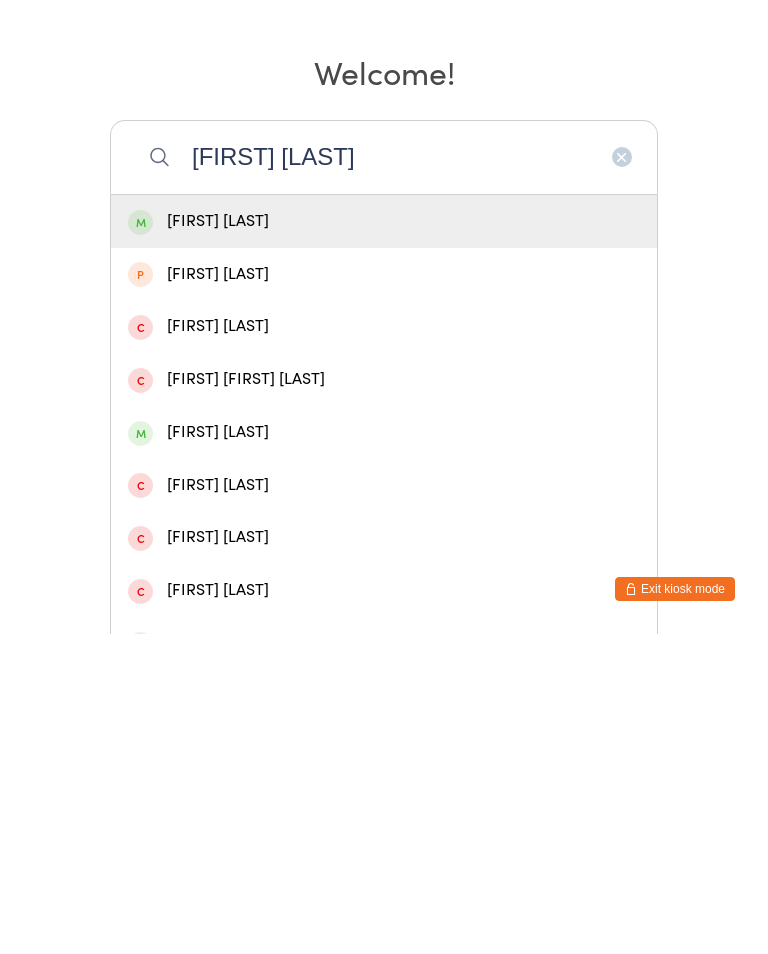 type on "[FIRST] [LAST]" 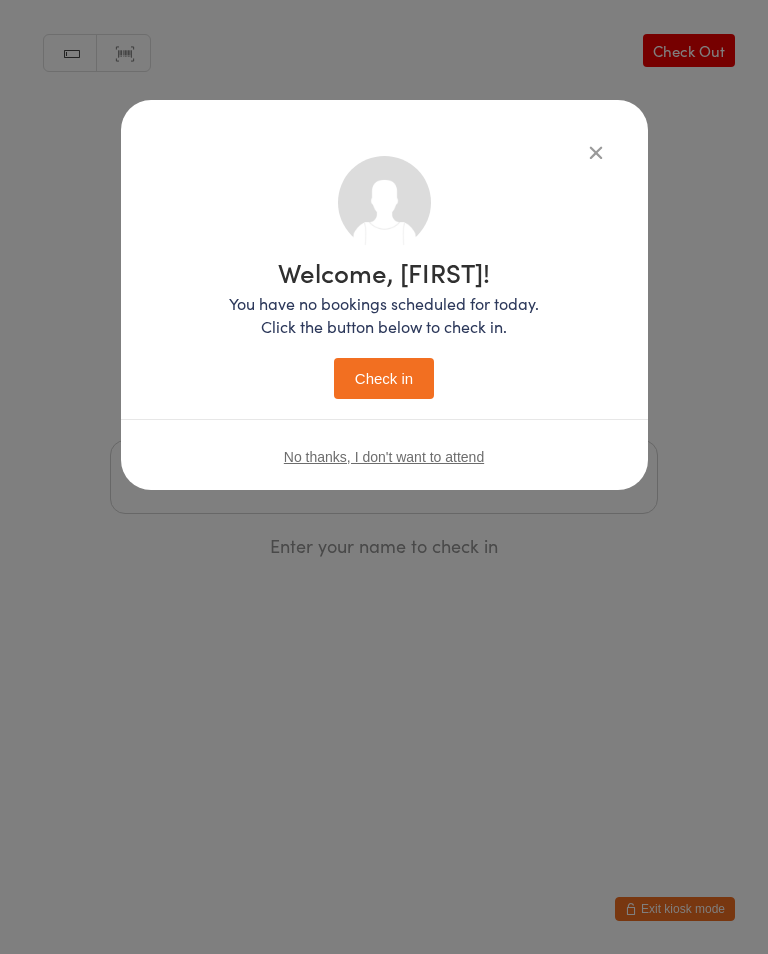 click on "Check in" at bounding box center (384, 378) 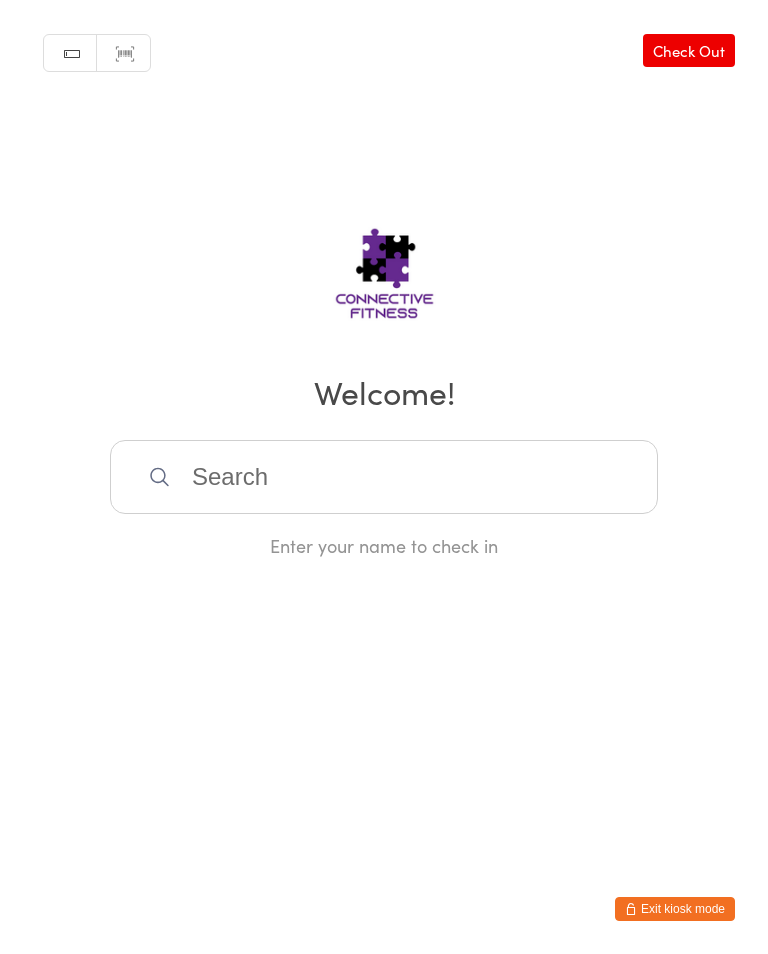 click at bounding box center [384, 477] 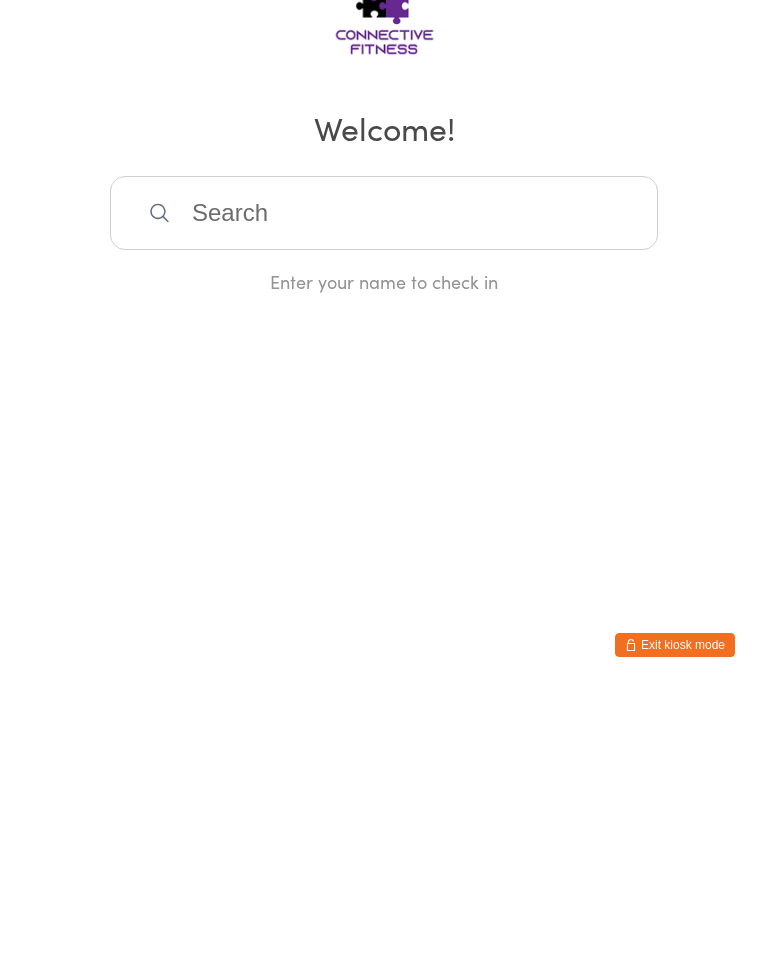 scroll, scrollTop: 0, scrollLeft: 0, axis: both 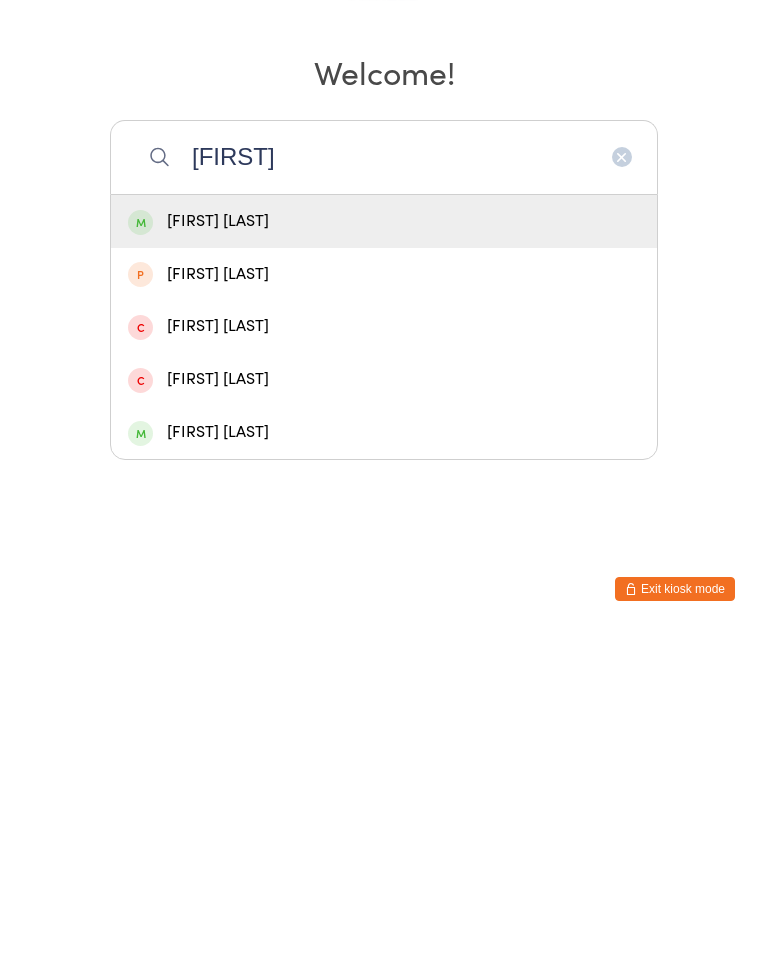 type on "[FIRST]" 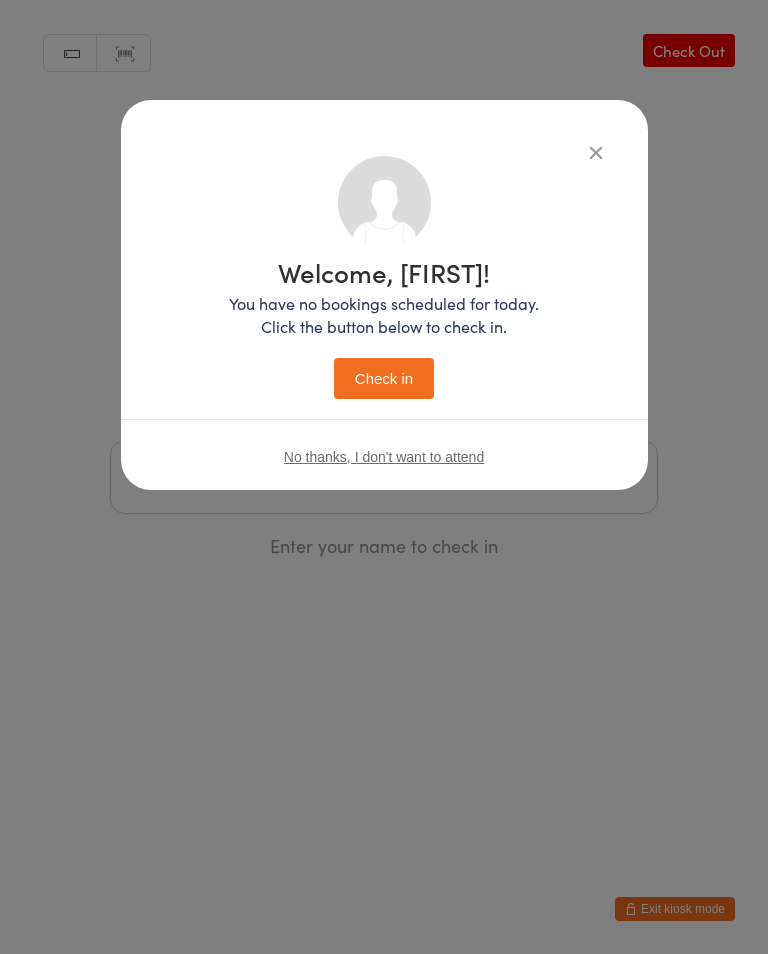 click on "Check in" at bounding box center (384, 378) 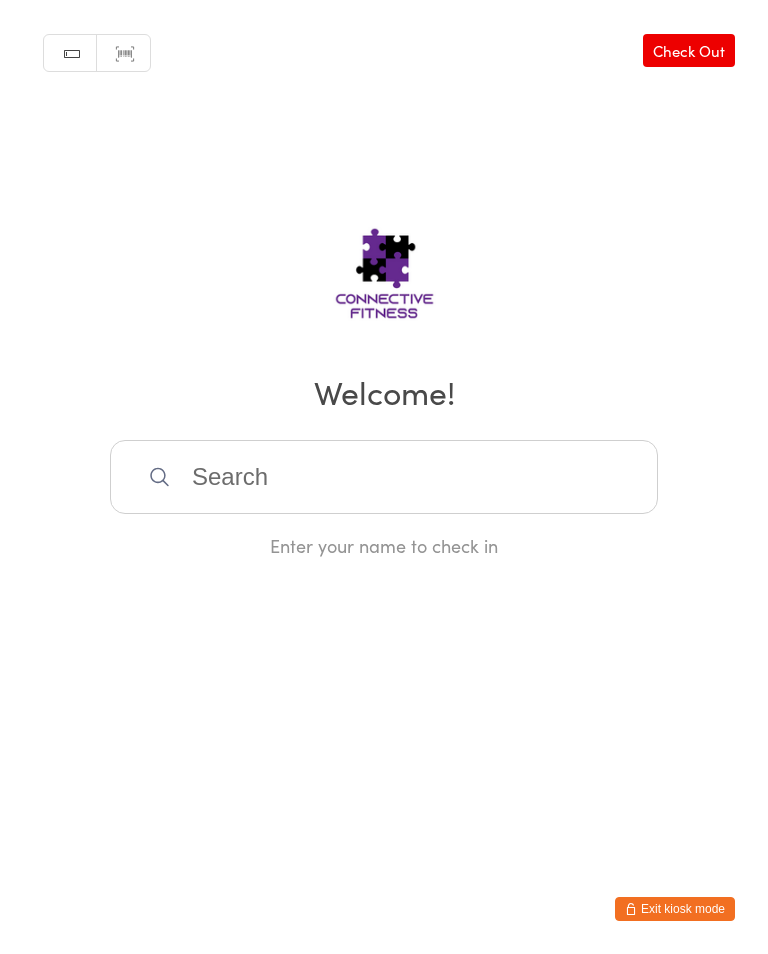 click at bounding box center (384, 477) 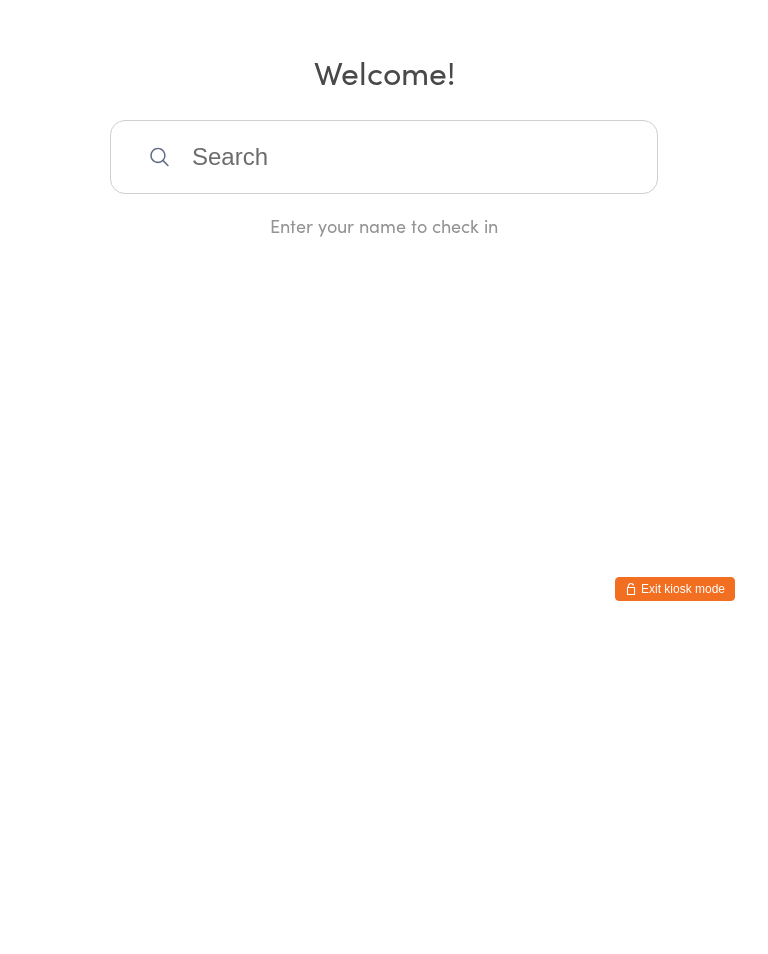 scroll, scrollTop: 0, scrollLeft: 0, axis: both 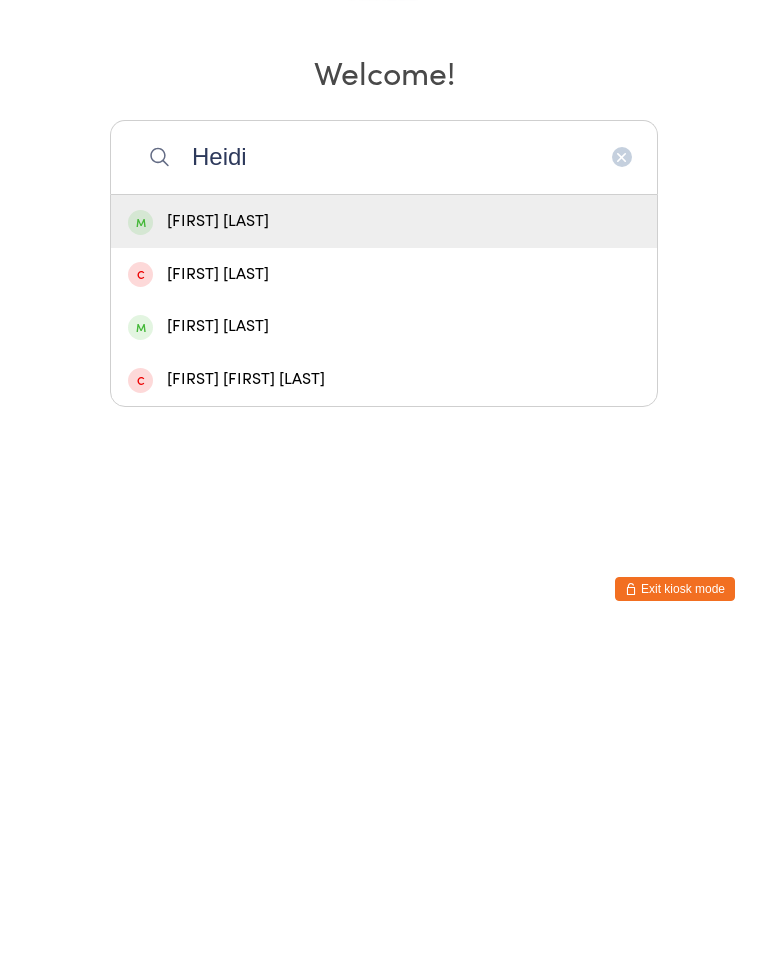 type on "Heidi" 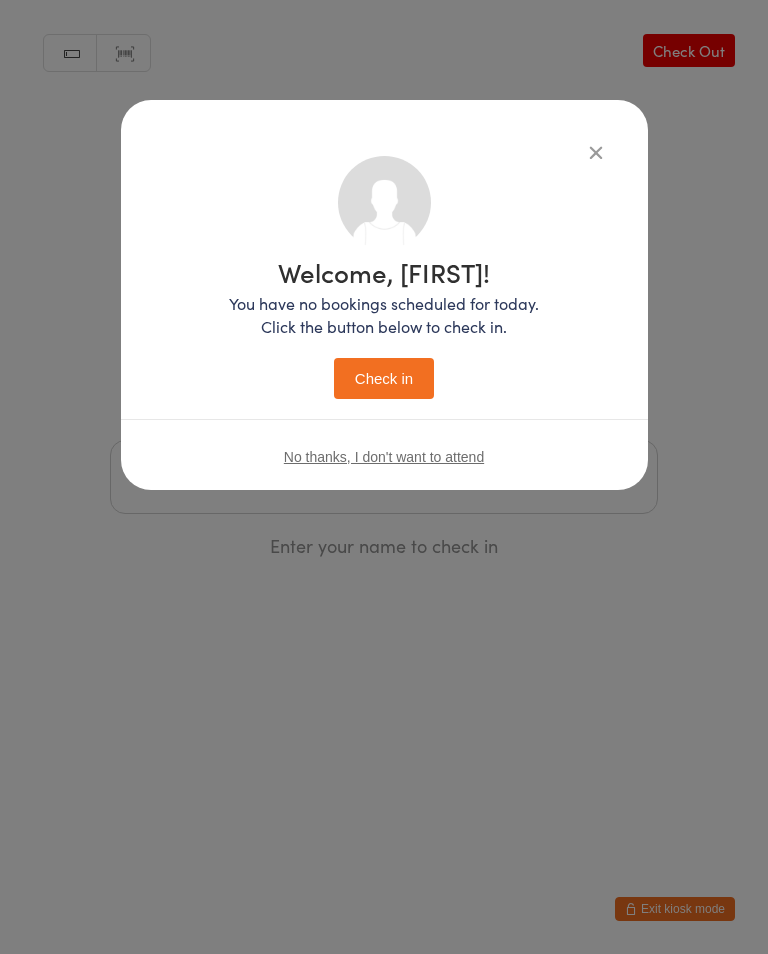 click on "Check in" at bounding box center [384, 378] 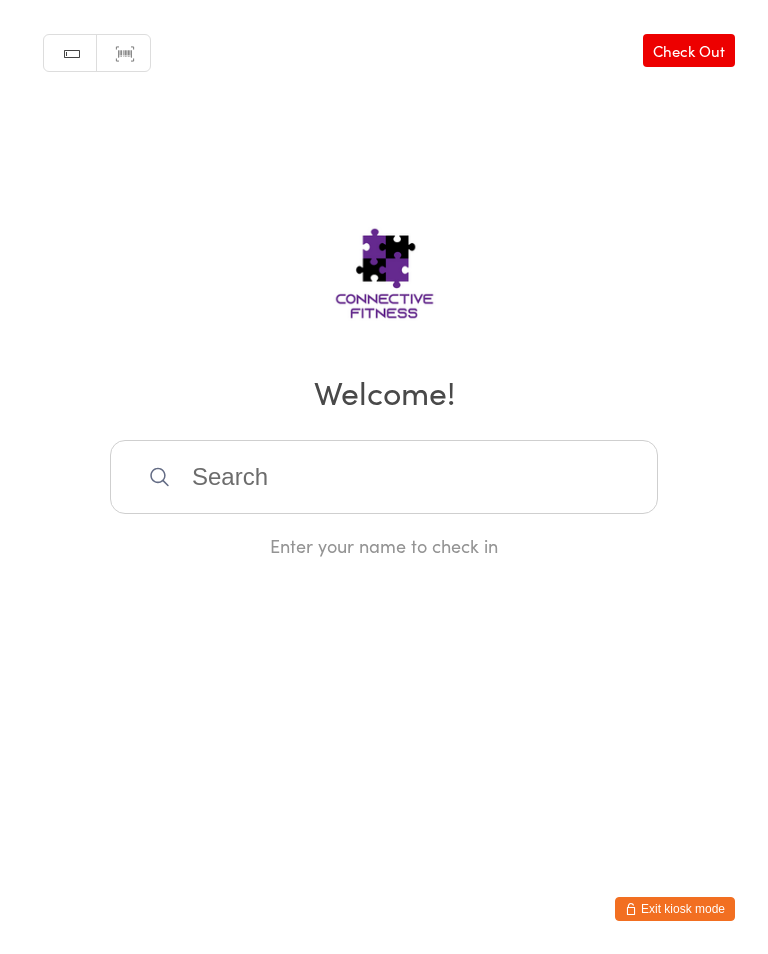 click at bounding box center (384, 477) 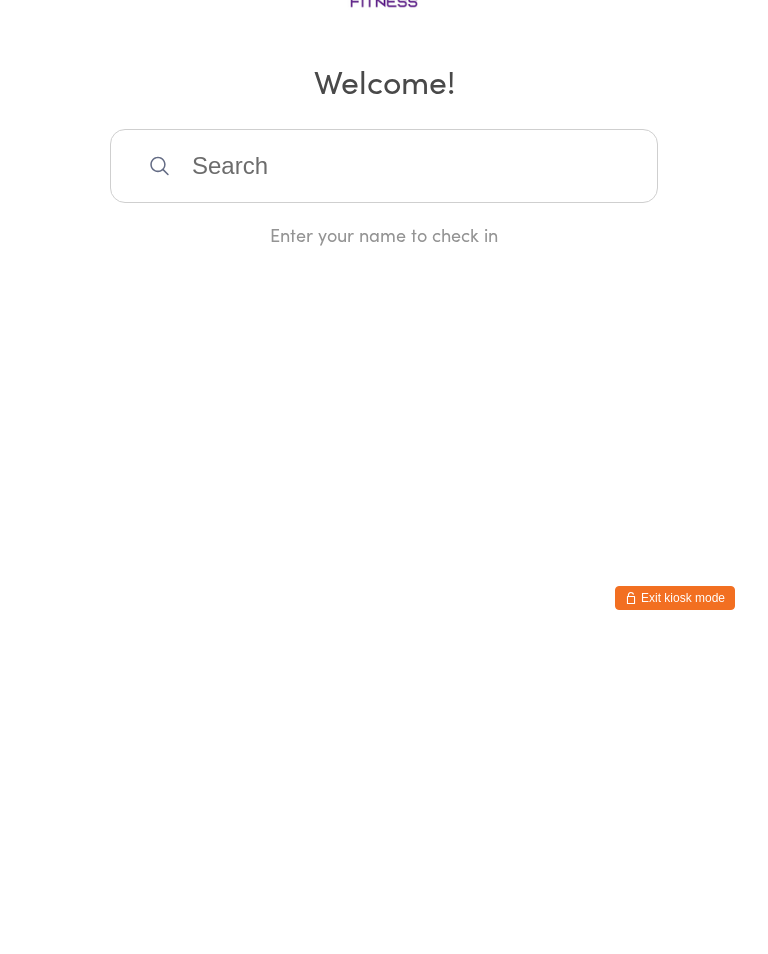 scroll, scrollTop: 0, scrollLeft: 0, axis: both 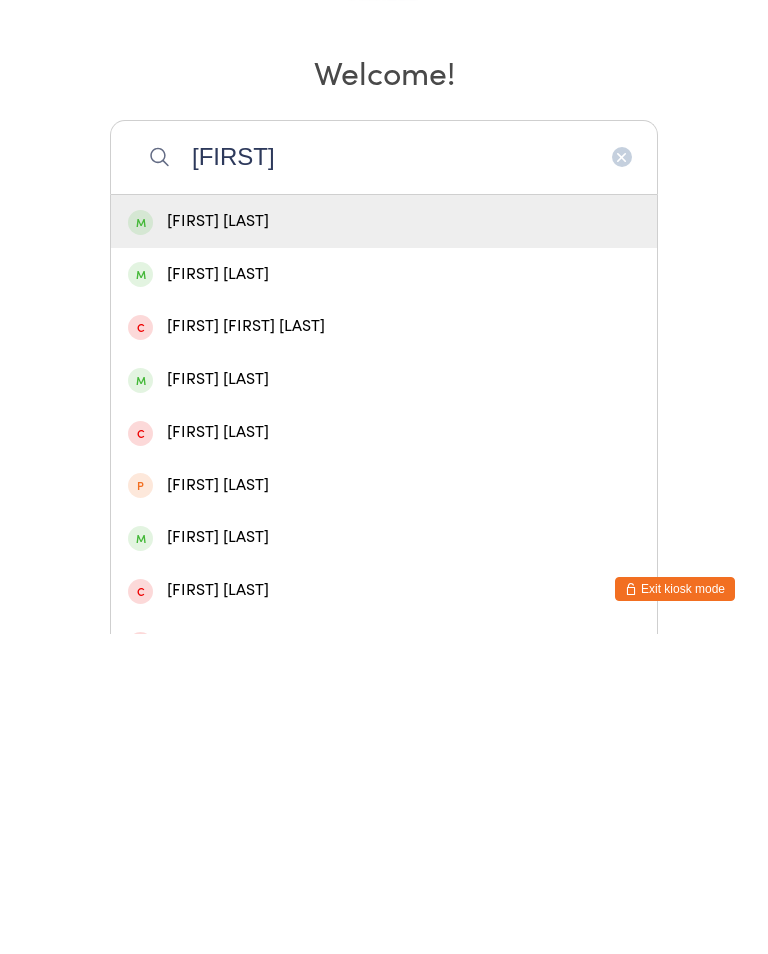 type on "[FIRST]" 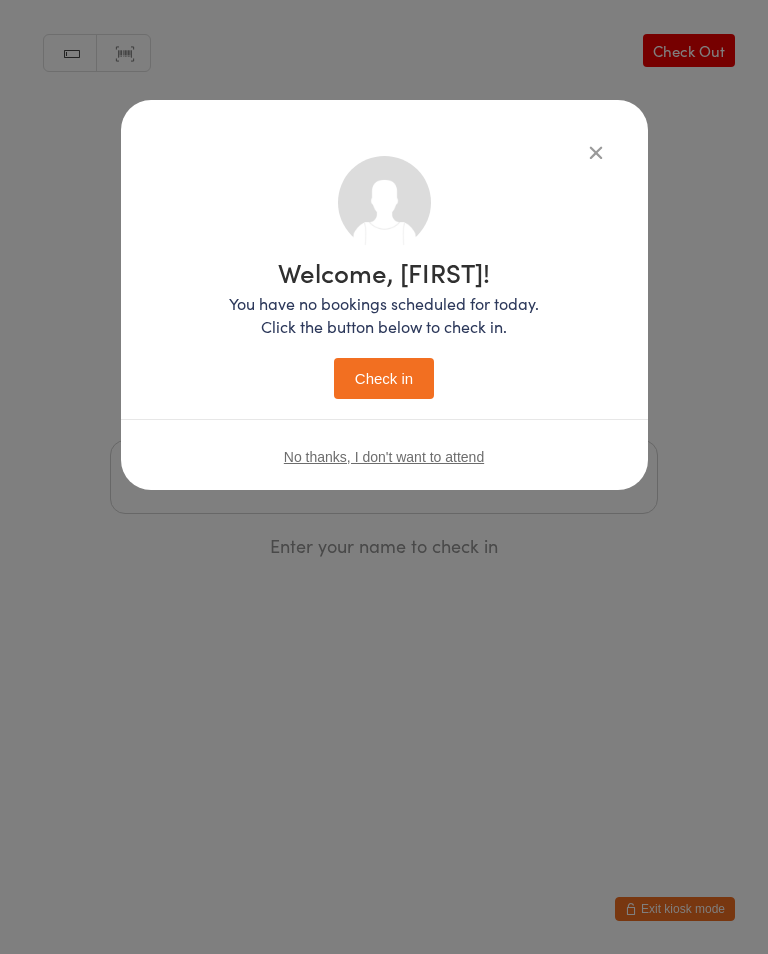 click on "Check in" at bounding box center [384, 378] 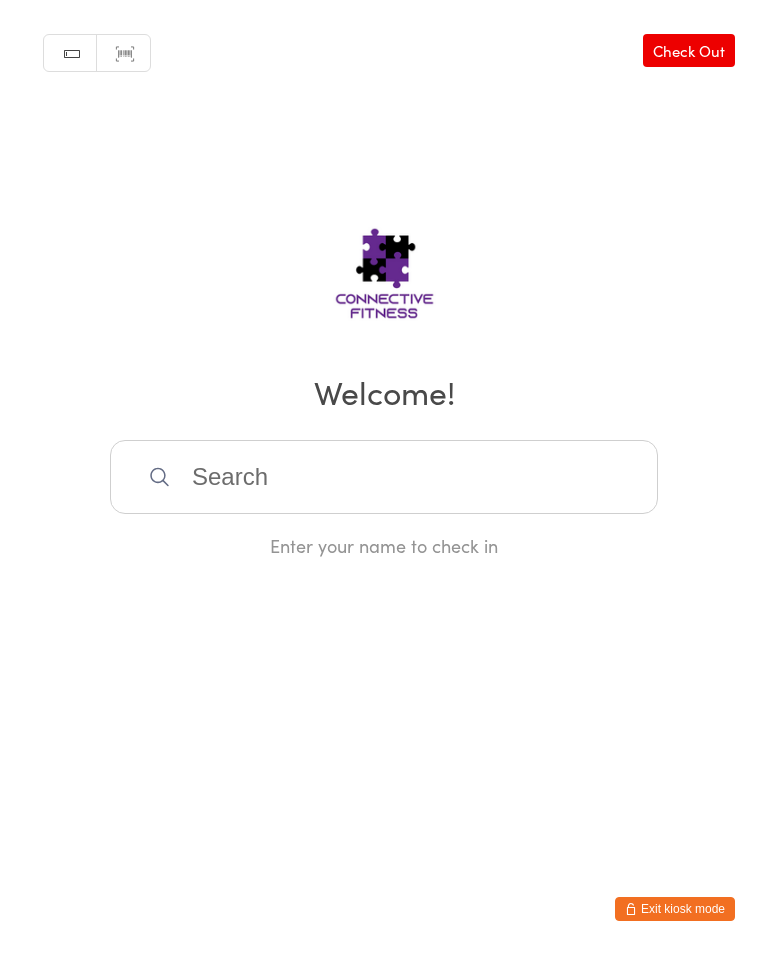 click at bounding box center (384, 477) 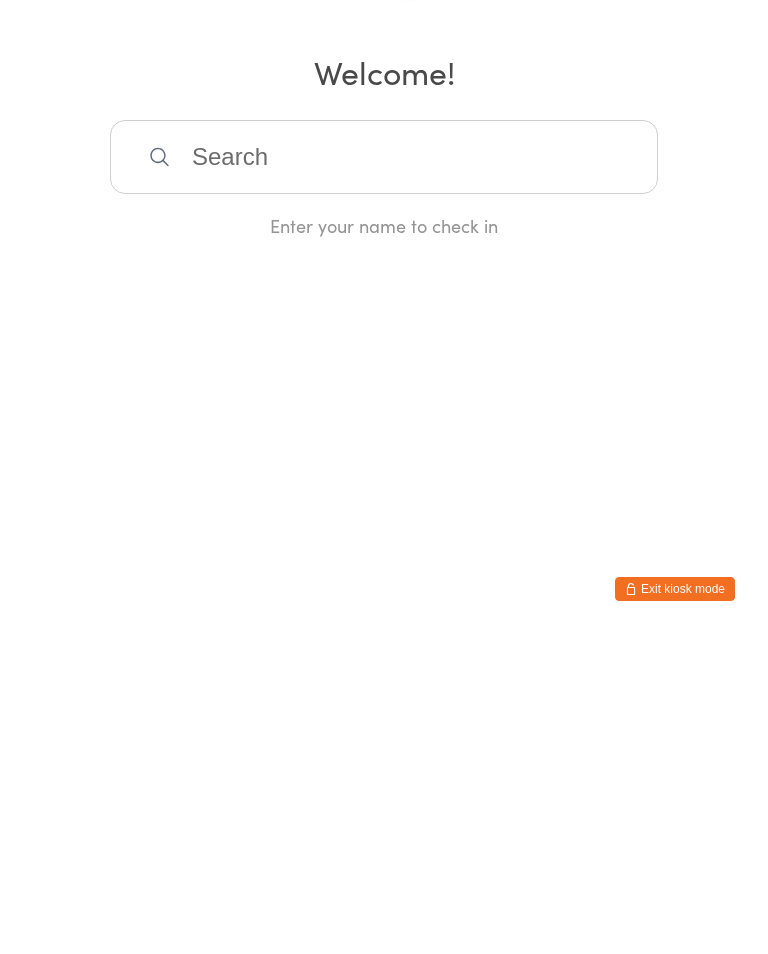 scroll, scrollTop: 0, scrollLeft: 0, axis: both 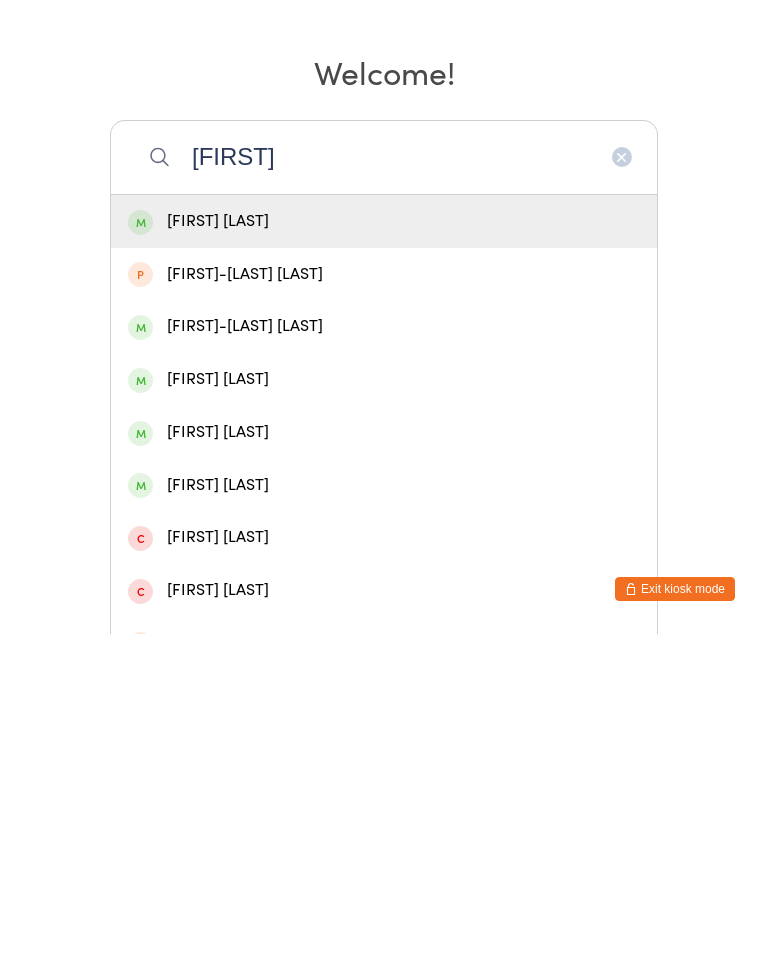 type on "[FIRST]" 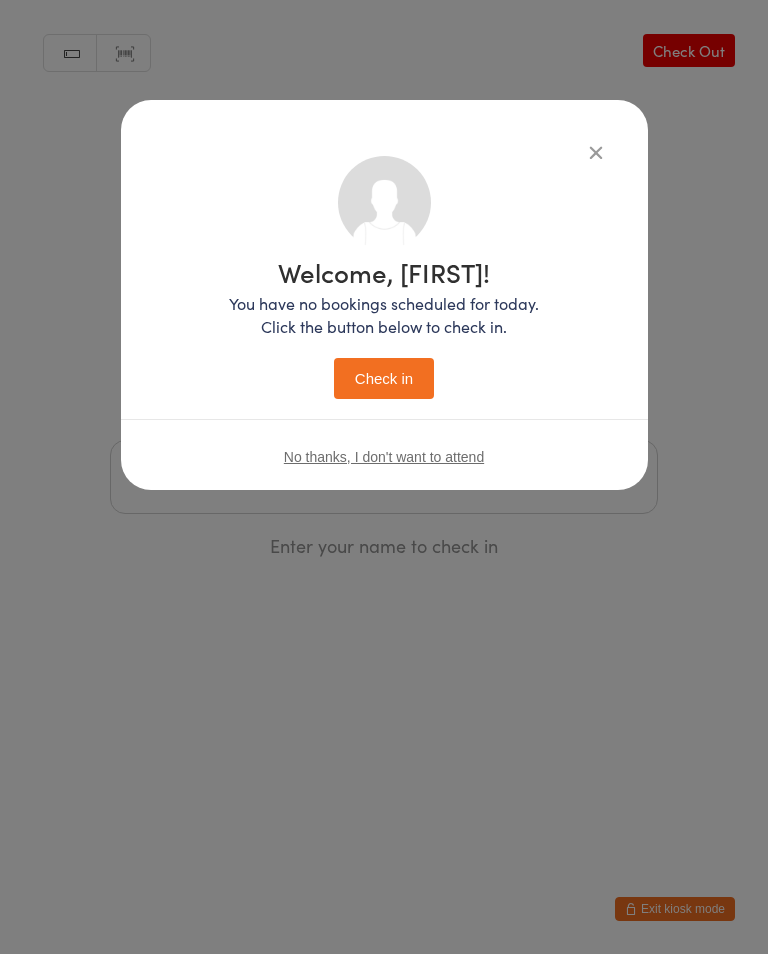 click on "Check in" at bounding box center (384, 378) 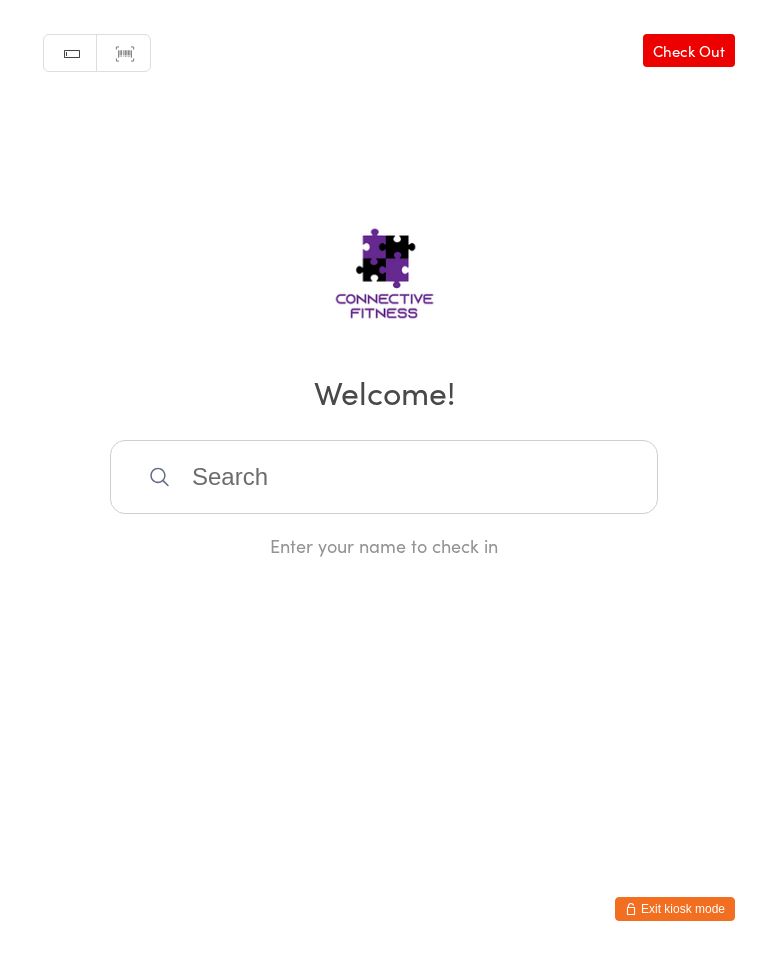 click at bounding box center [384, 477] 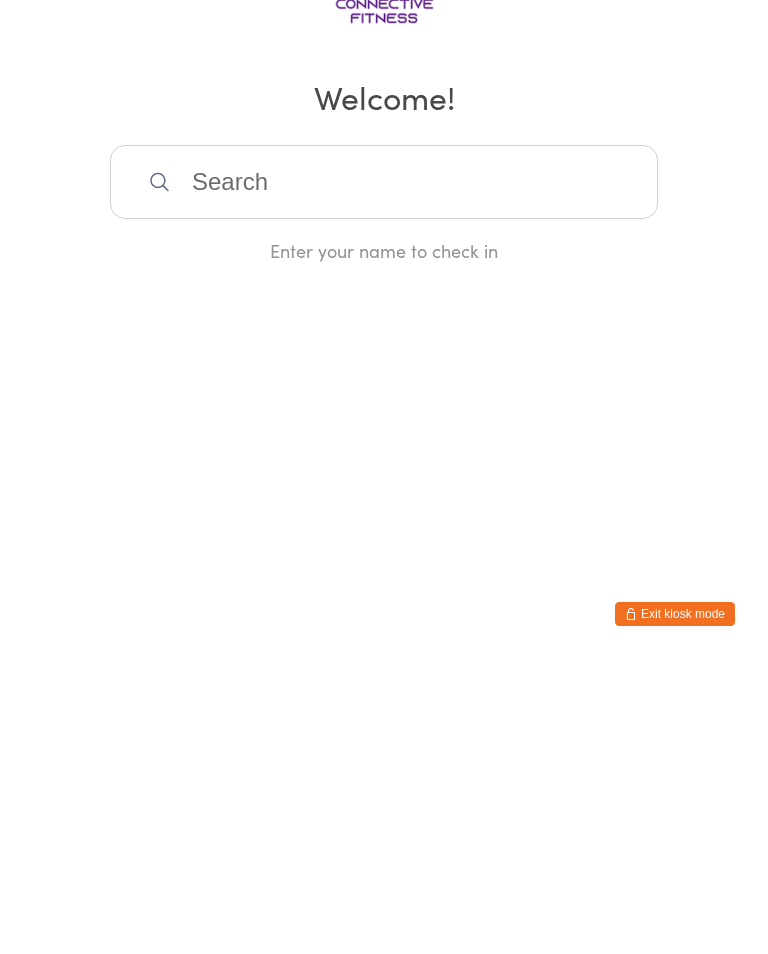 scroll, scrollTop: 0, scrollLeft: 0, axis: both 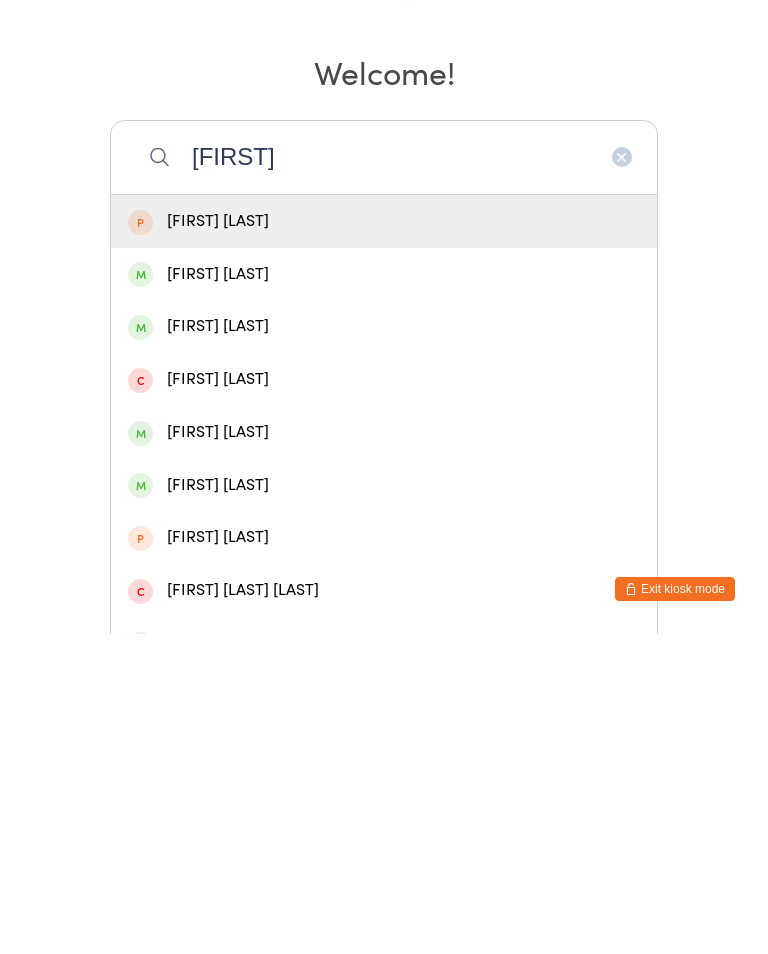 type on "[FIRST]" 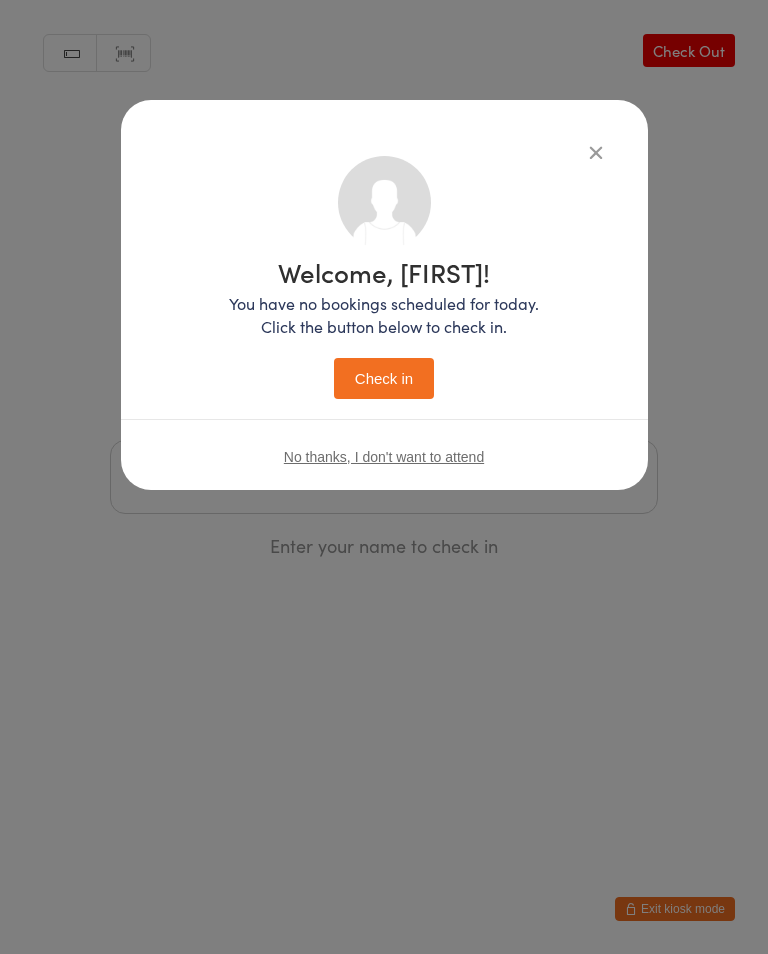 click on "Check in" at bounding box center [384, 378] 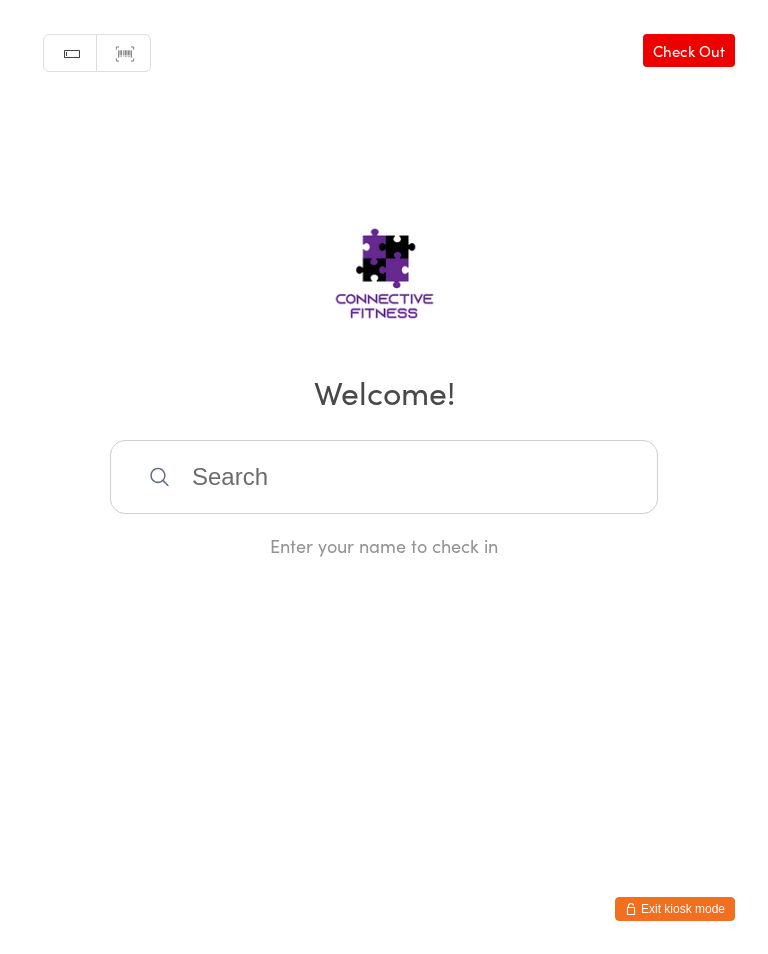 click at bounding box center [384, 477] 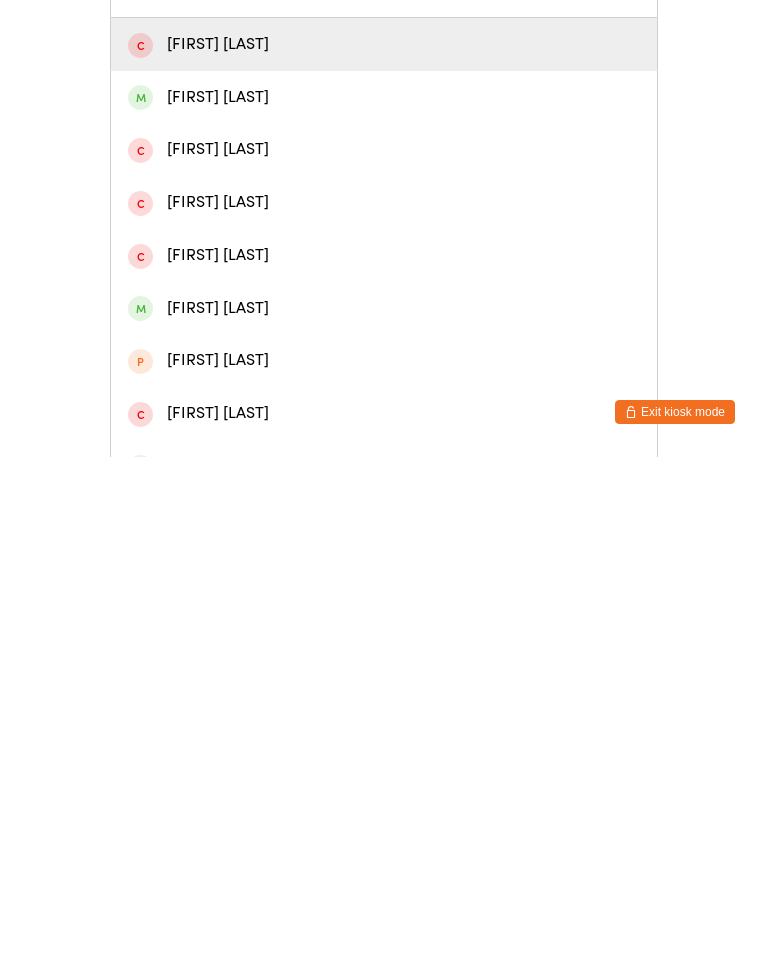 scroll, scrollTop: 207, scrollLeft: 0, axis: vertical 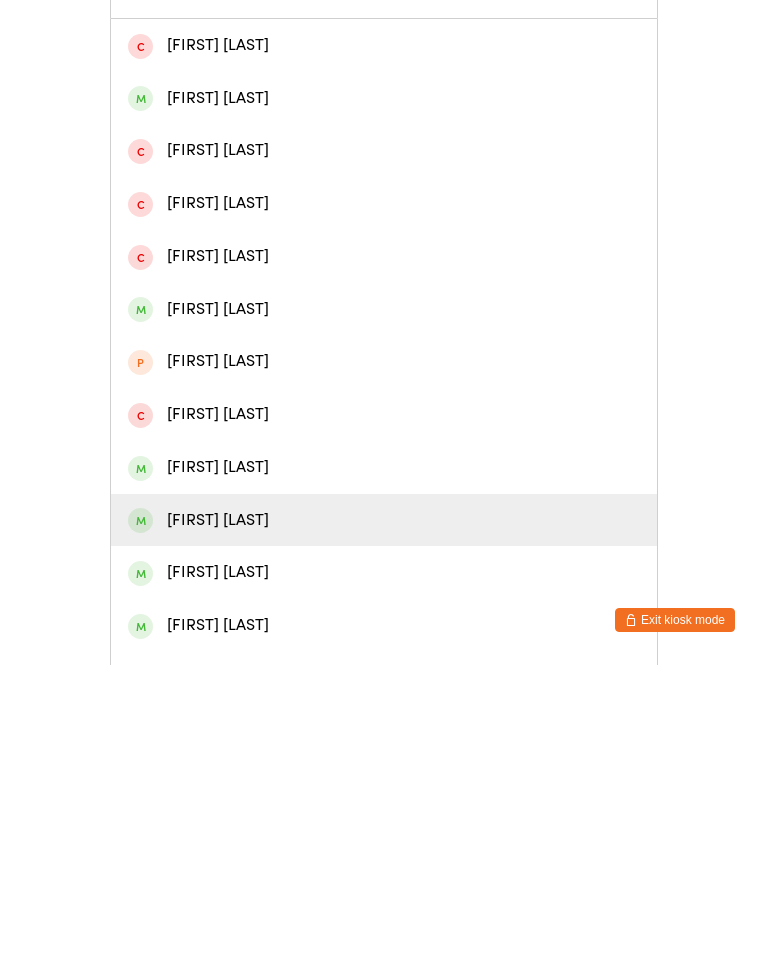 type on "Mitch" 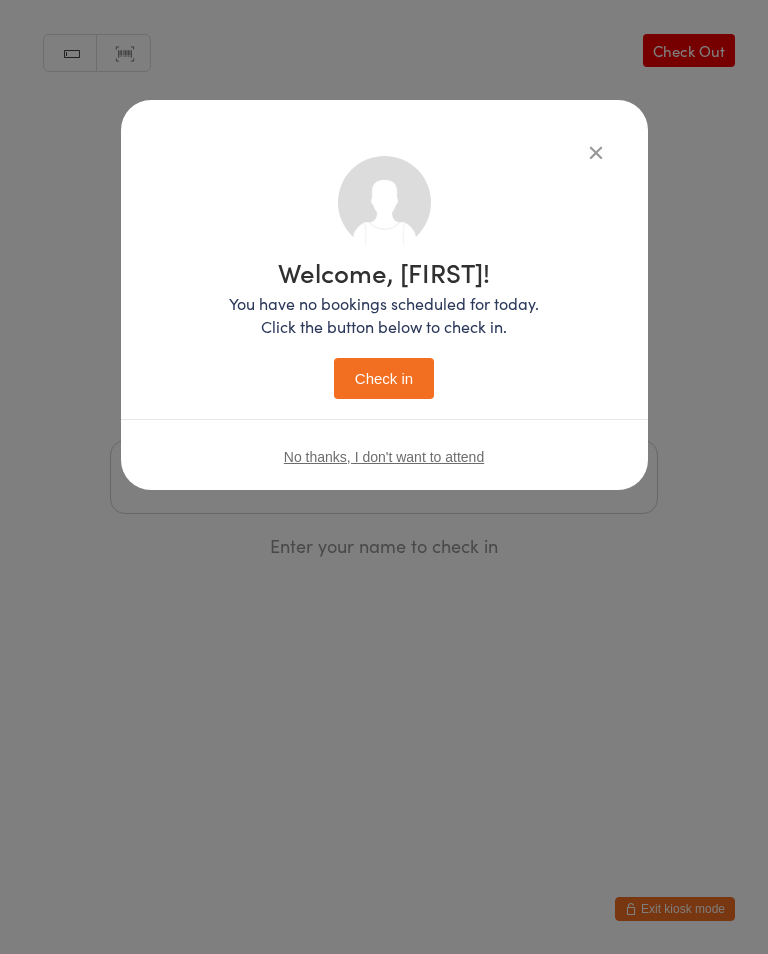 click on "Check in" at bounding box center (384, 378) 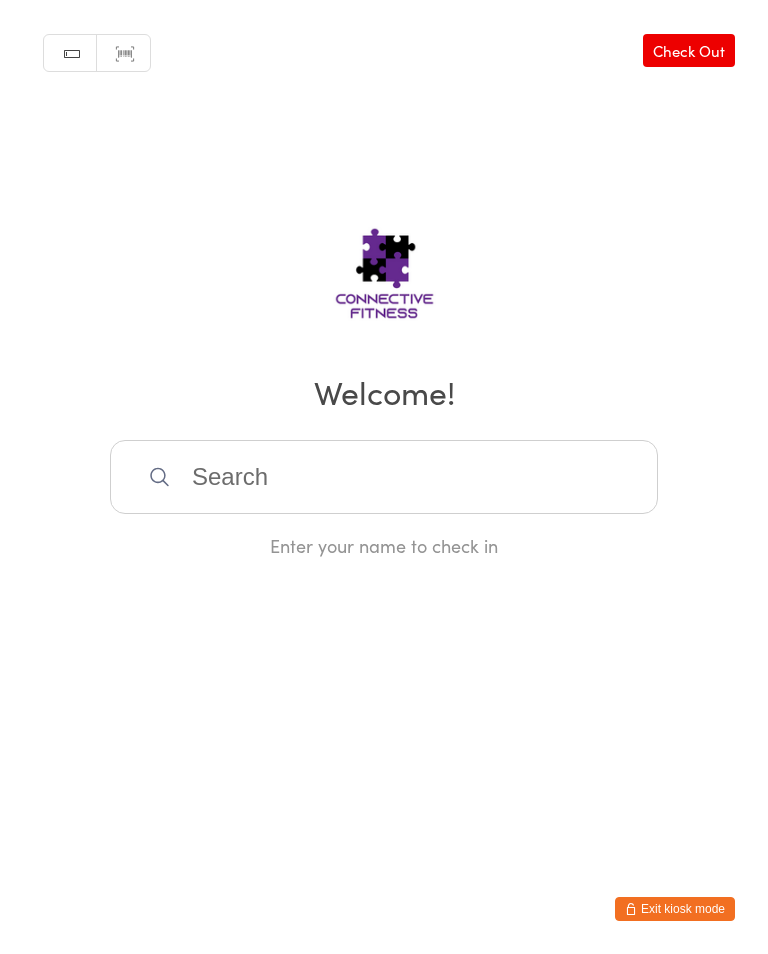 click at bounding box center (384, 477) 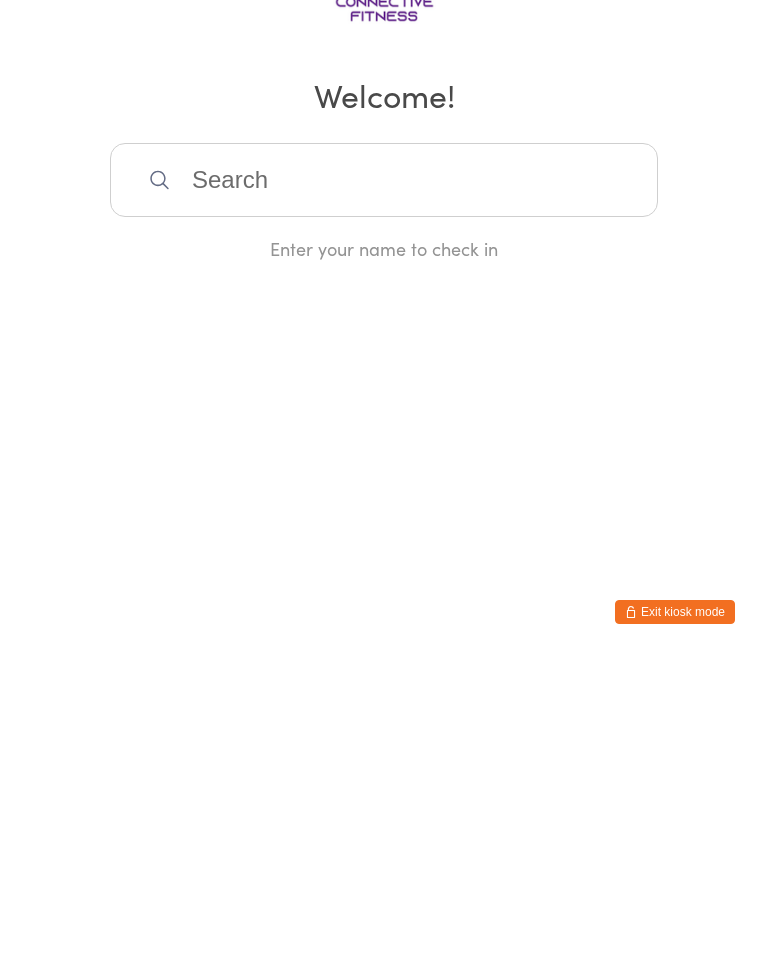 scroll, scrollTop: 0, scrollLeft: 0, axis: both 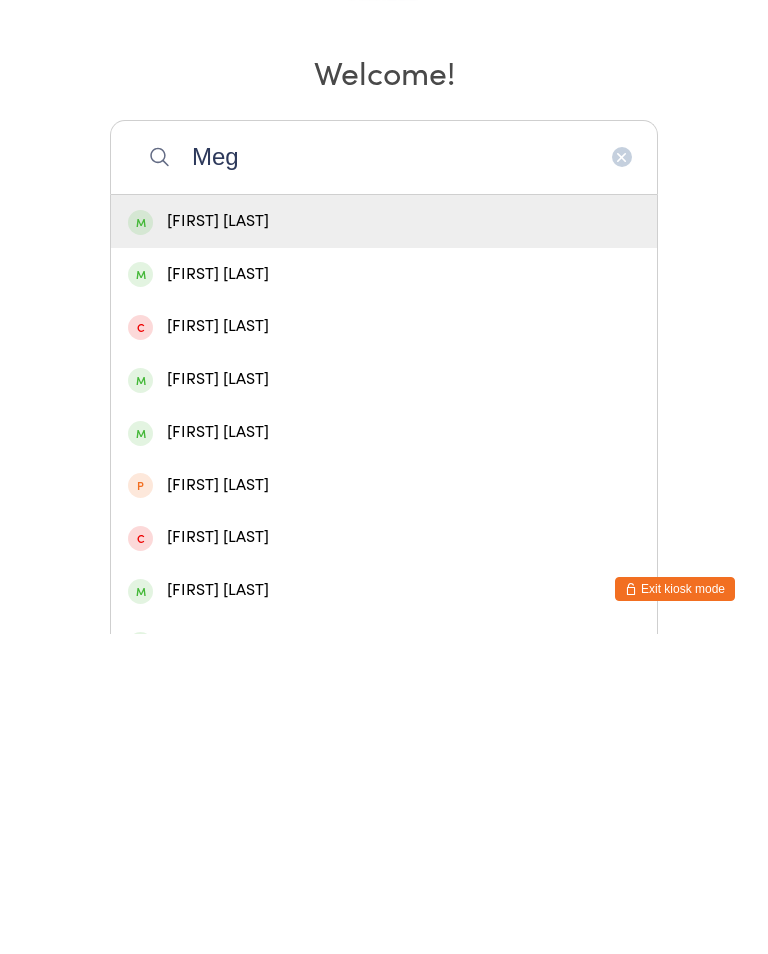 type on "Meg" 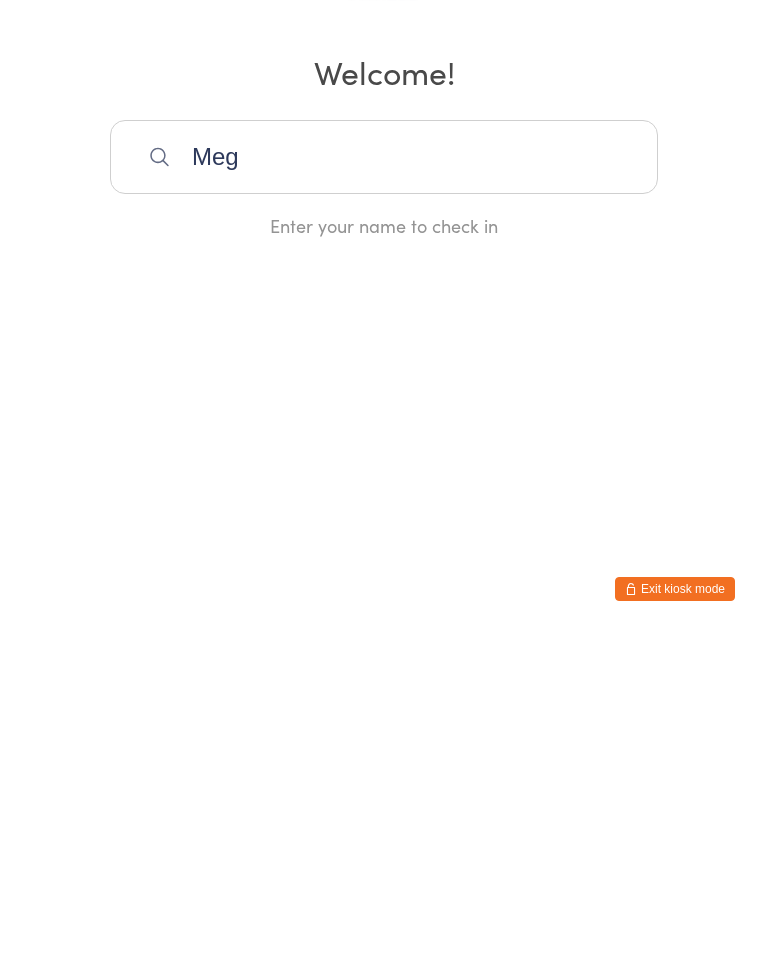 type 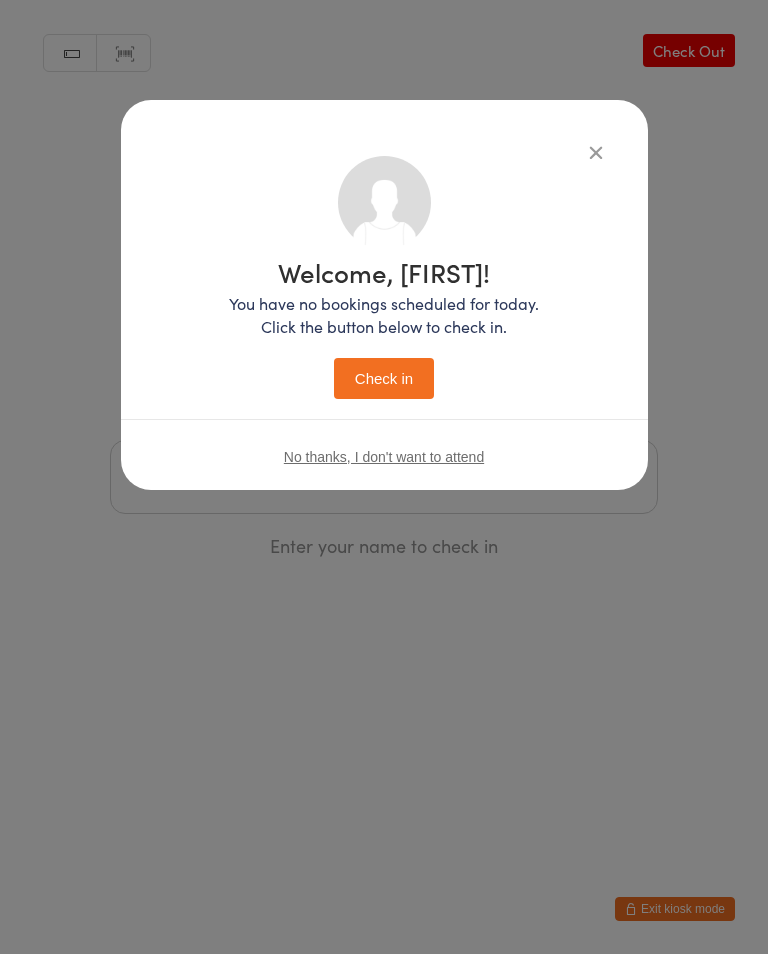 click on "Check in" at bounding box center (384, 378) 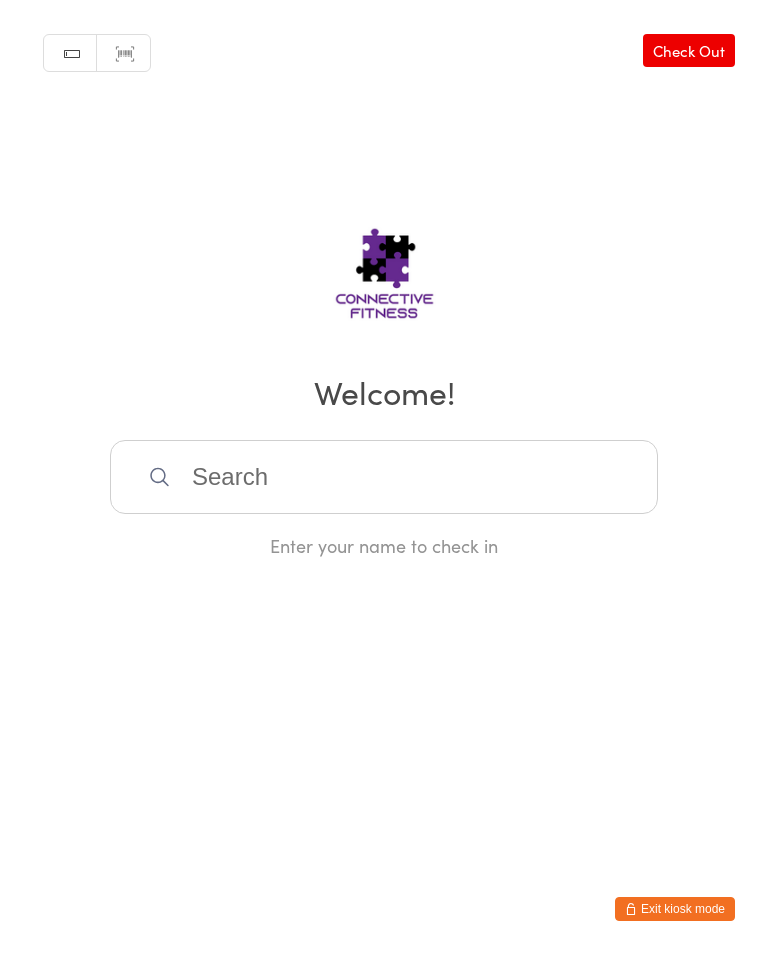 click on "Check Out" at bounding box center (689, 50) 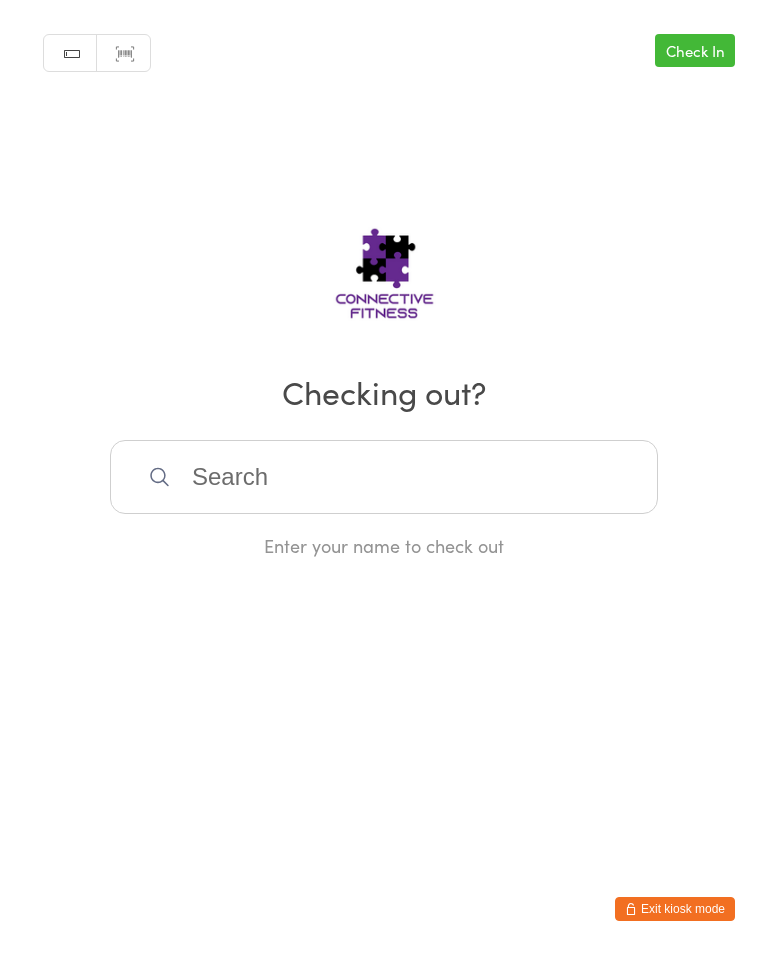 click at bounding box center (384, 477) 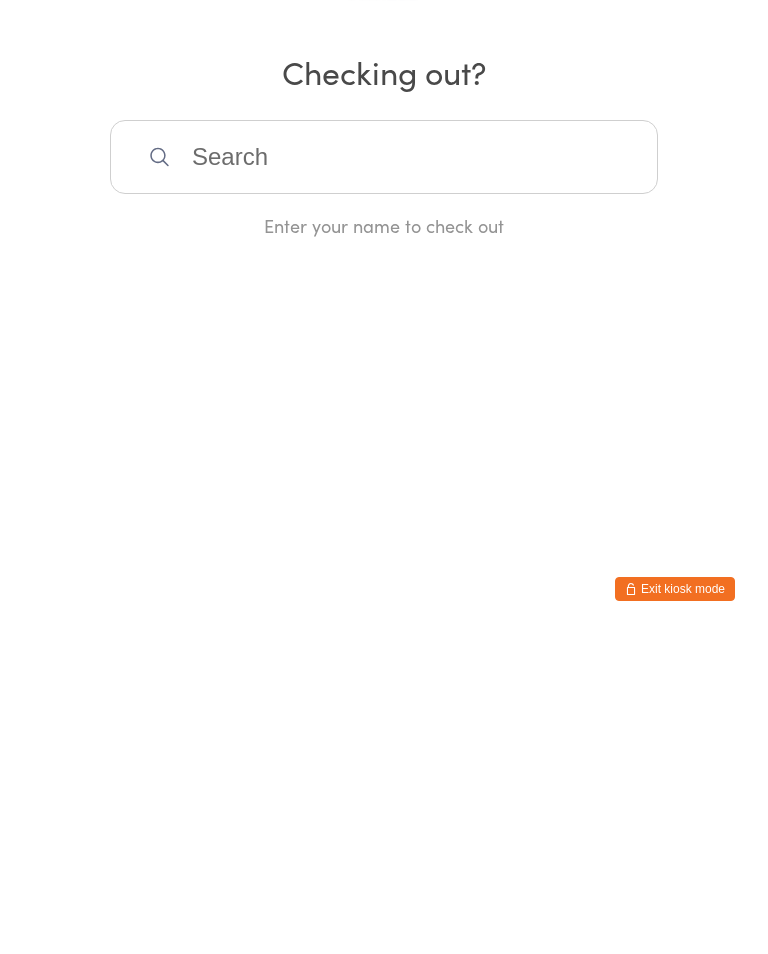 scroll, scrollTop: 0, scrollLeft: 0, axis: both 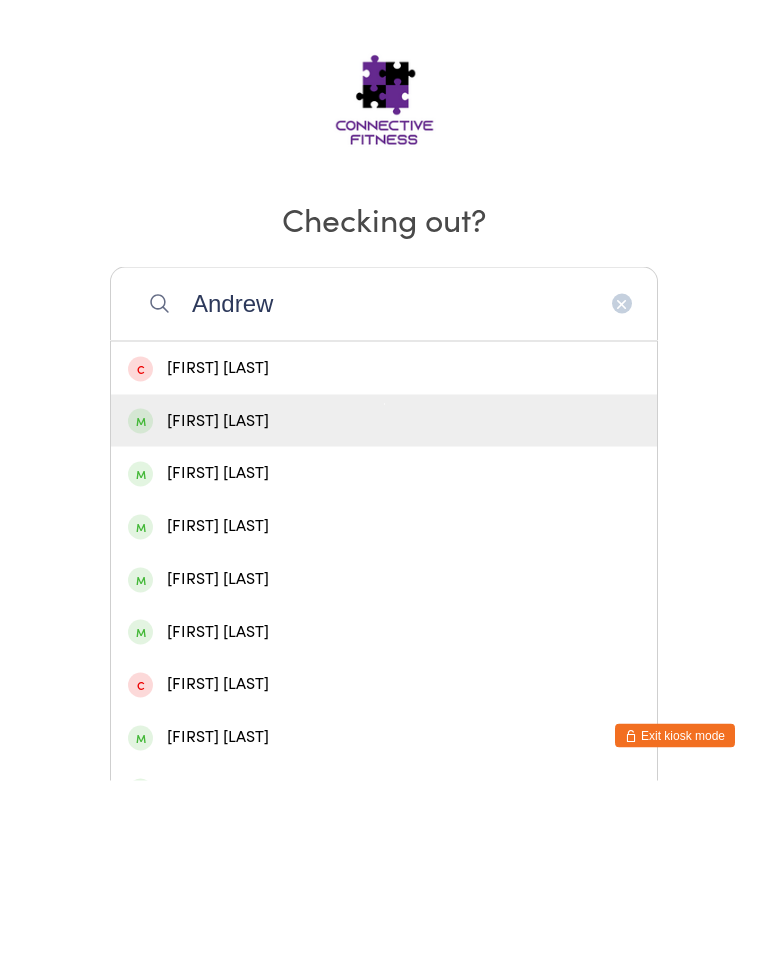type on "Andrew" 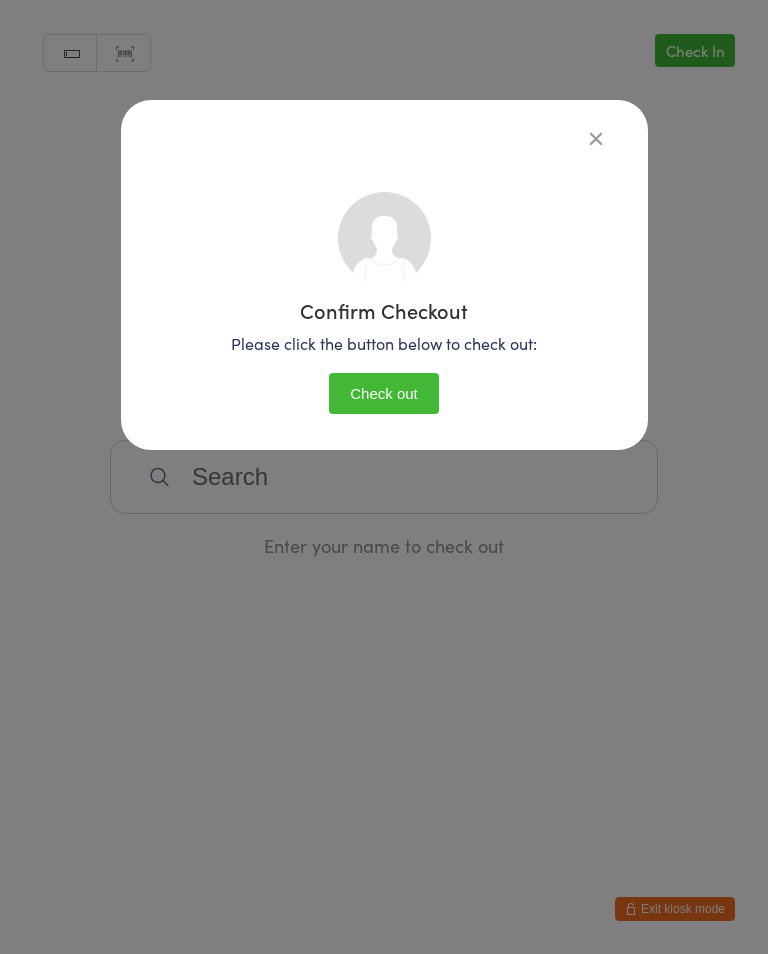 click on "Confirm Checkout Please click the button below to check out: Check out" at bounding box center [384, 477] 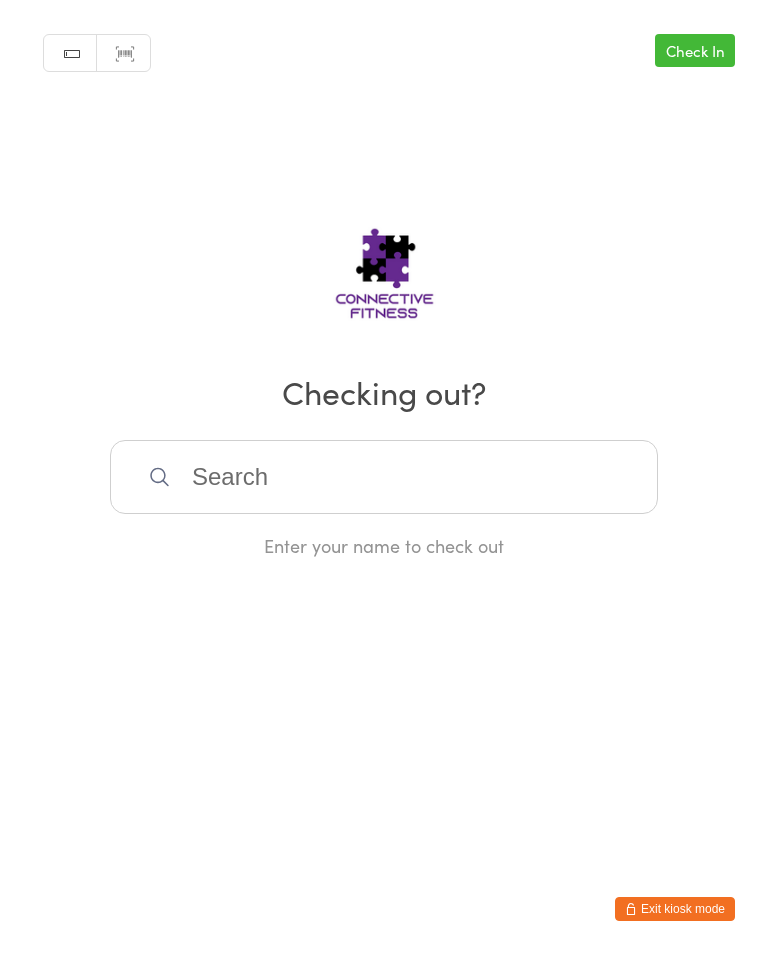 click at bounding box center (384, 477) 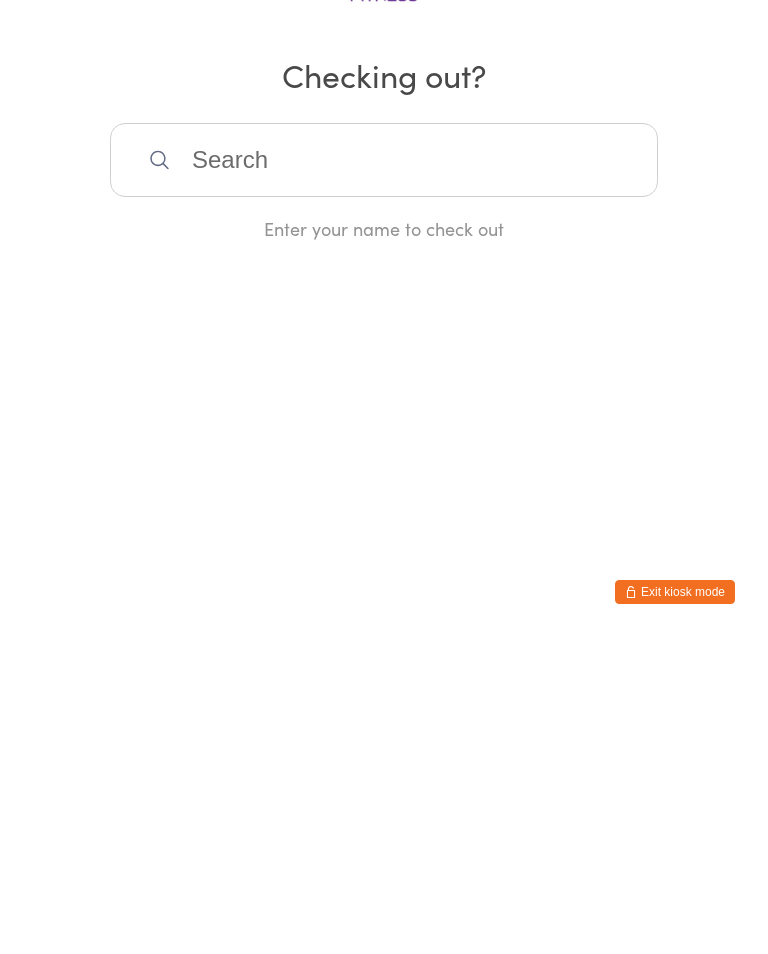scroll, scrollTop: 0, scrollLeft: 0, axis: both 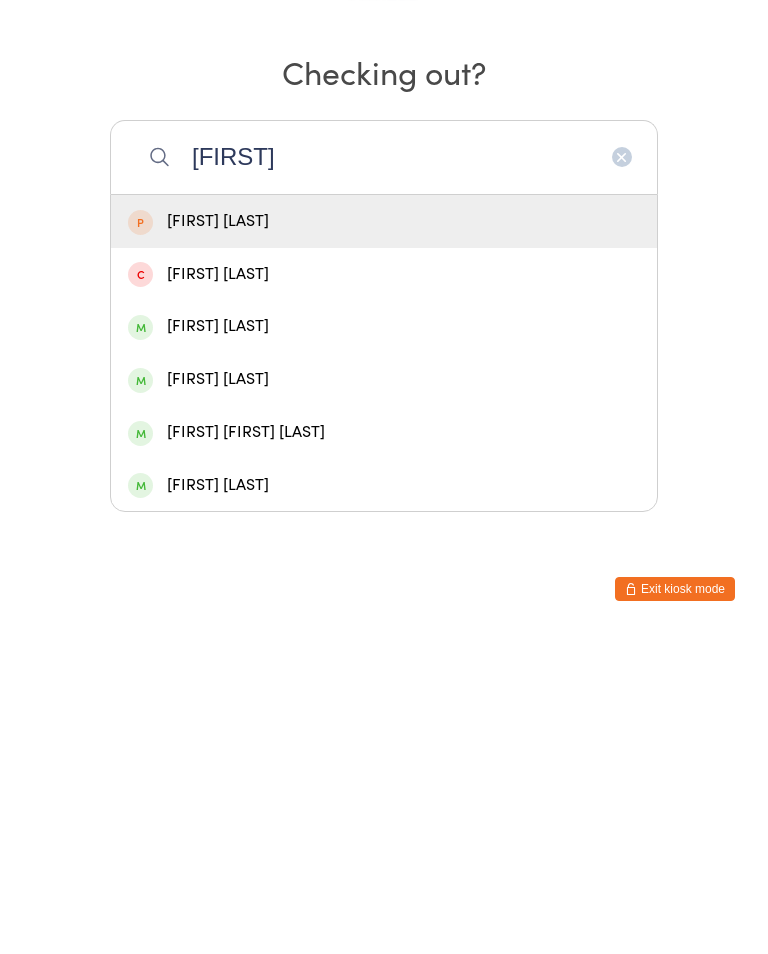type on "[FIRST]" 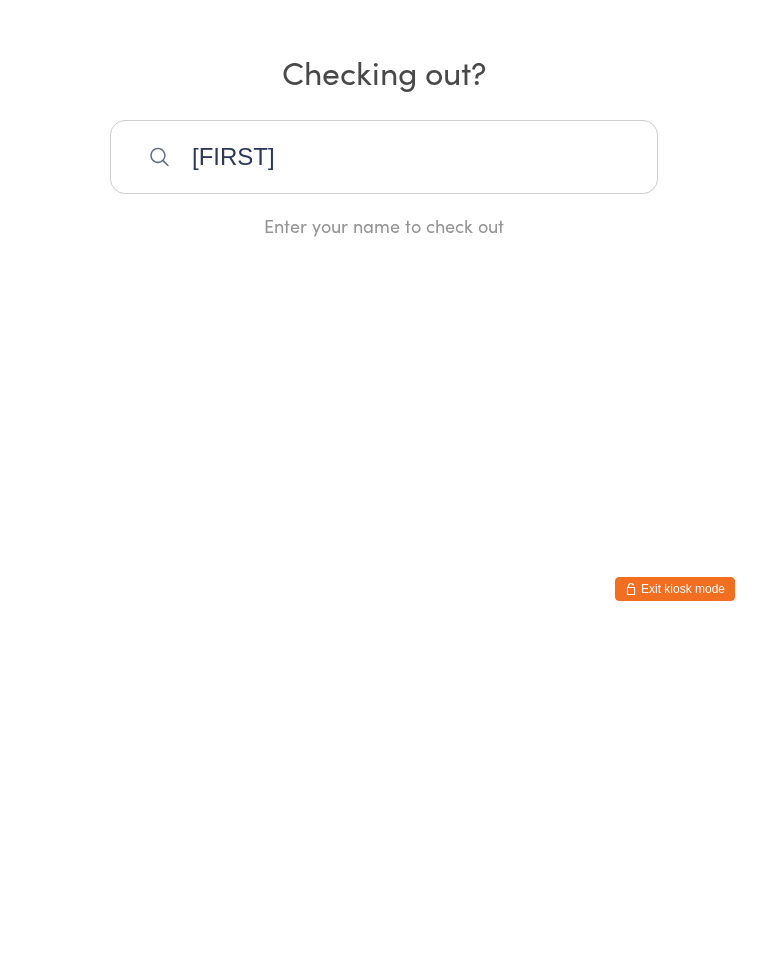 type 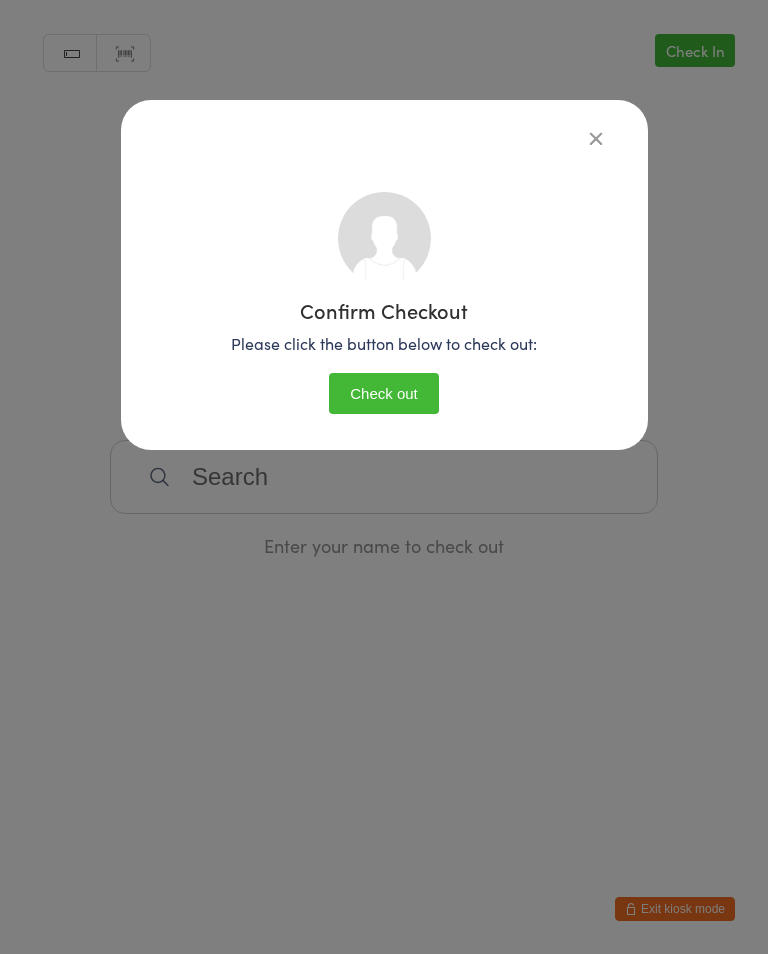 click at bounding box center [596, 138] 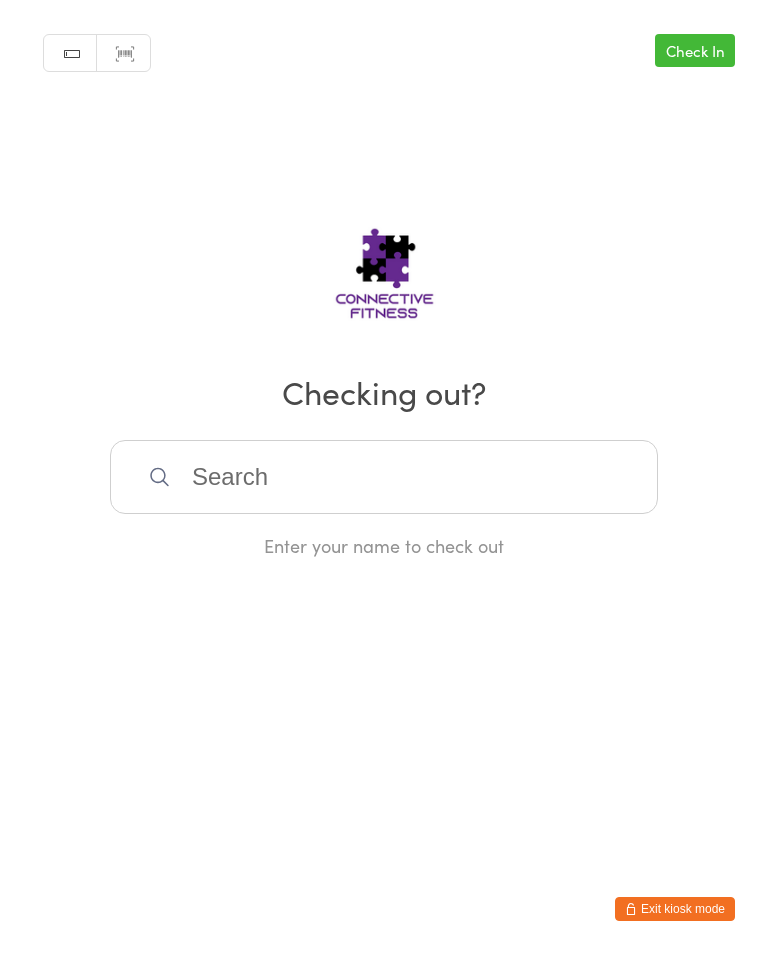 click on "Check In" at bounding box center [695, 50] 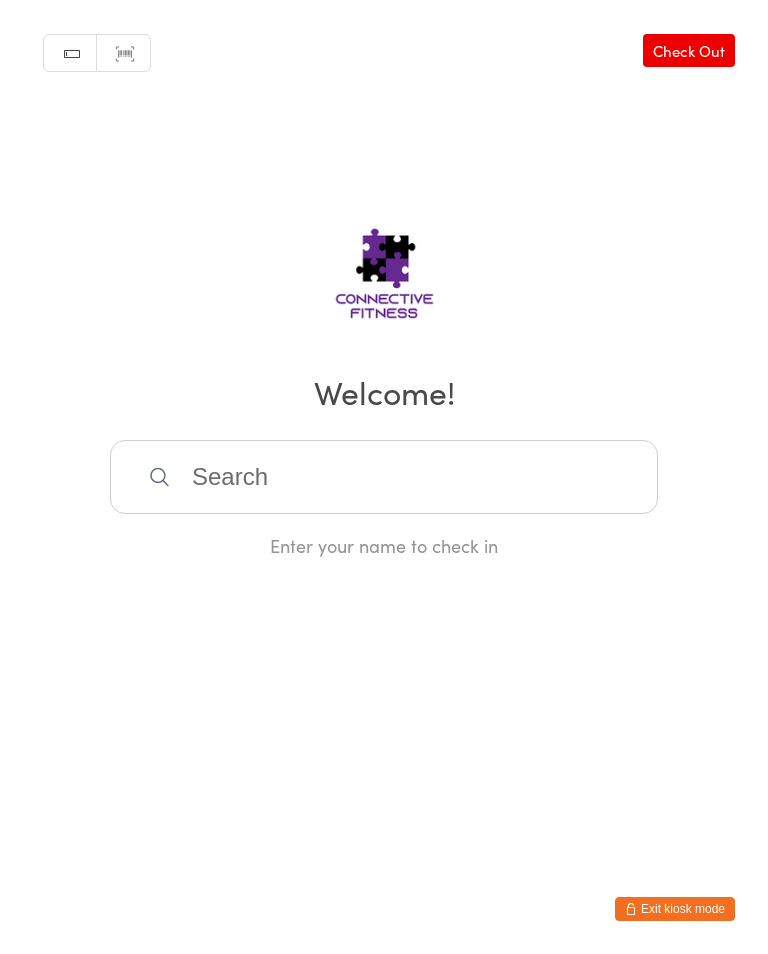 click at bounding box center [384, 477] 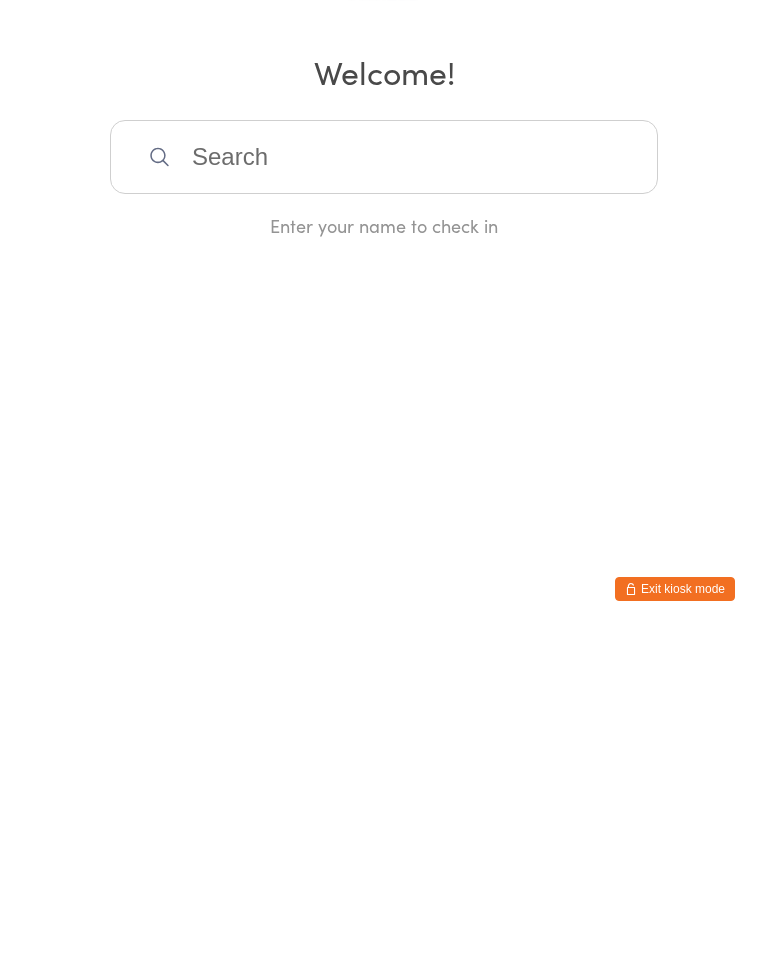 scroll, scrollTop: 0, scrollLeft: 0, axis: both 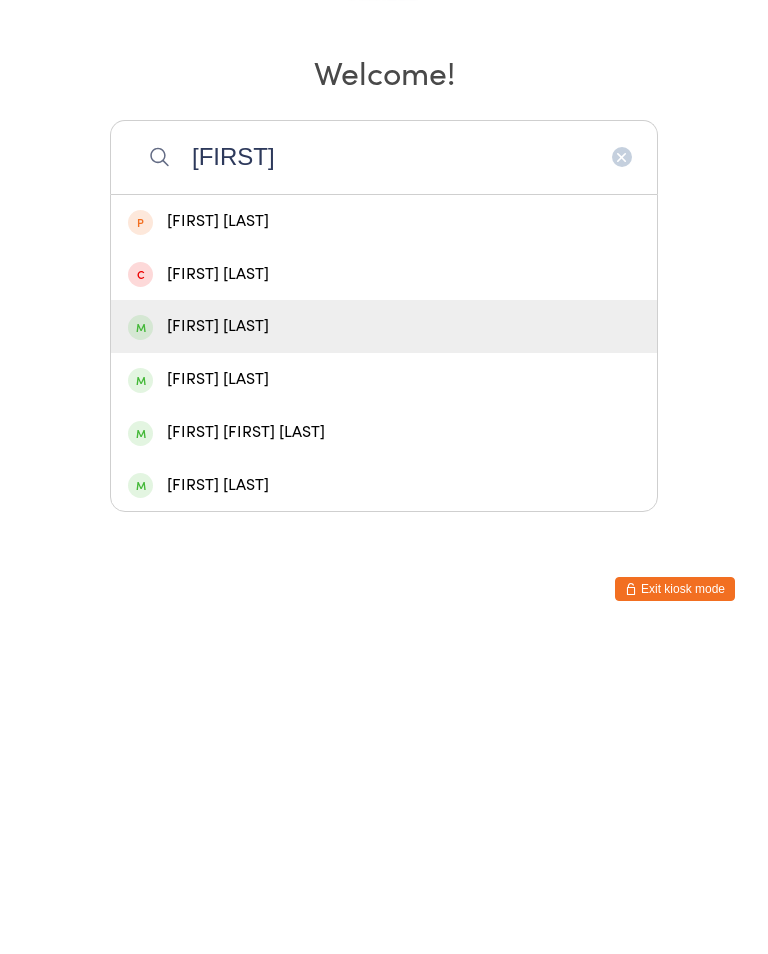 type on "[FIRST]" 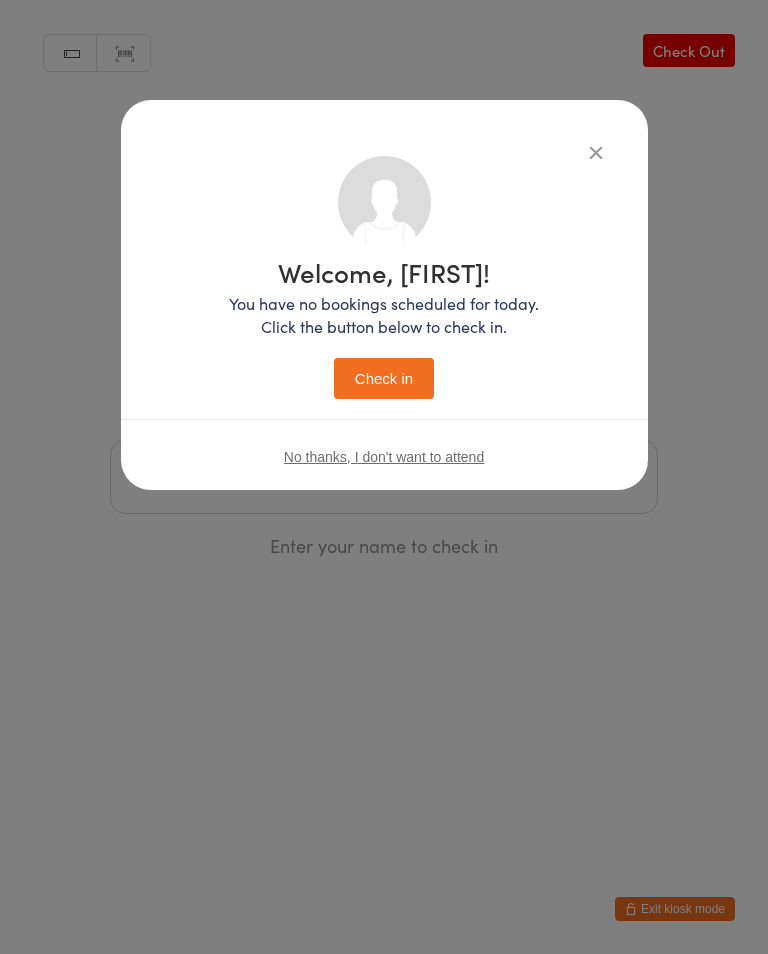 click on "Check in" at bounding box center [384, 378] 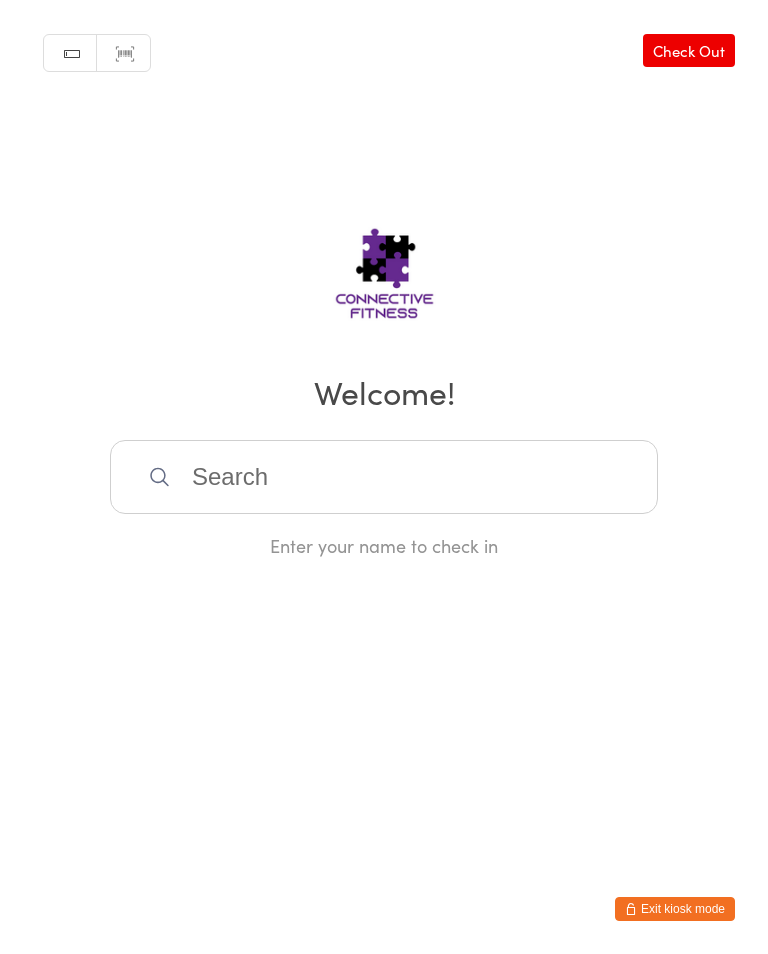 click on "Check Out" at bounding box center (689, 50) 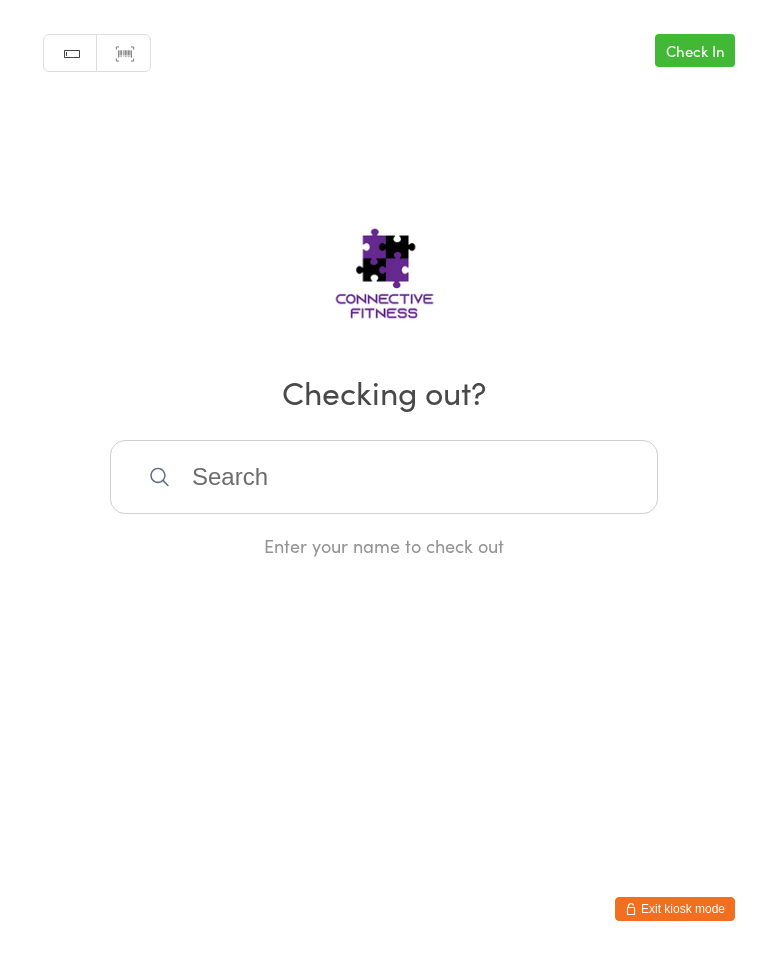 click at bounding box center (384, 477) 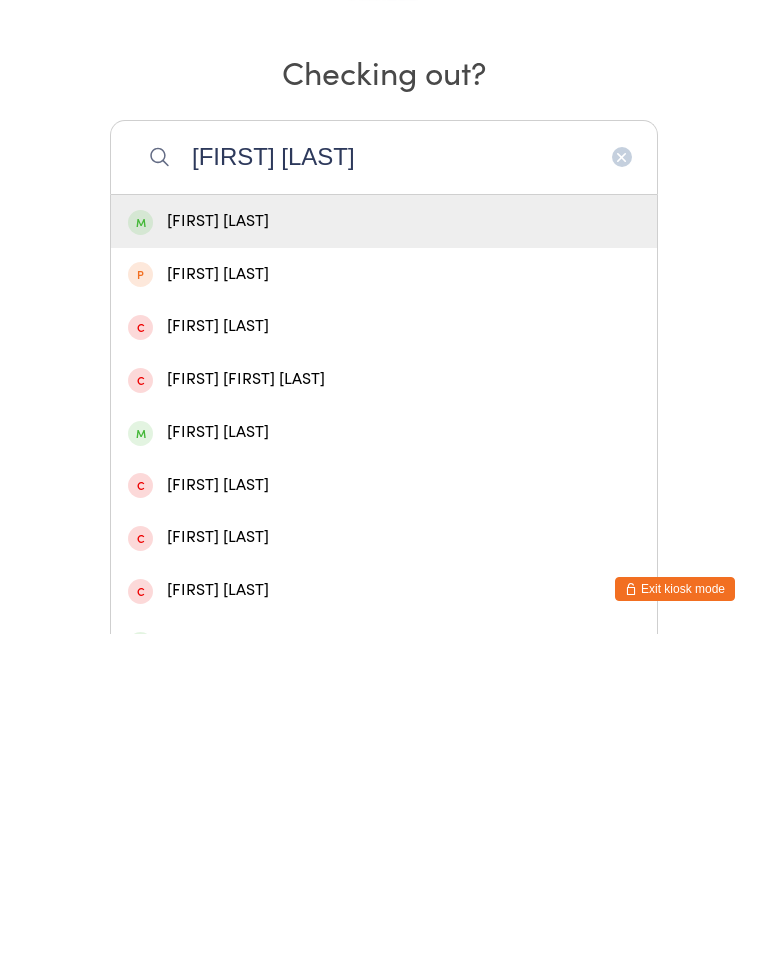 type on "[FIRST] [LAST]" 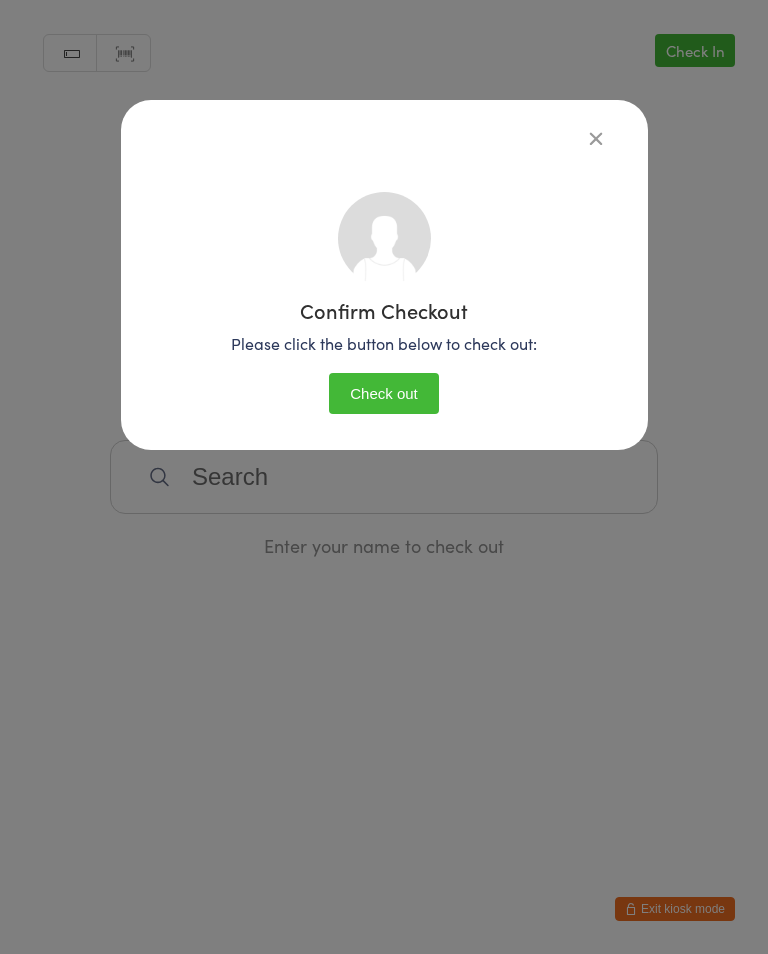 click on "Check out" at bounding box center [384, 393] 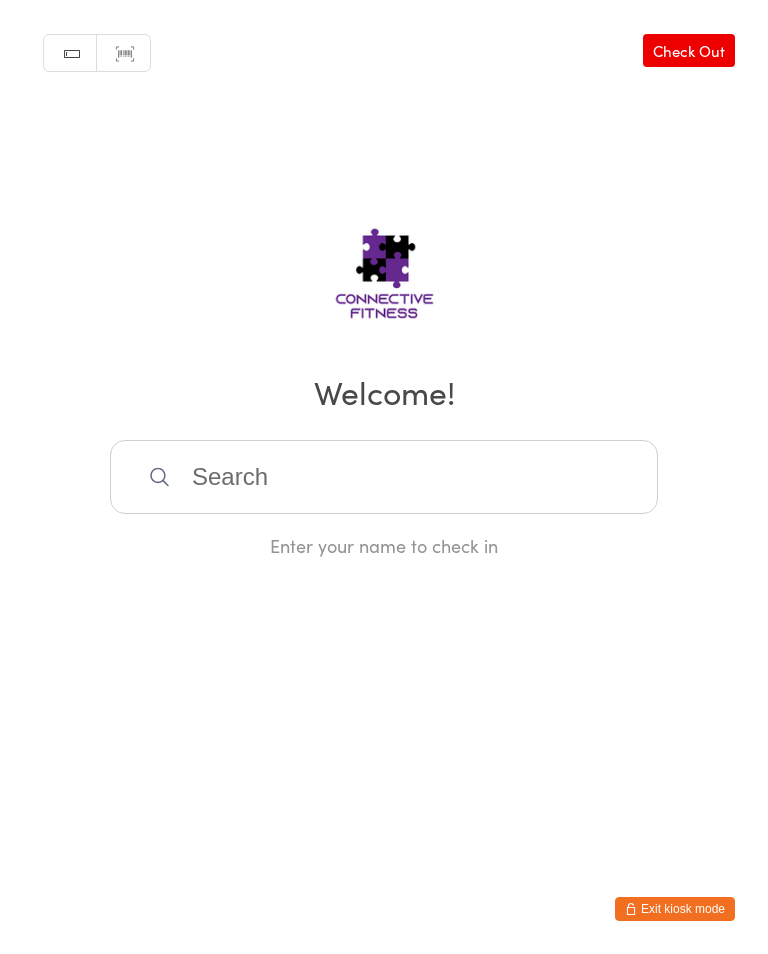click on "Check Out" at bounding box center [689, 50] 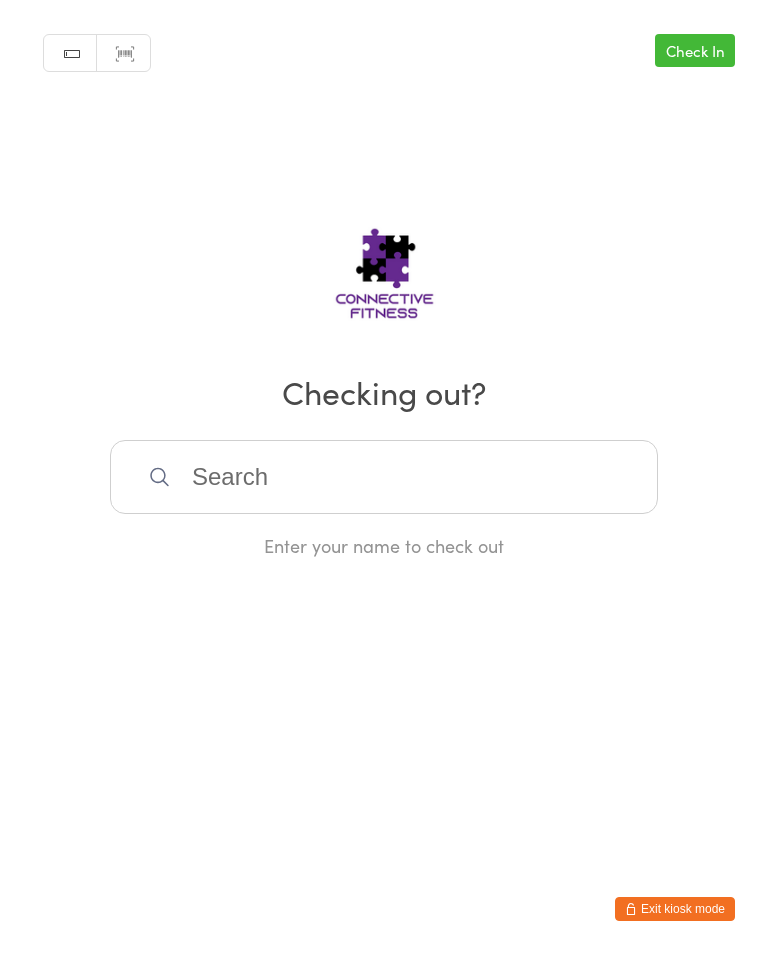 click at bounding box center [384, 477] 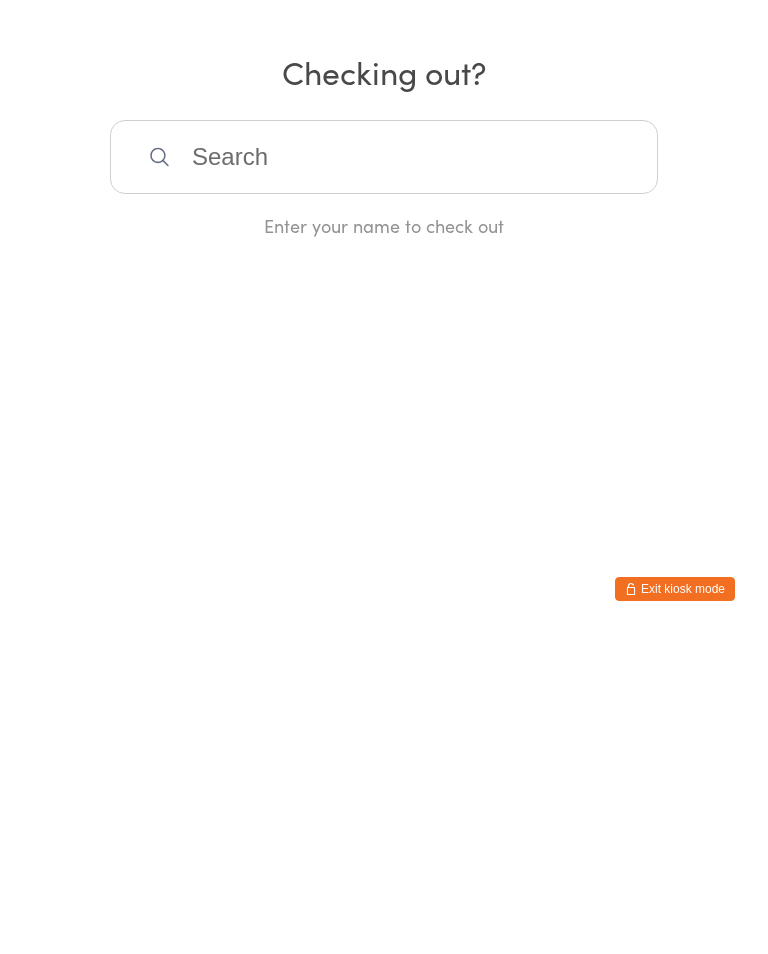 scroll, scrollTop: 0, scrollLeft: 0, axis: both 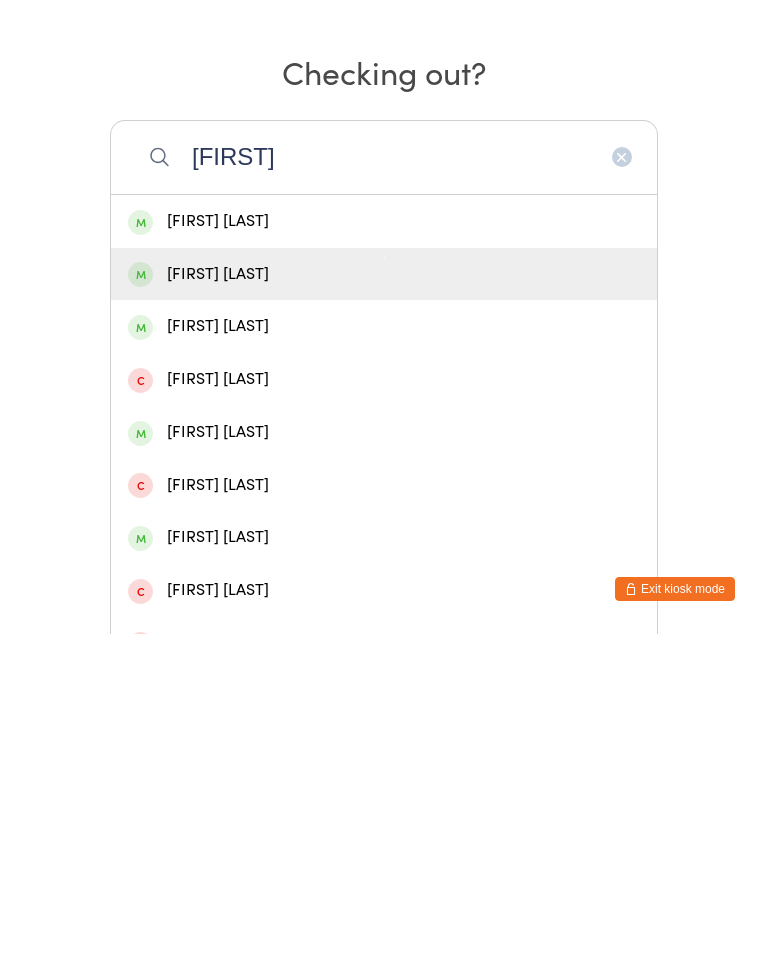 type on "[FIRST]" 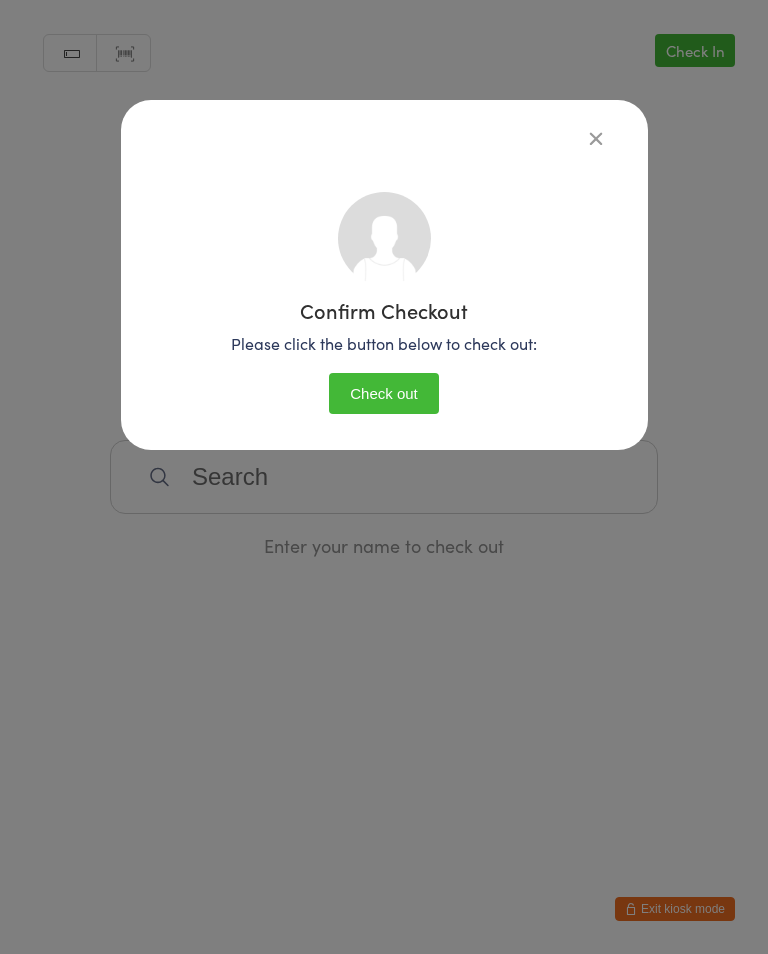 click on "Check out" at bounding box center (384, 393) 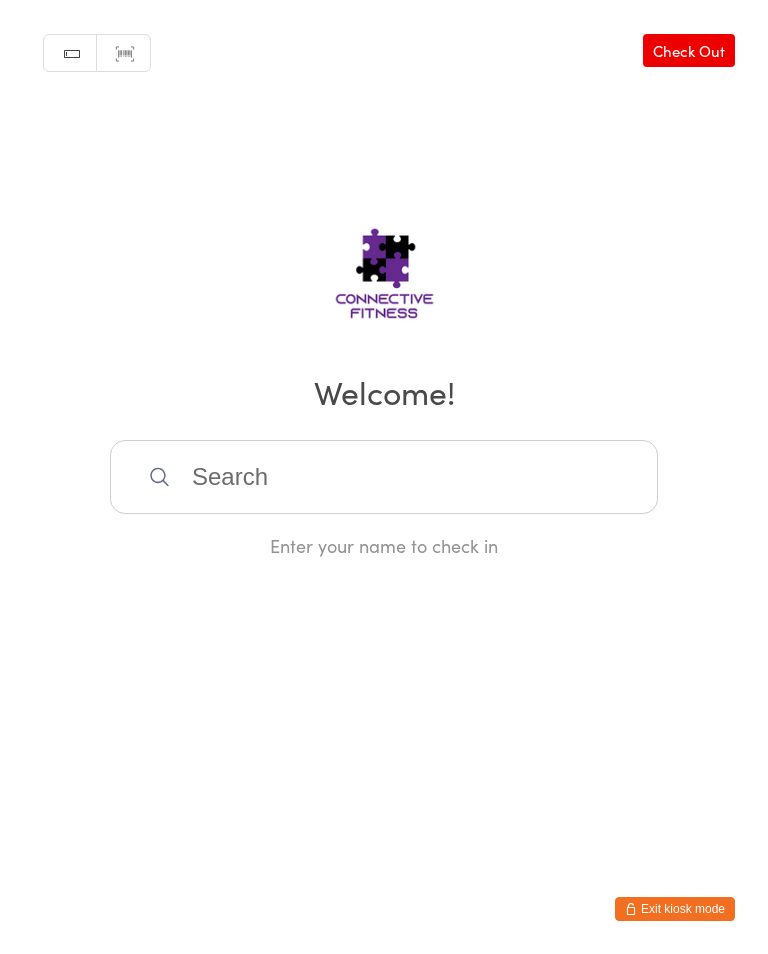 click at bounding box center [384, 477] 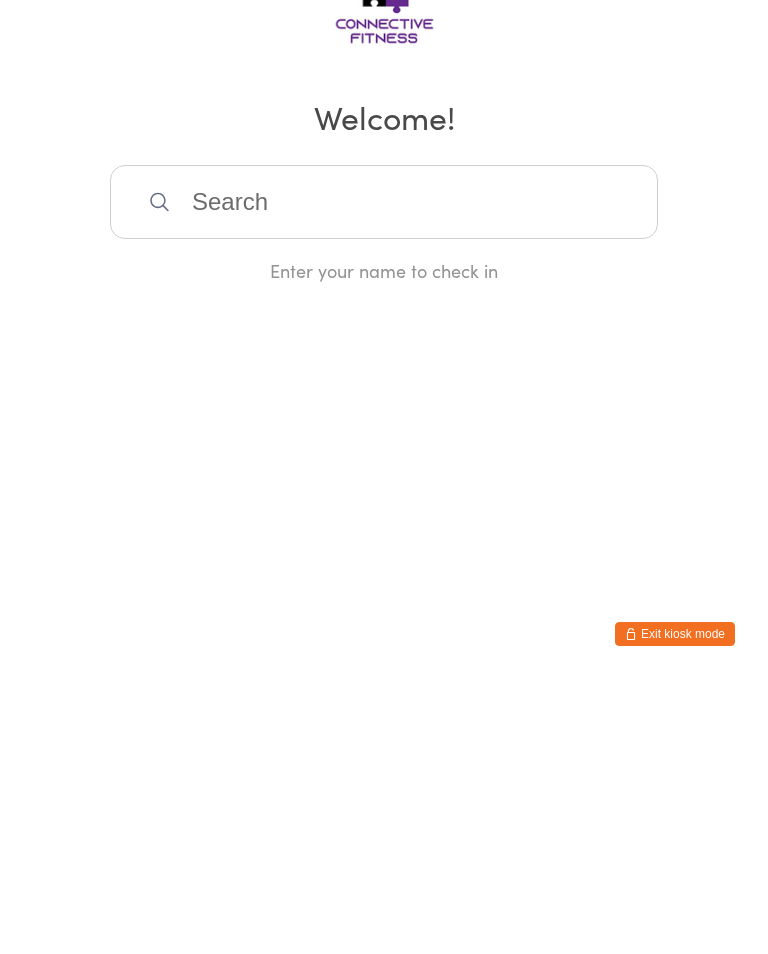 scroll, scrollTop: 0, scrollLeft: 0, axis: both 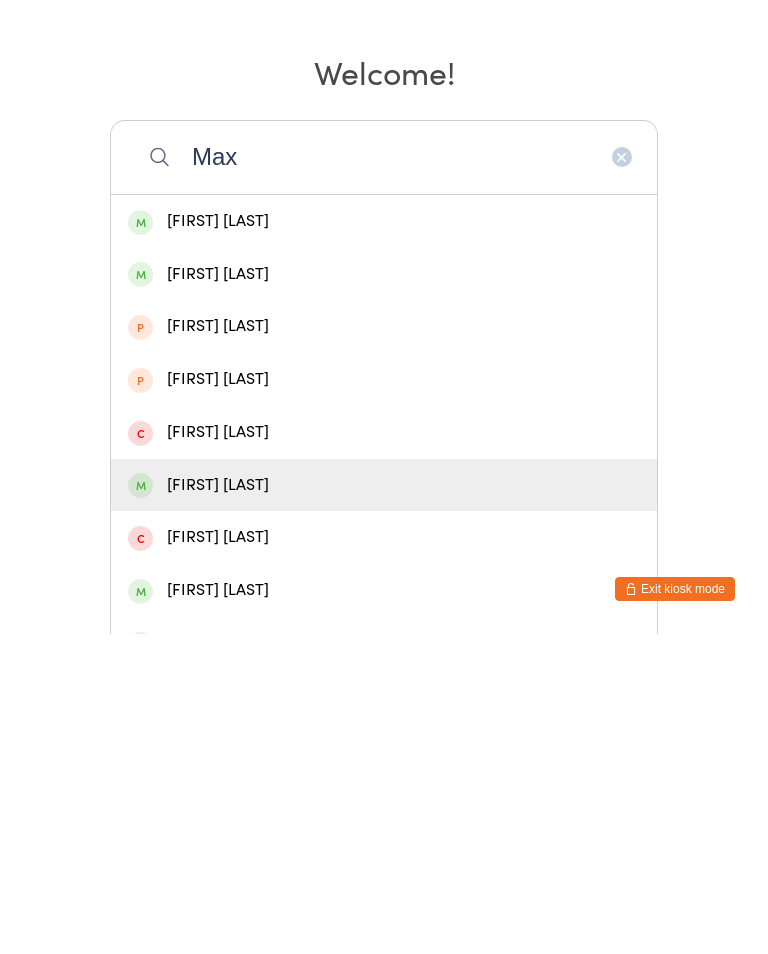 type on "Max" 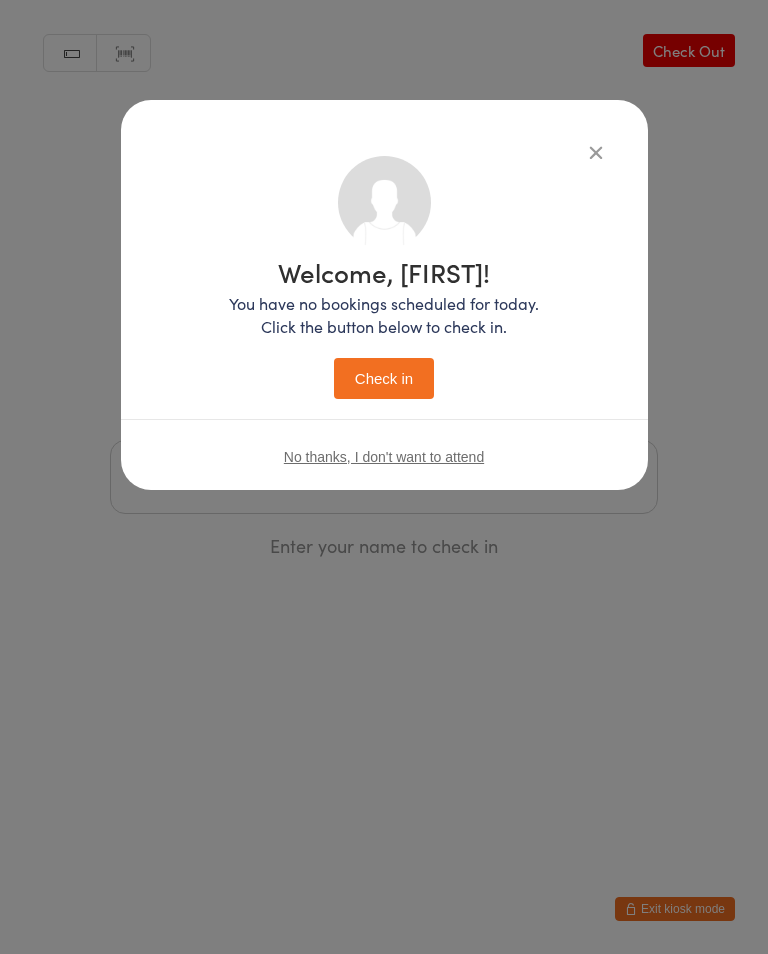 click on "Check in" at bounding box center (384, 378) 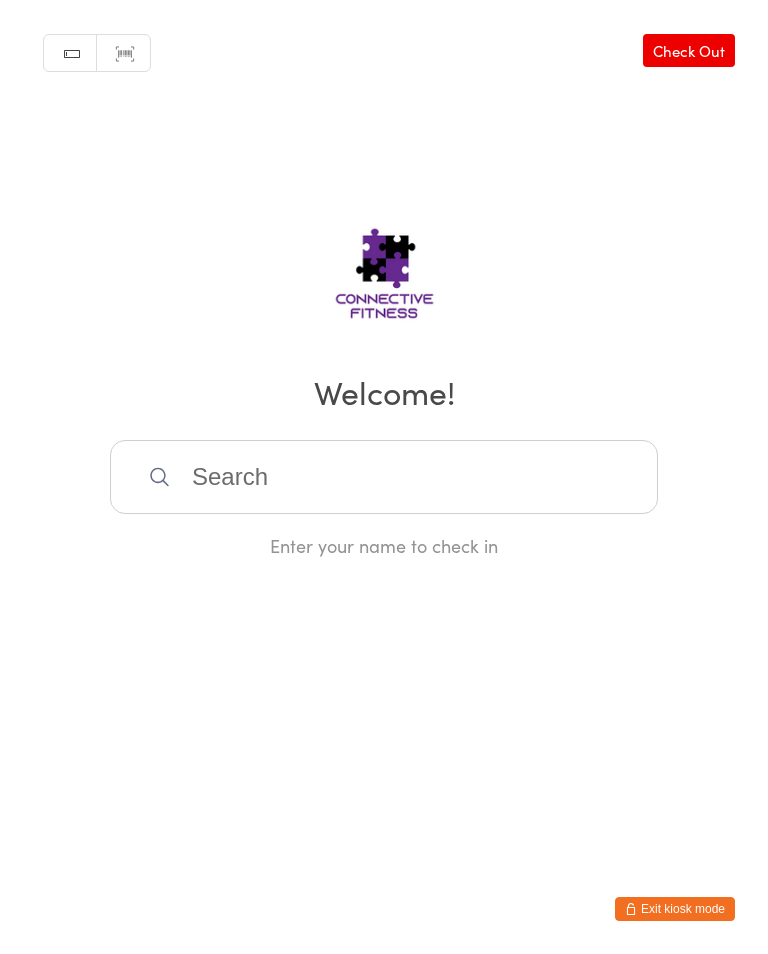 click at bounding box center (384, 477) 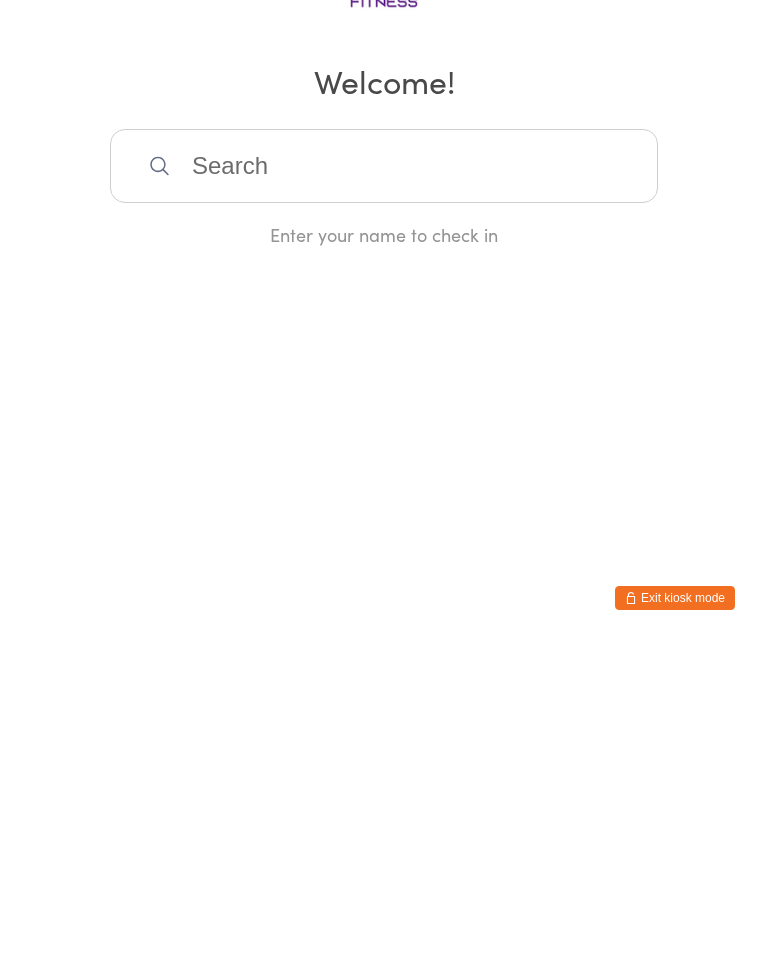 scroll, scrollTop: 0, scrollLeft: 0, axis: both 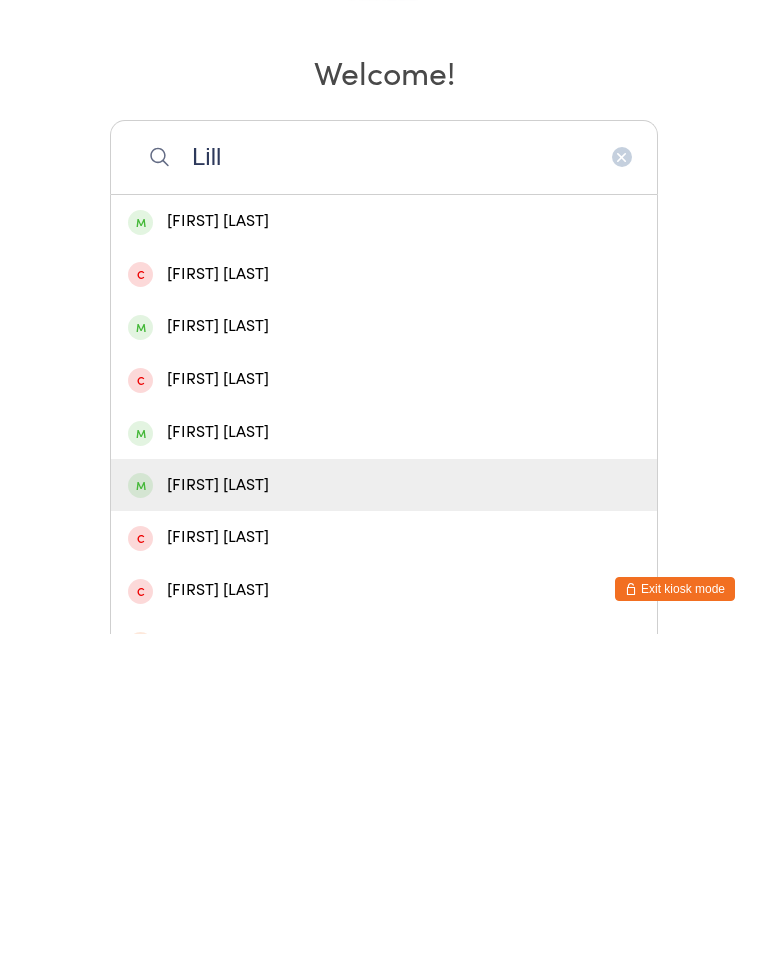 type on "Lill" 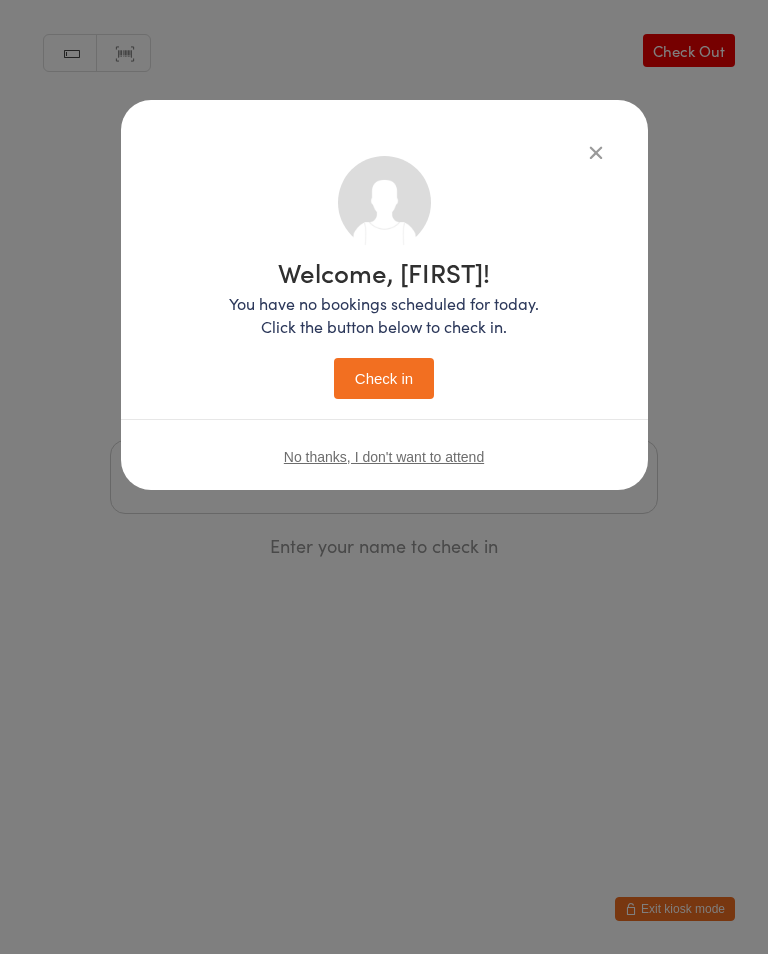 click on "Check in" at bounding box center (384, 378) 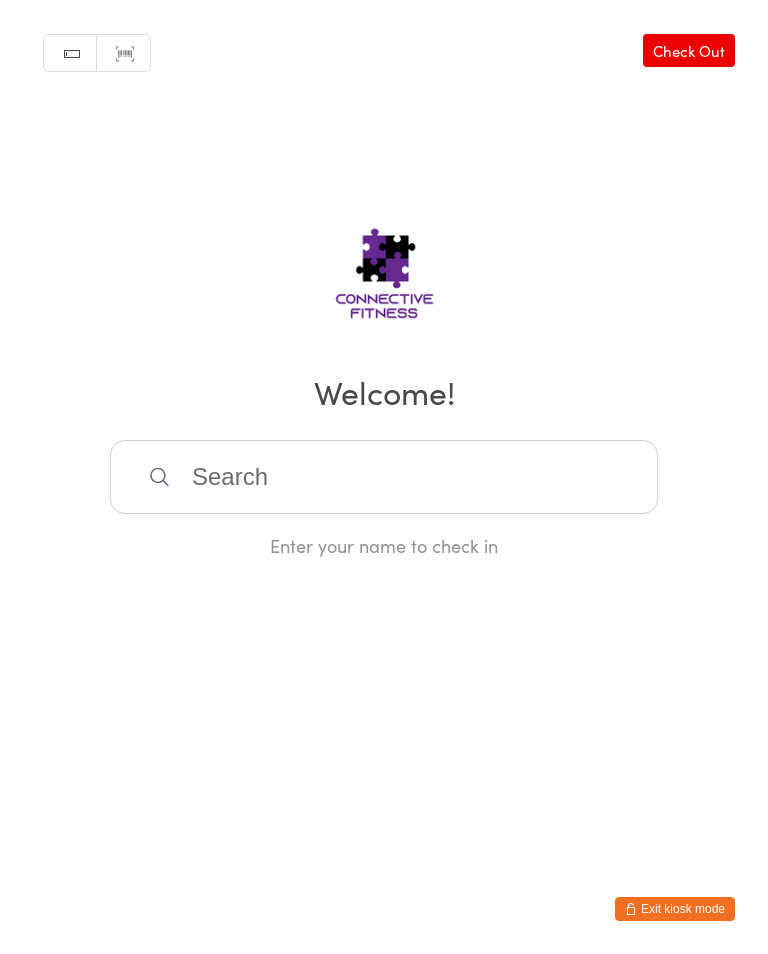 click at bounding box center (384, 477) 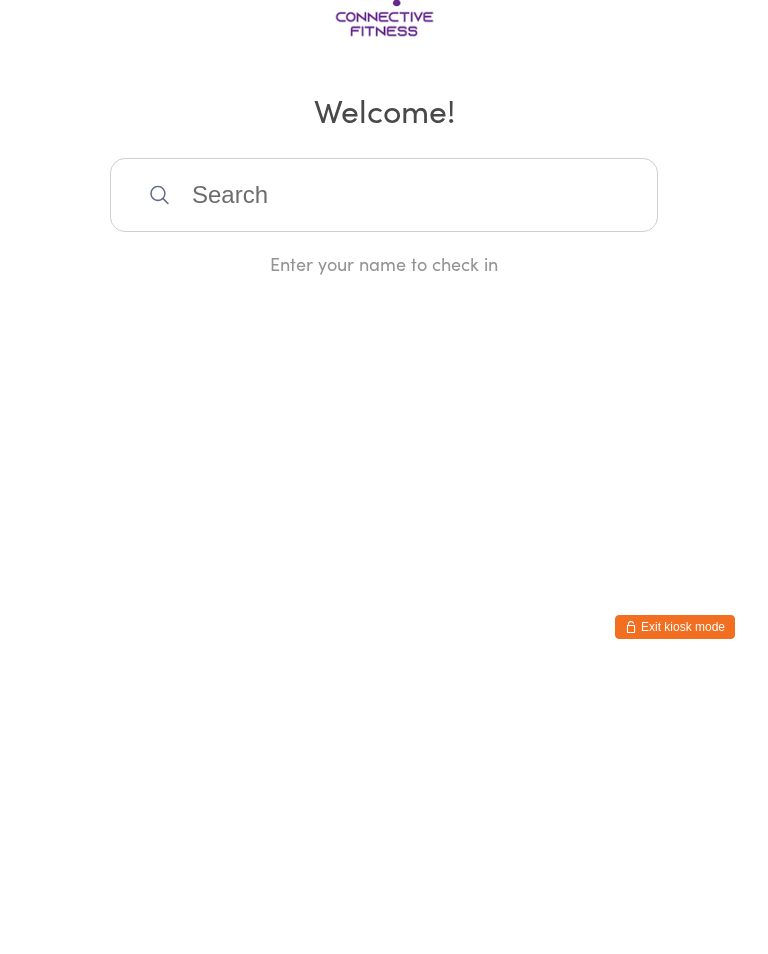 scroll, scrollTop: 0, scrollLeft: 0, axis: both 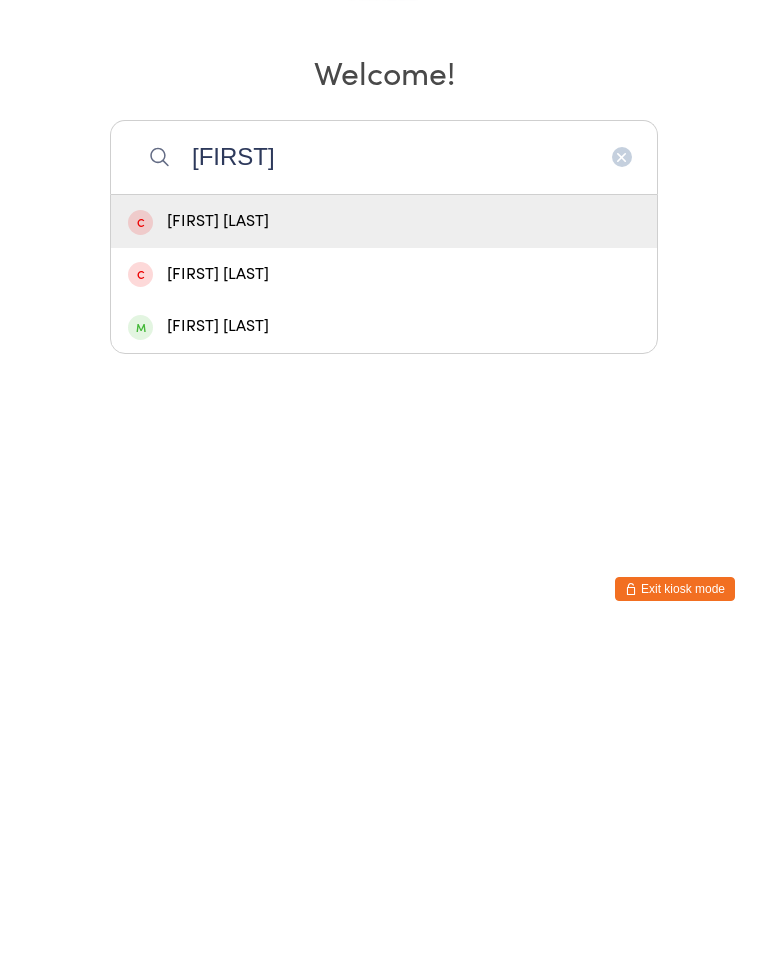 type on "[FIRST]" 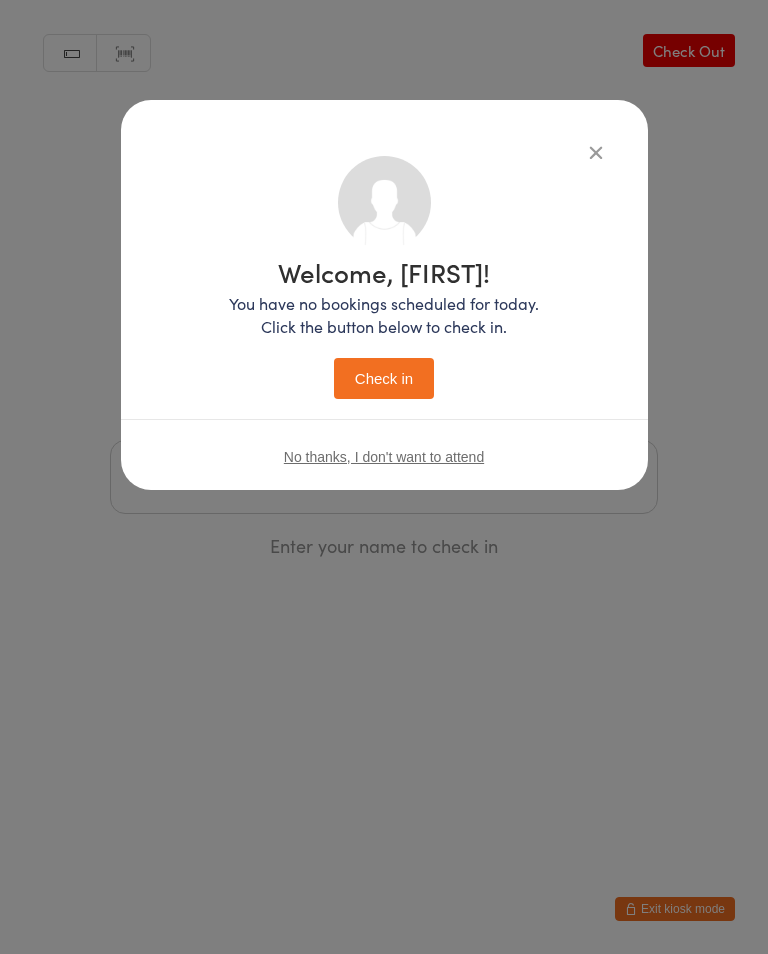click on "Check in" at bounding box center (384, 378) 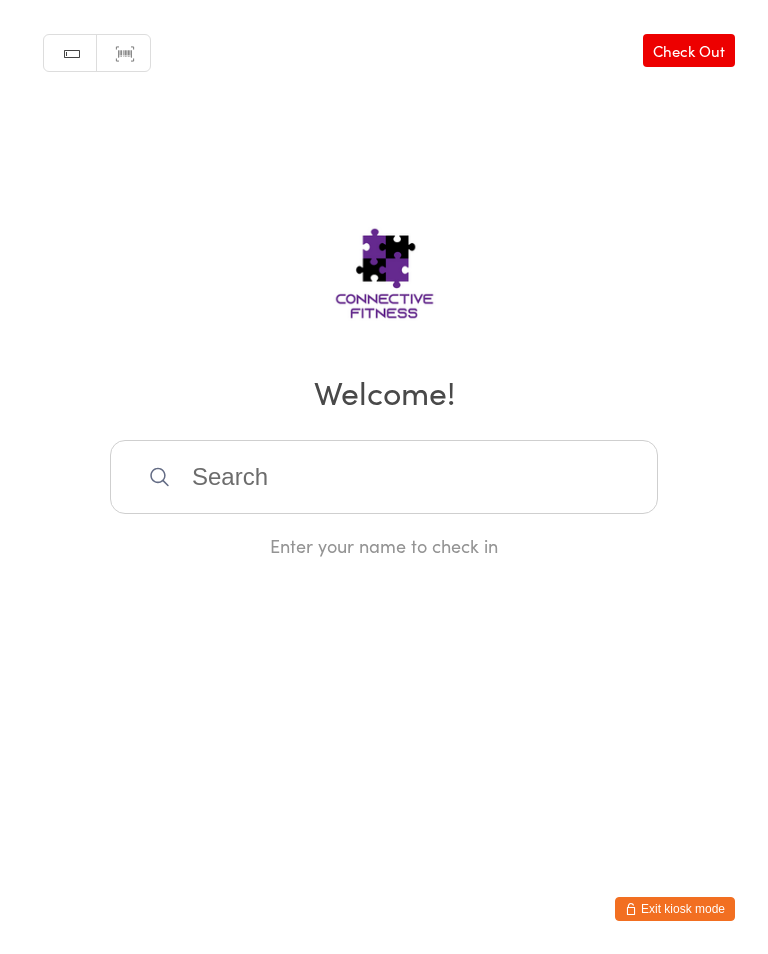 click at bounding box center (384, 477) 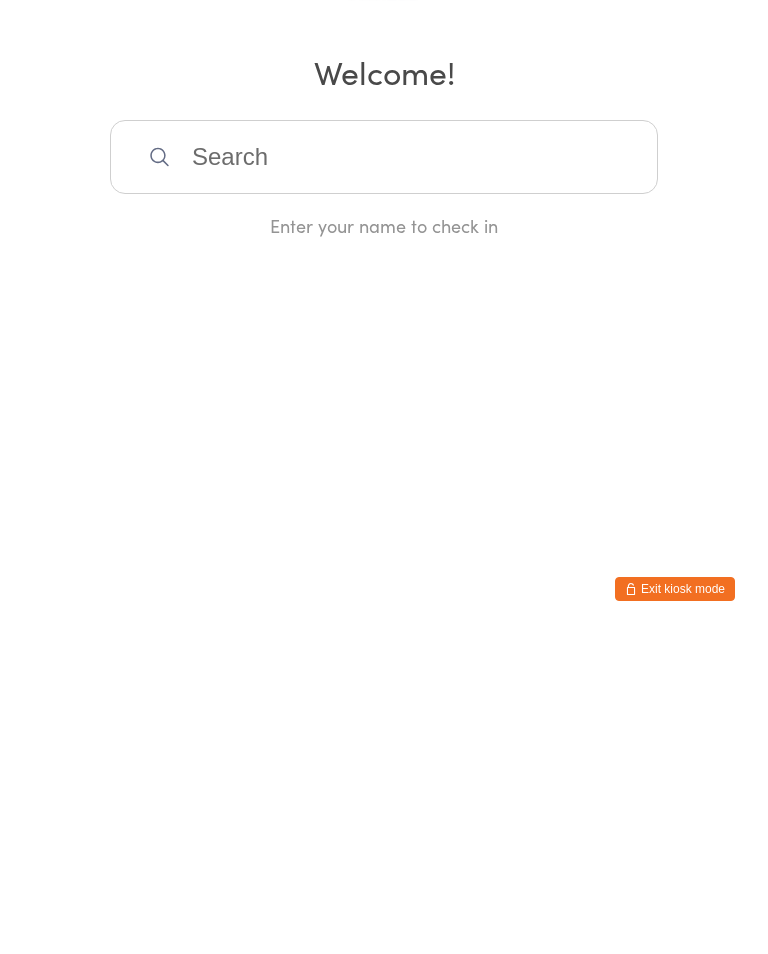 scroll, scrollTop: 0, scrollLeft: 0, axis: both 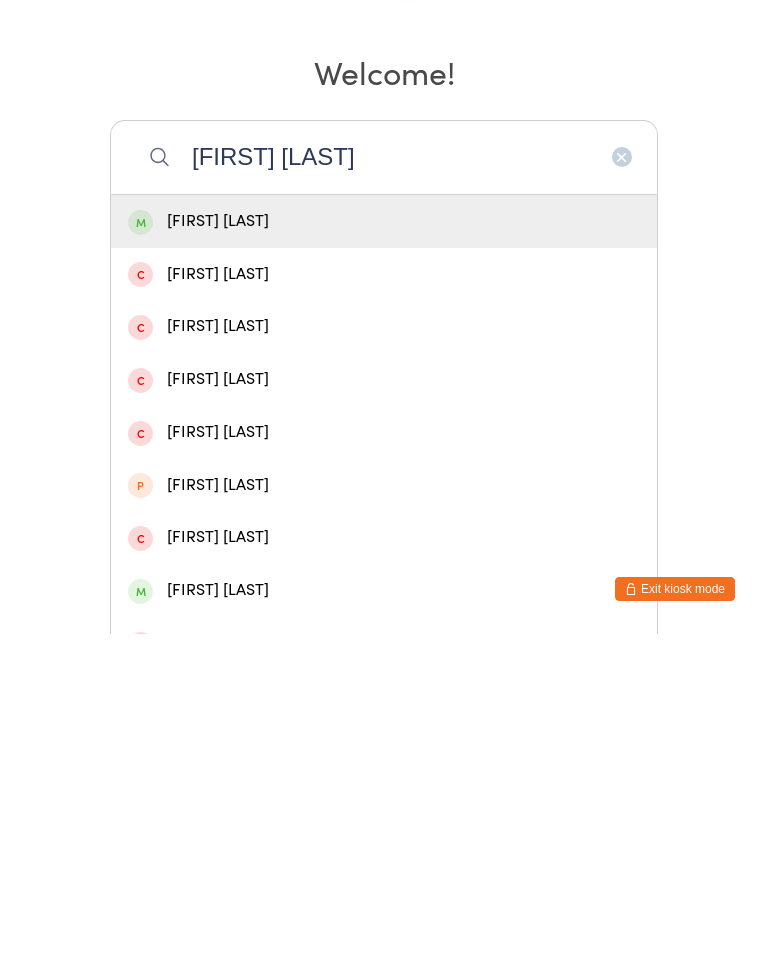 type on "[FIRST] [LAST]" 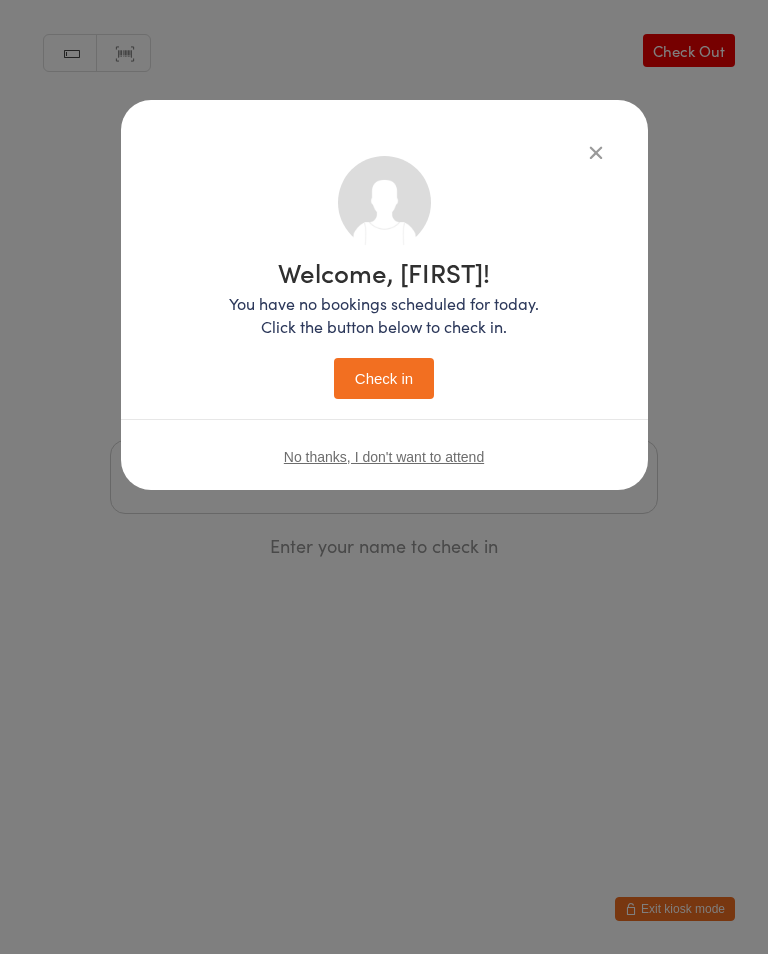 click on "Check in" at bounding box center (384, 378) 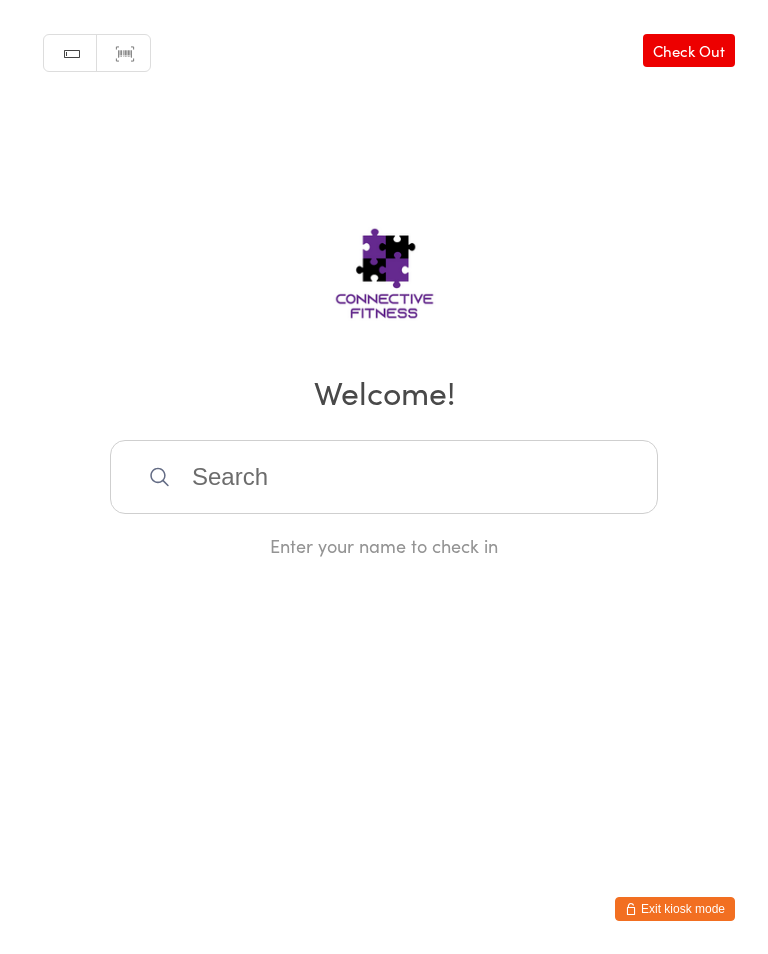 click at bounding box center [384, 477] 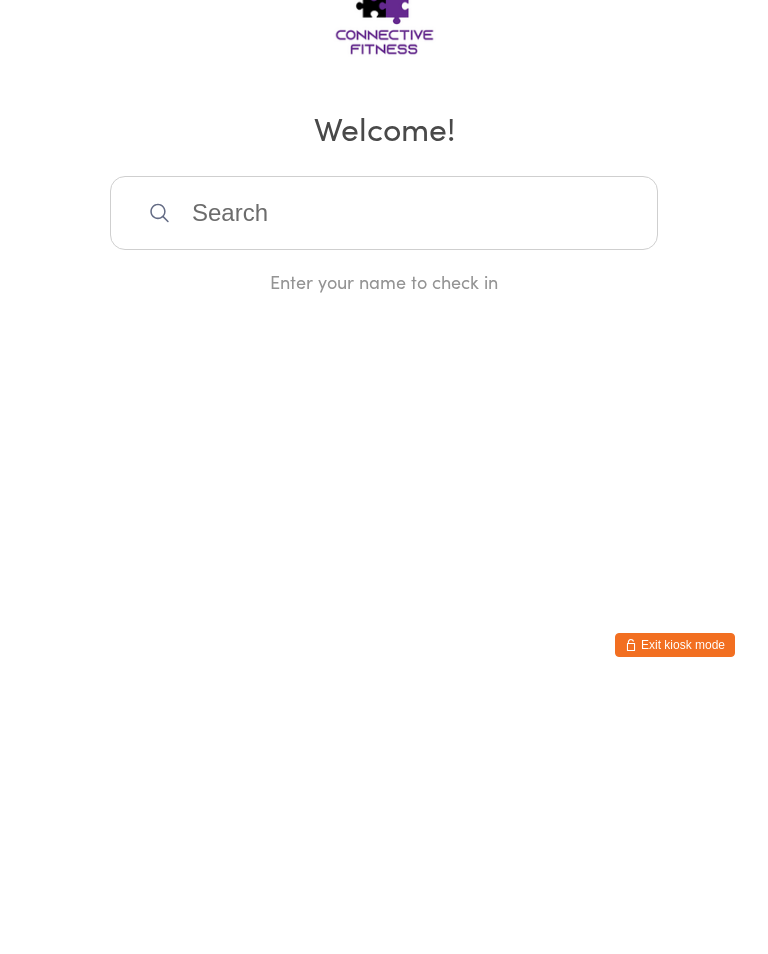 scroll, scrollTop: 0, scrollLeft: 0, axis: both 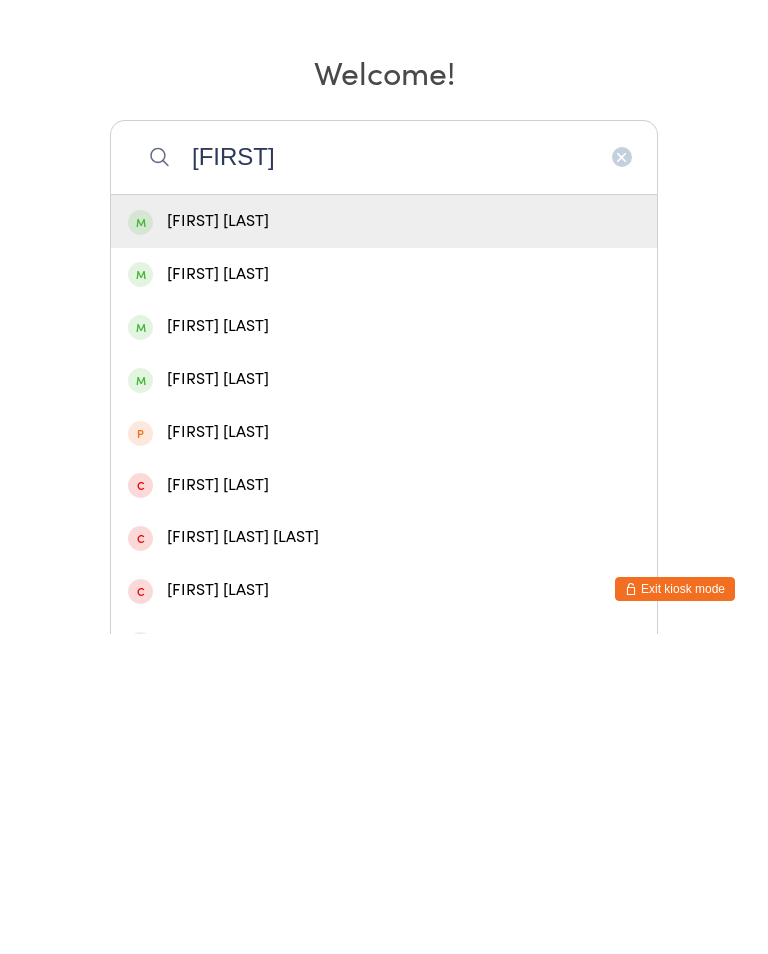 type on "[FIRST]" 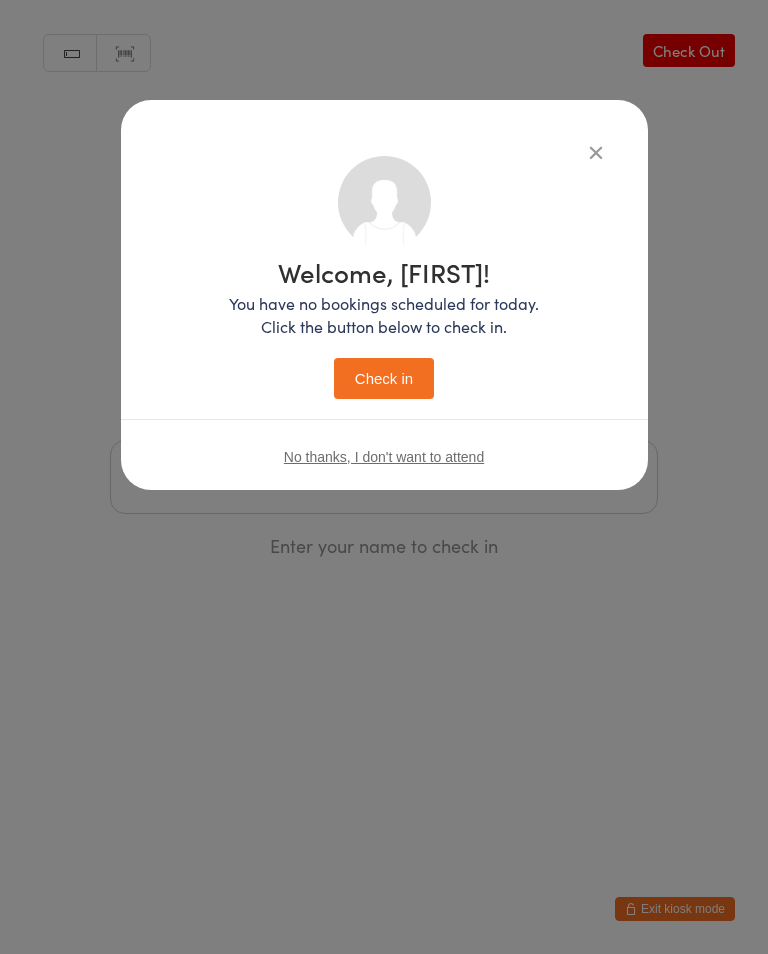 click on "Check in" at bounding box center (384, 378) 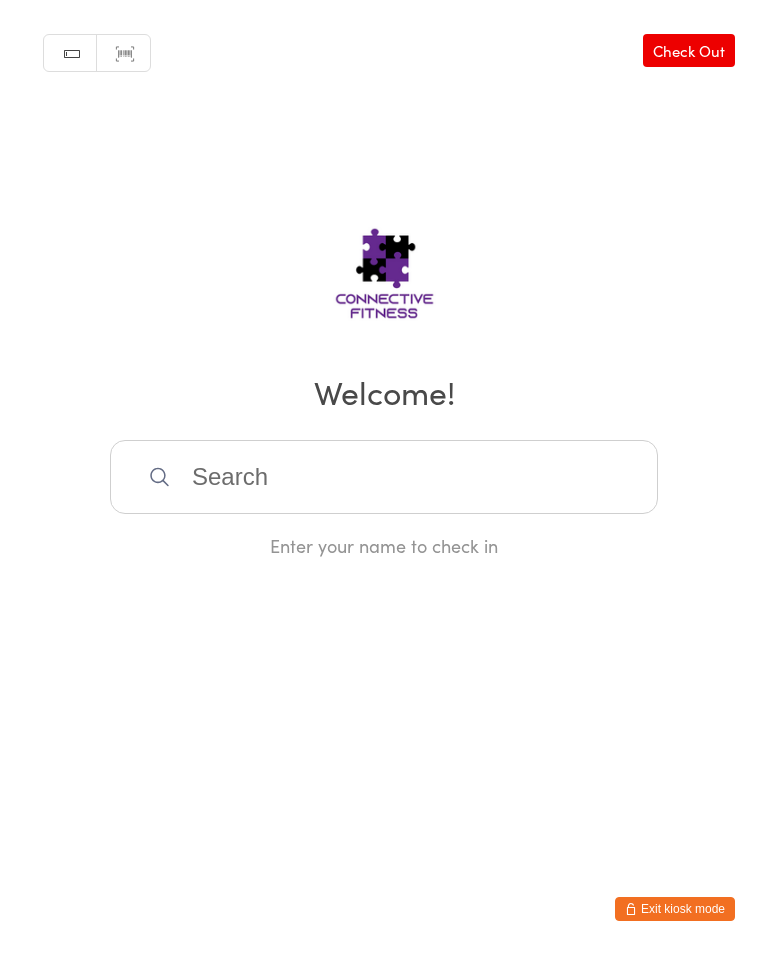 click on "Check Out" at bounding box center (689, 50) 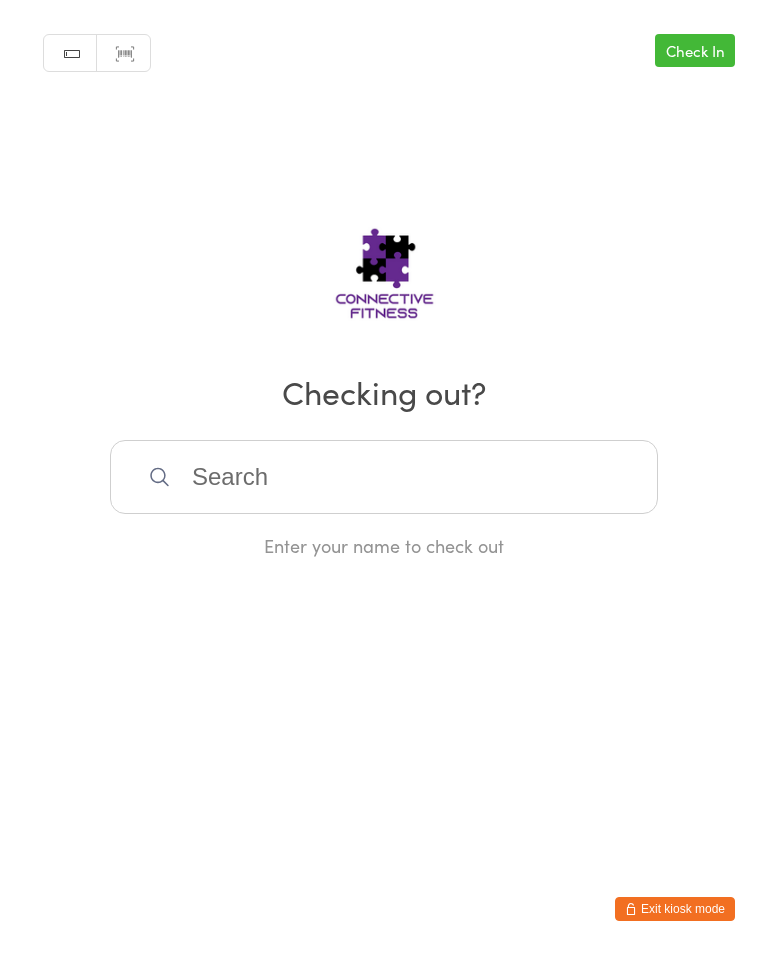 click at bounding box center (384, 477) 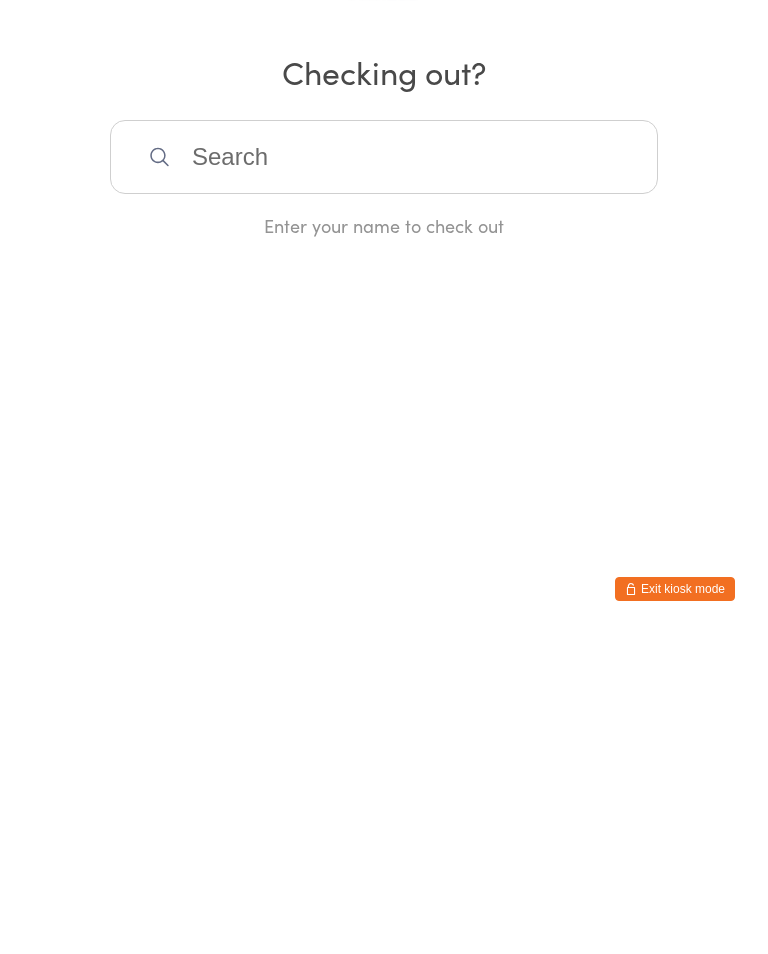 scroll, scrollTop: 0, scrollLeft: 0, axis: both 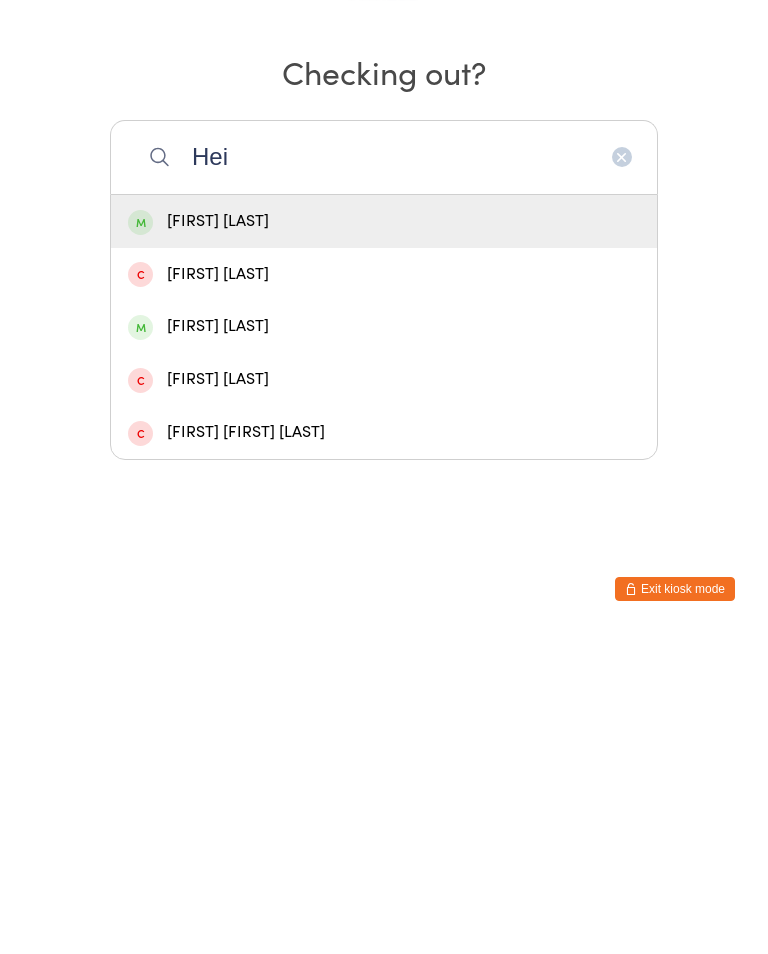 type on "Hei" 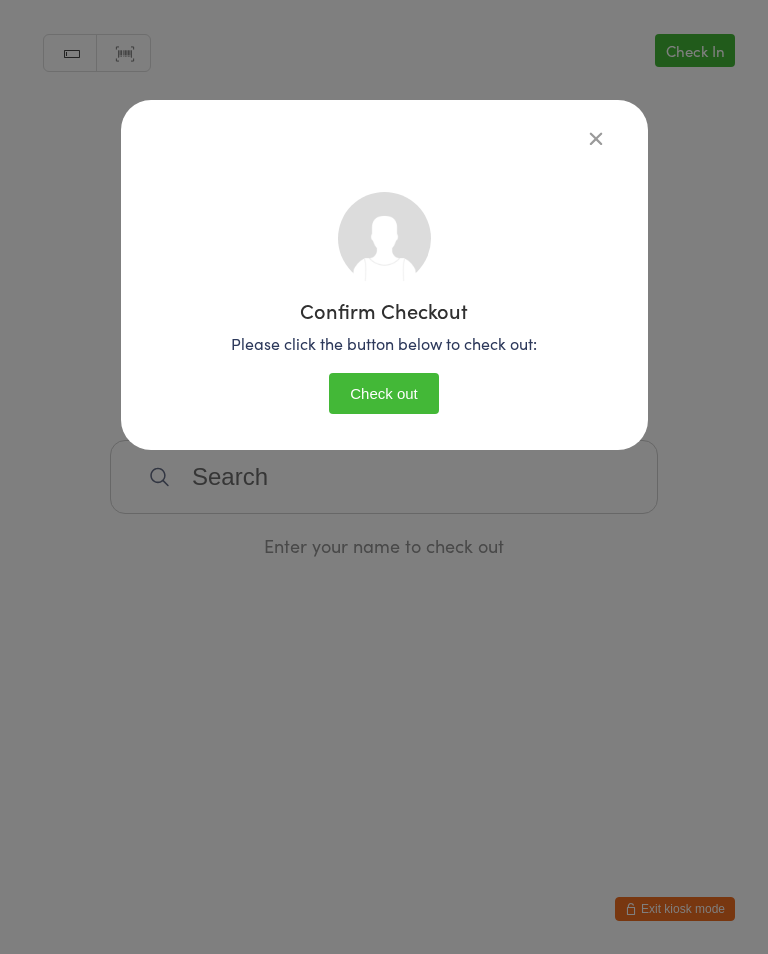click on "Check out" at bounding box center [384, 393] 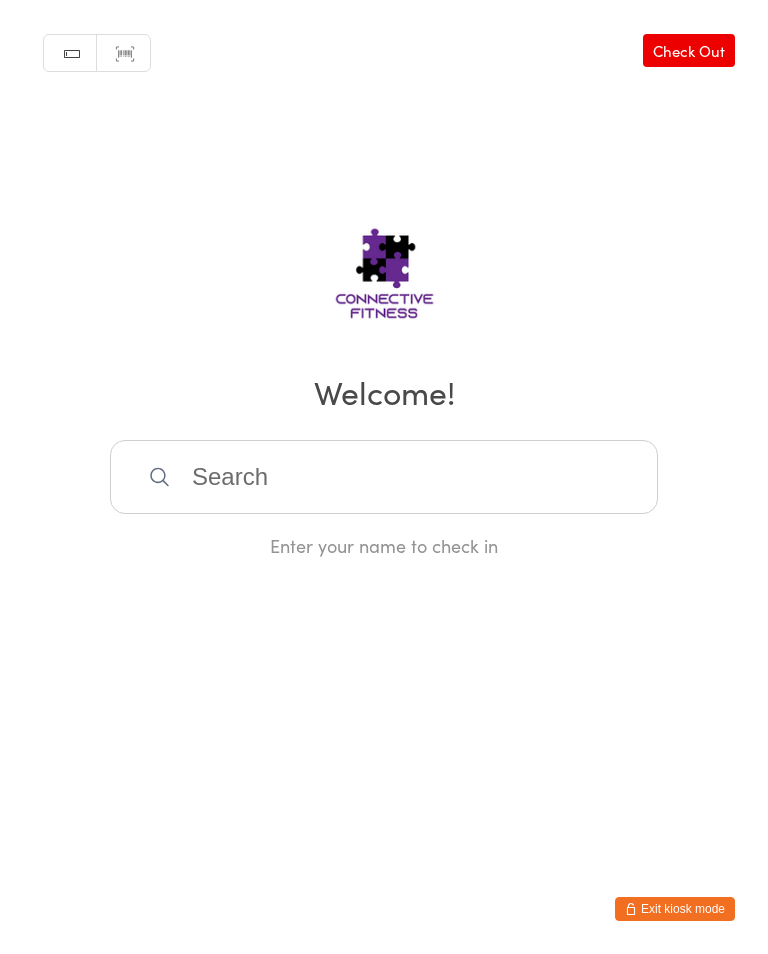 click at bounding box center (384, 477) 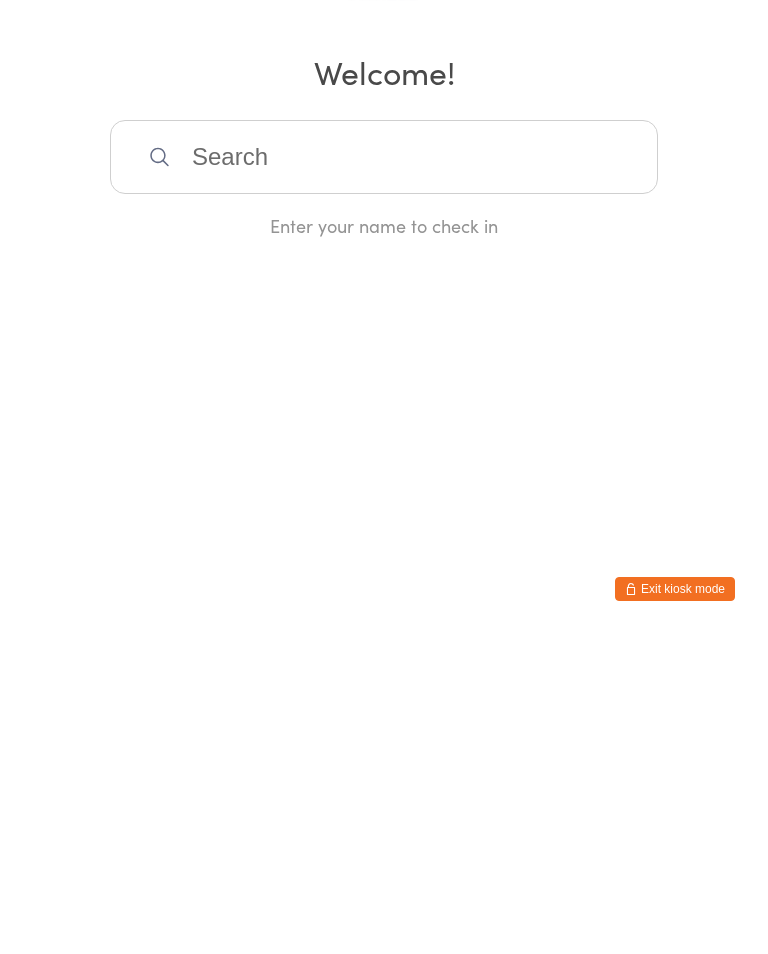 scroll, scrollTop: 0, scrollLeft: 0, axis: both 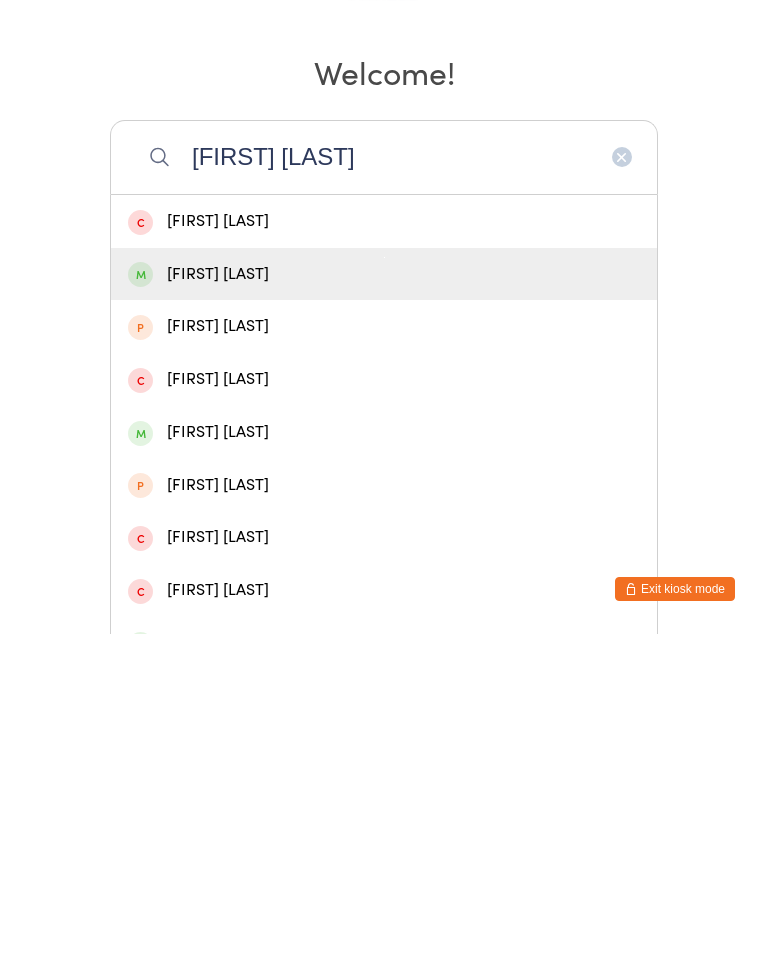 type on "[FIRST] [LAST]" 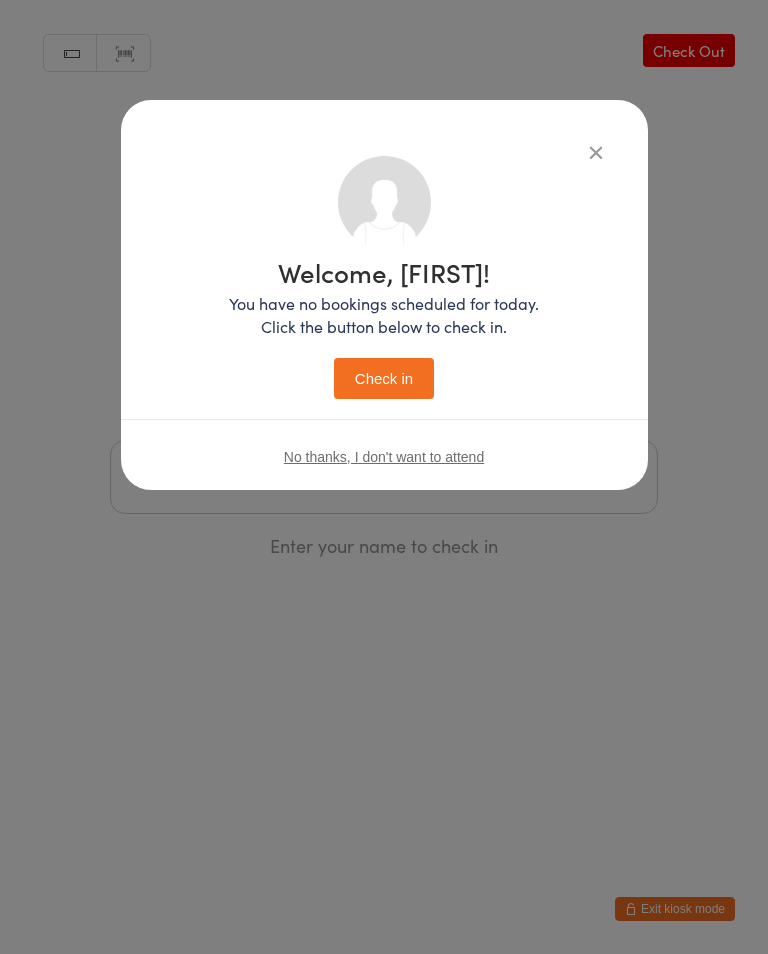 click on "Check in" at bounding box center [384, 378] 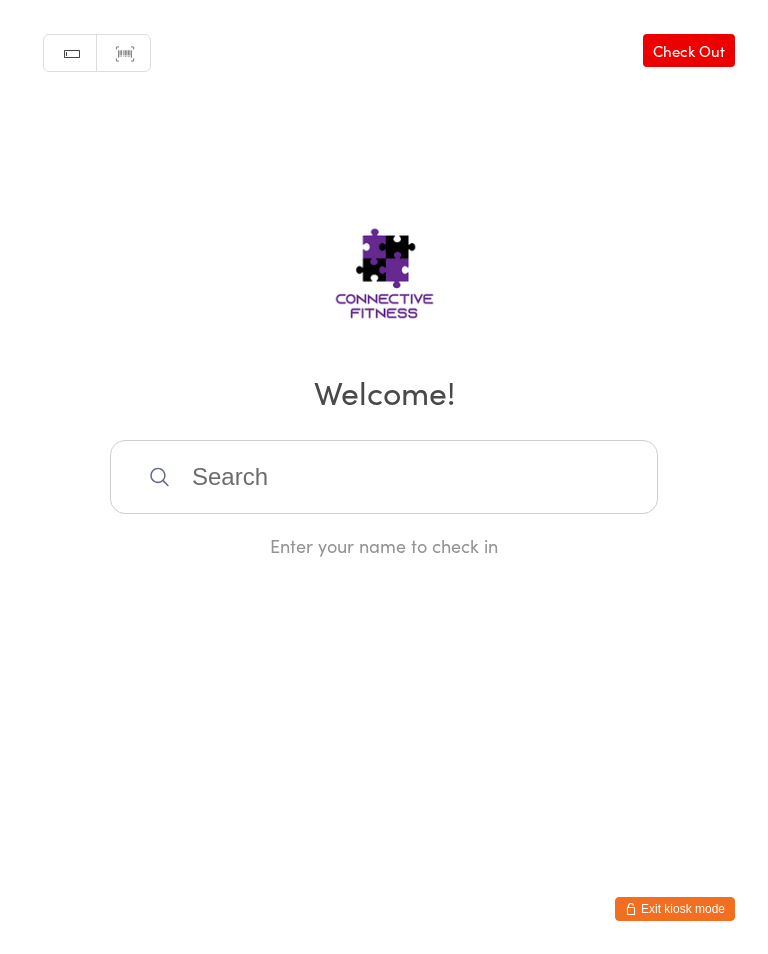 click at bounding box center (384, 477) 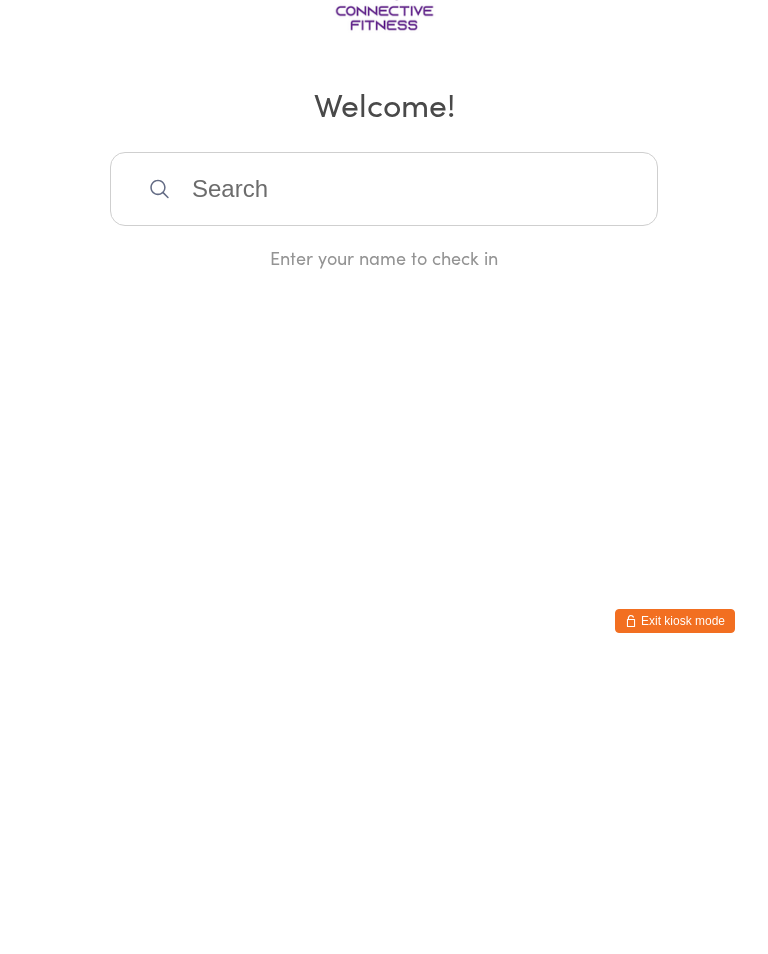 scroll, scrollTop: 0, scrollLeft: 0, axis: both 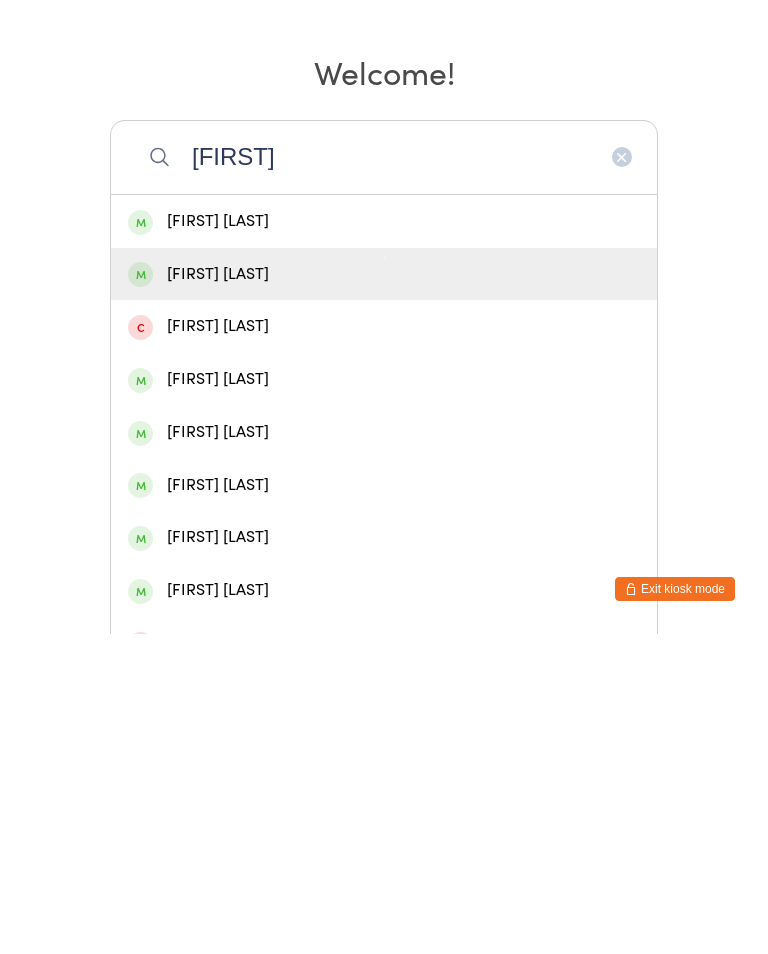 type on "[FIRST]" 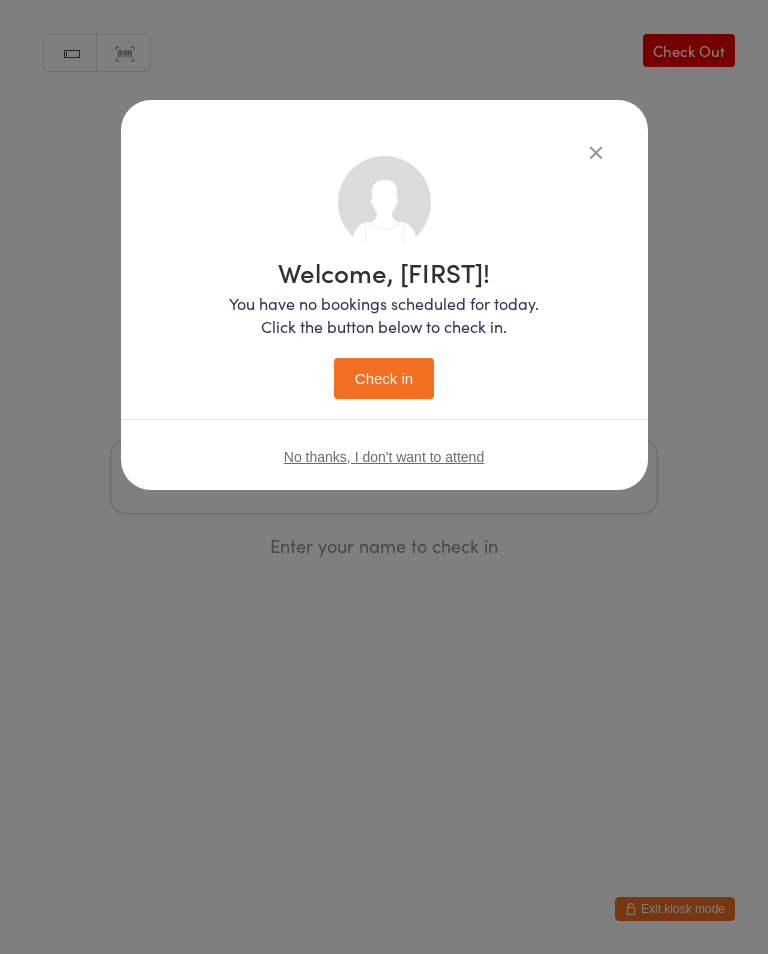 click on "Check in" at bounding box center [384, 378] 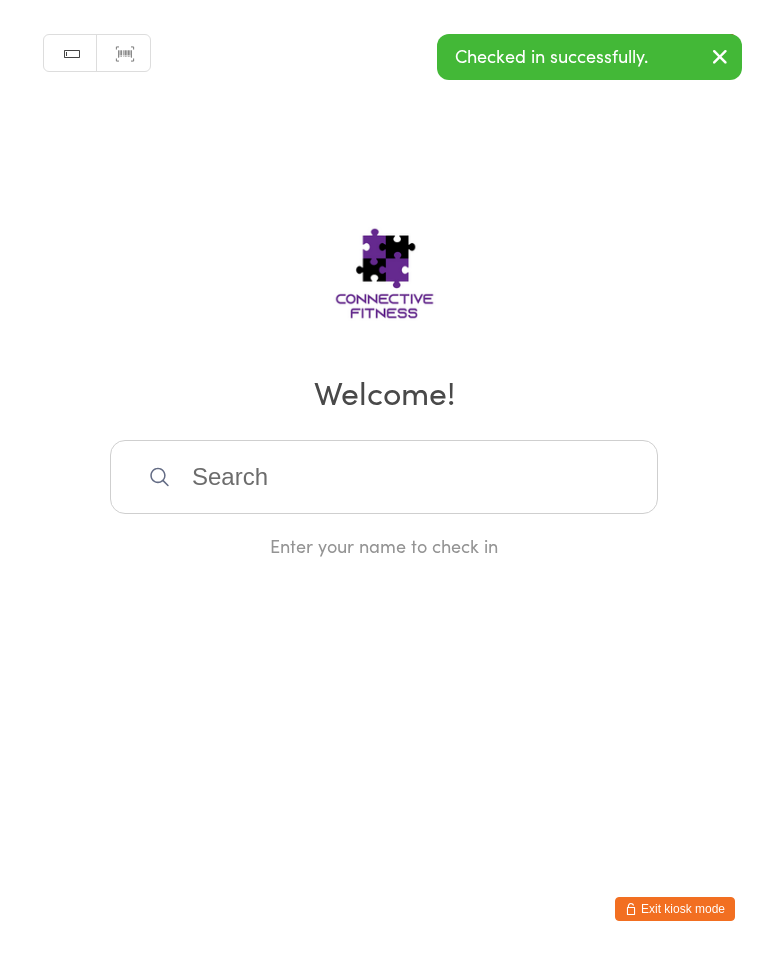 click at bounding box center [384, 477] 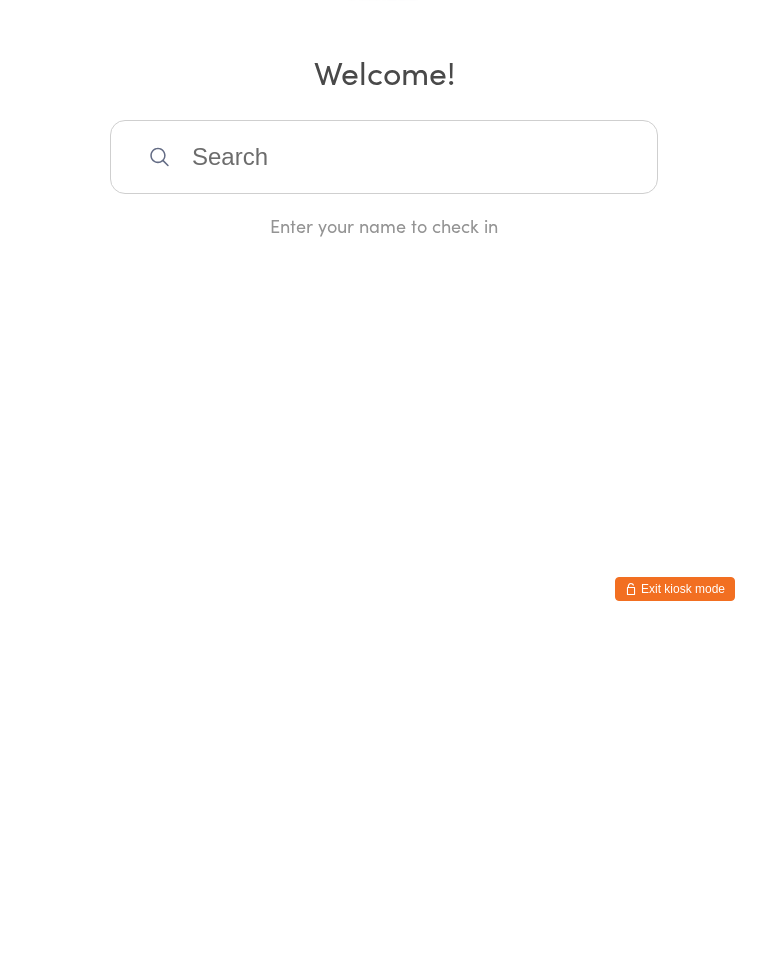 scroll, scrollTop: 0, scrollLeft: 0, axis: both 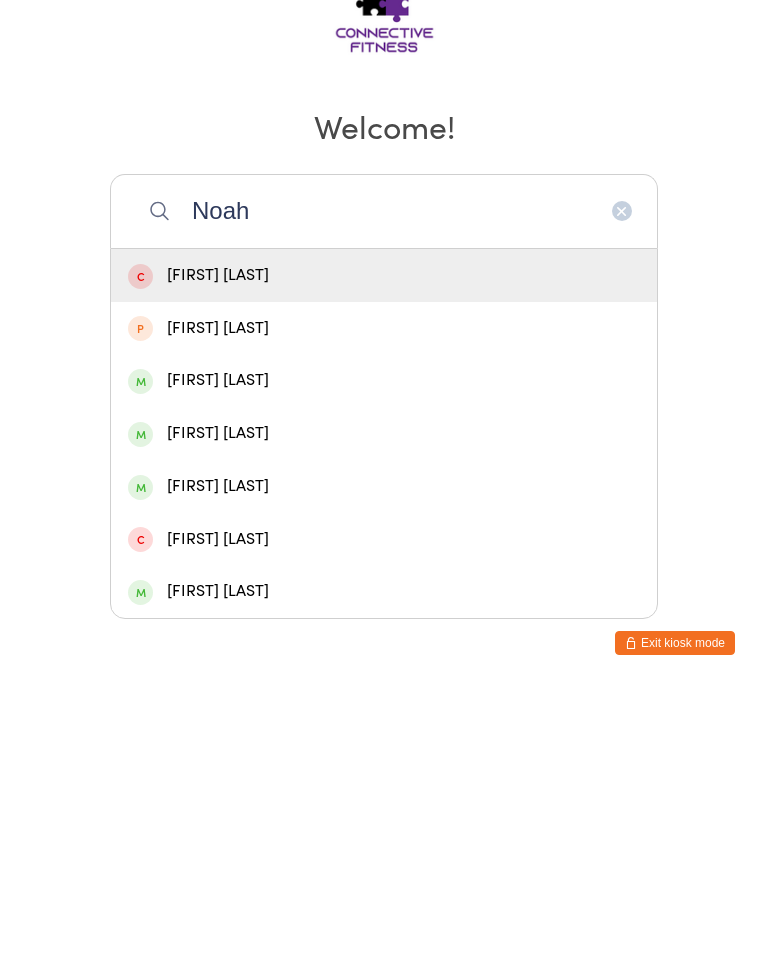 type on "Noah" 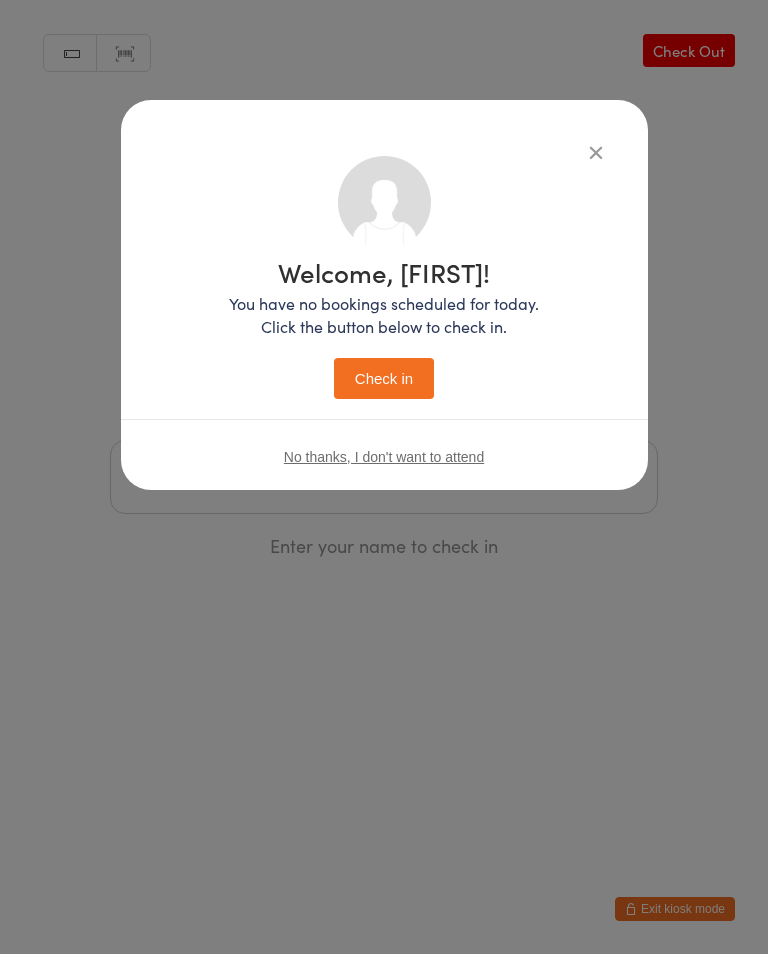 click on "Check in" at bounding box center (384, 378) 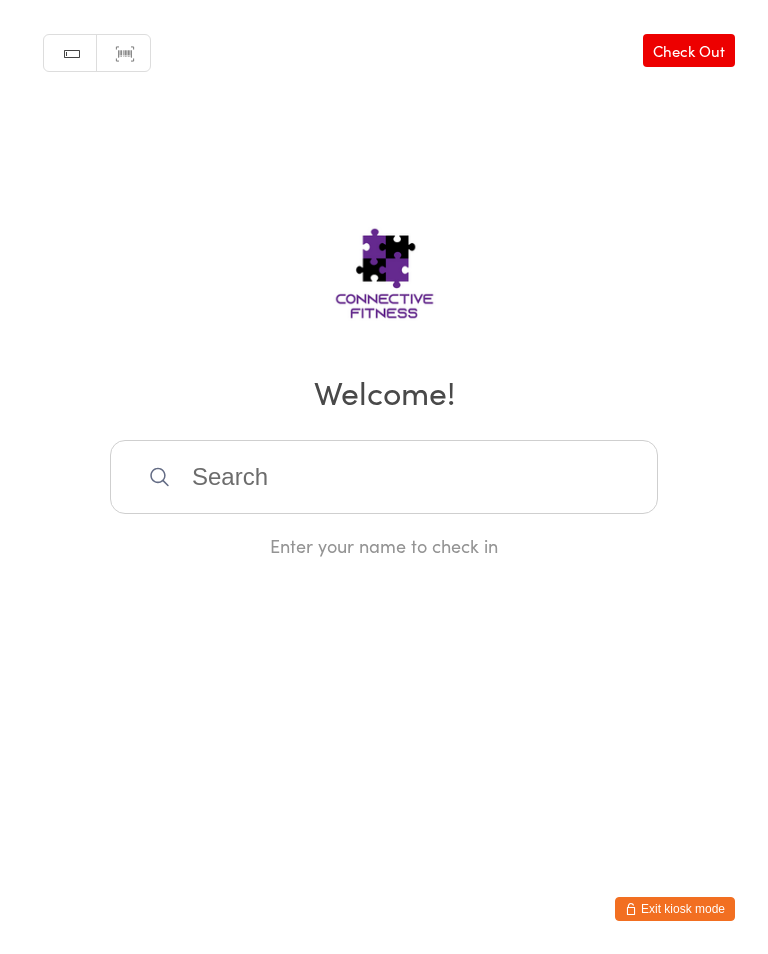 click at bounding box center (384, 477) 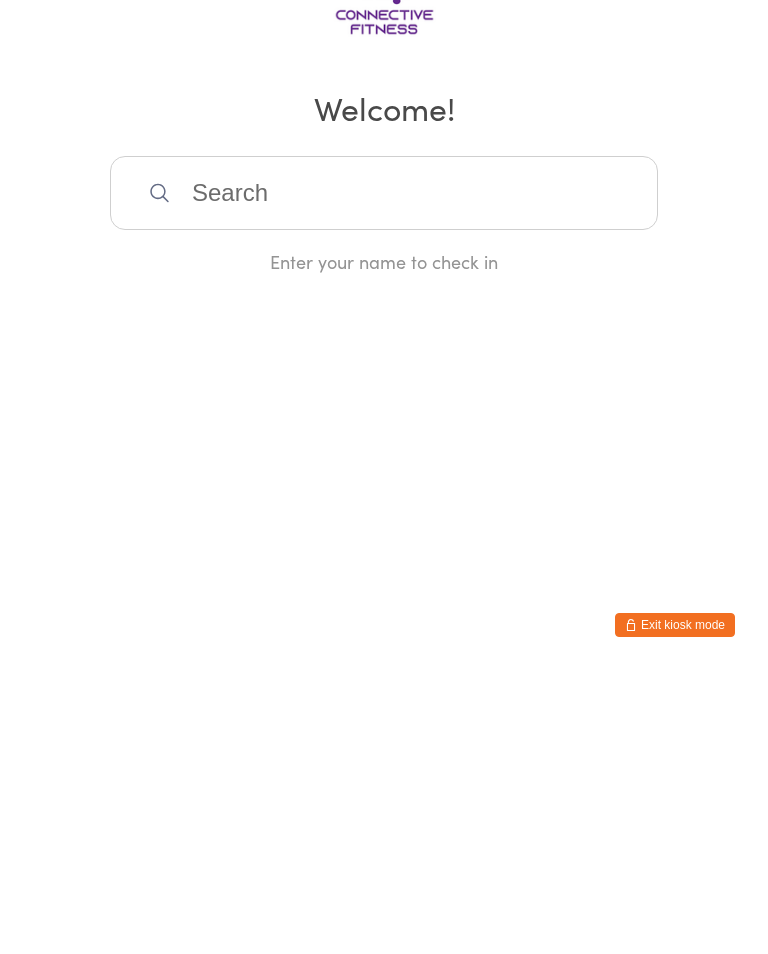 scroll, scrollTop: 0, scrollLeft: 0, axis: both 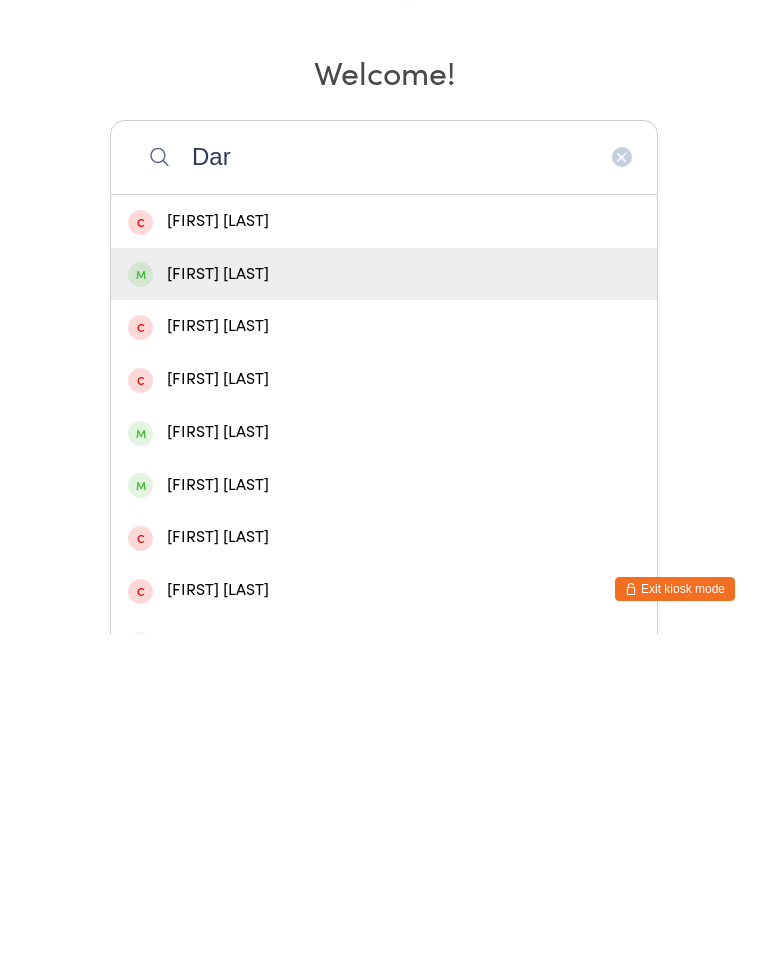 type on "Dar" 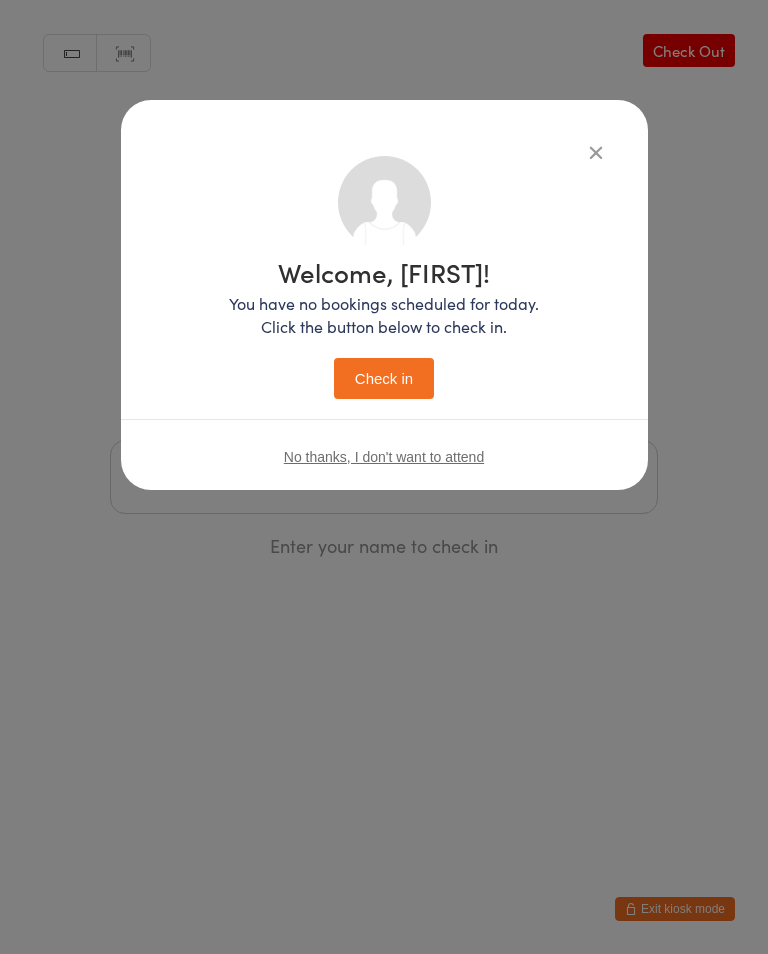 click on "Check in" at bounding box center [384, 378] 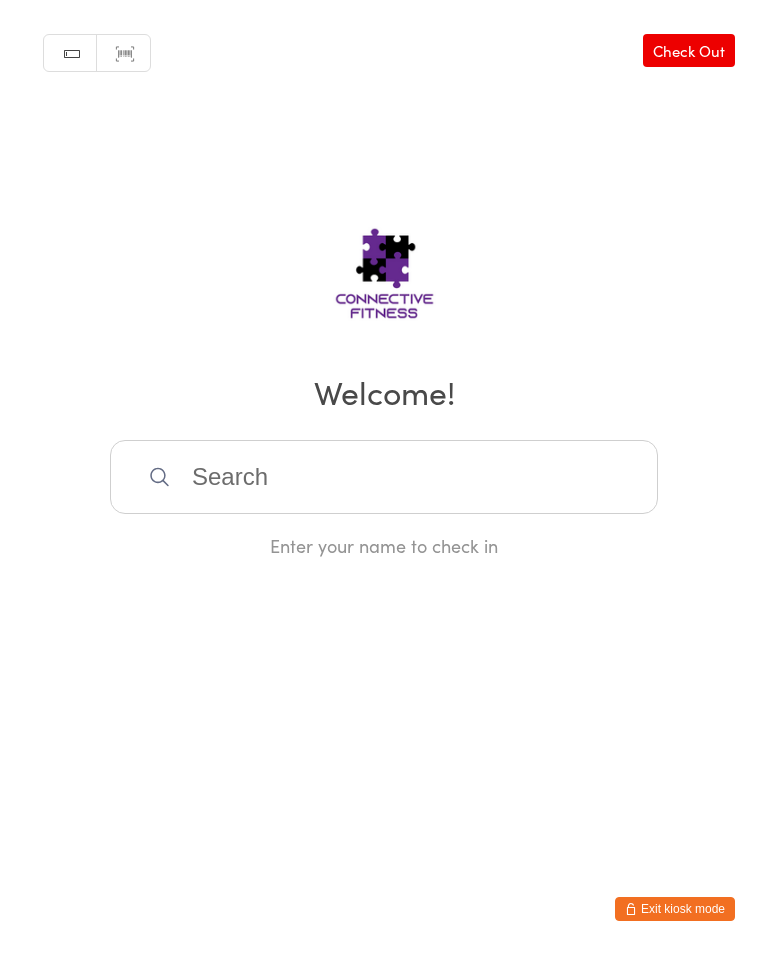 click at bounding box center (384, 477) 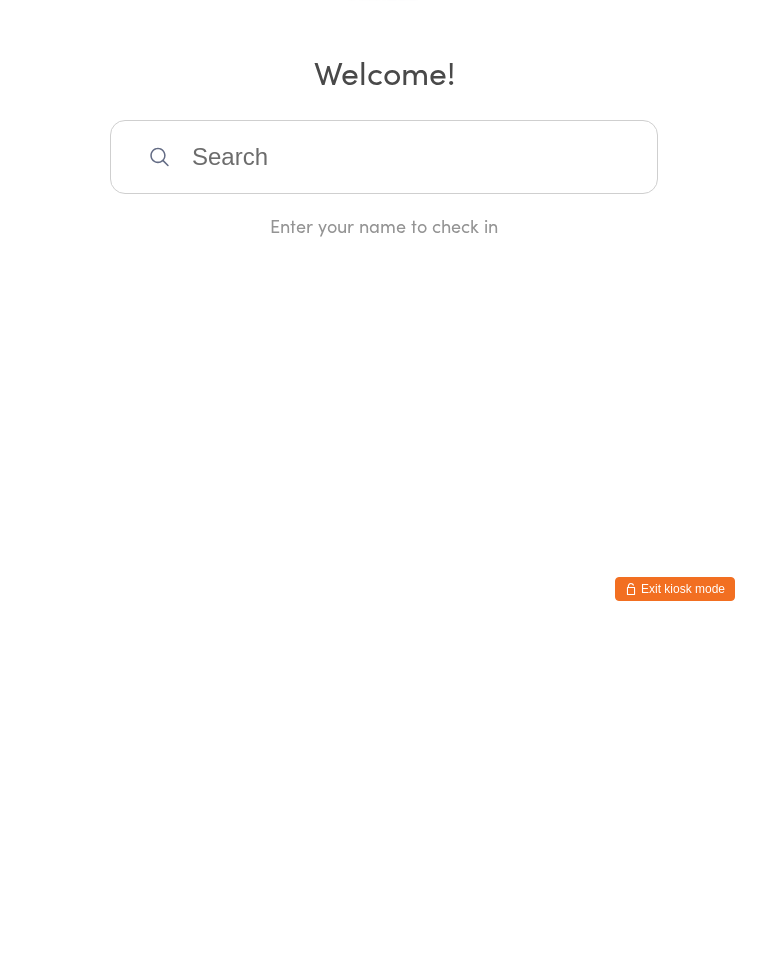 scroll, scrollTop: 0, scrollLeft: 0, axis: both 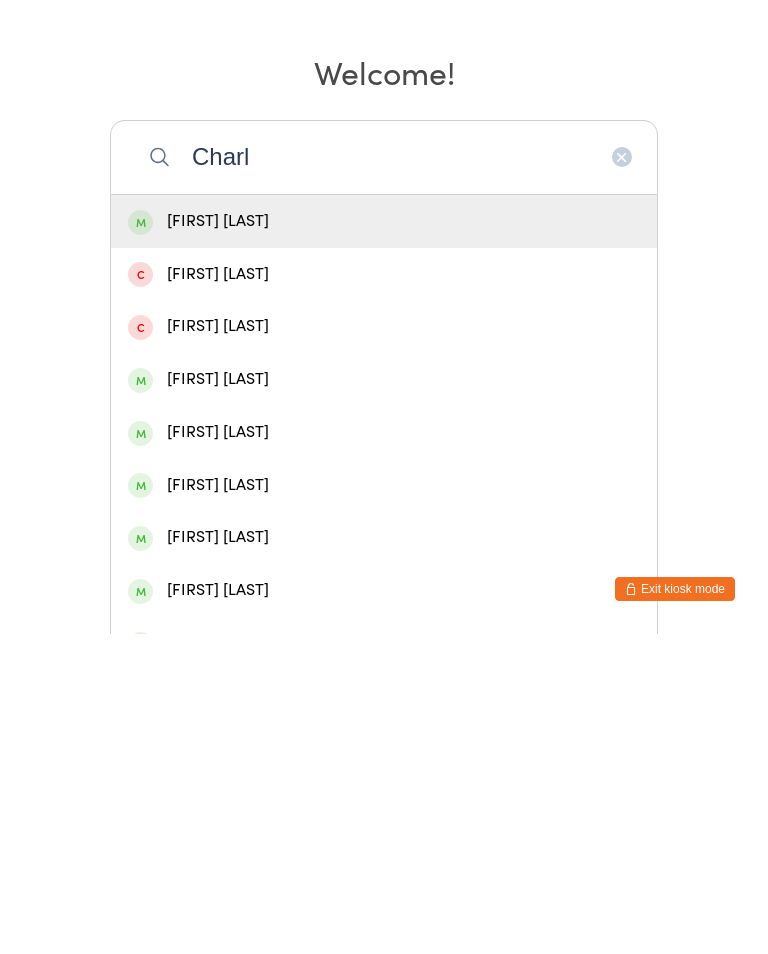 type on "Charl" 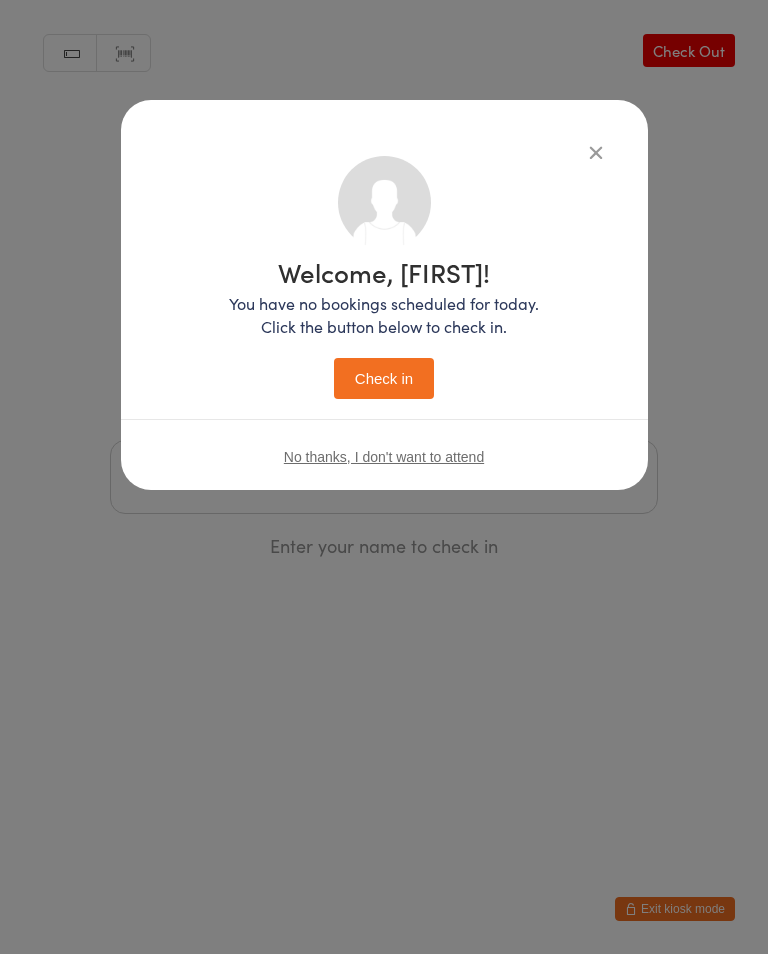 click on "Check in" at bounding box center (384, 378) 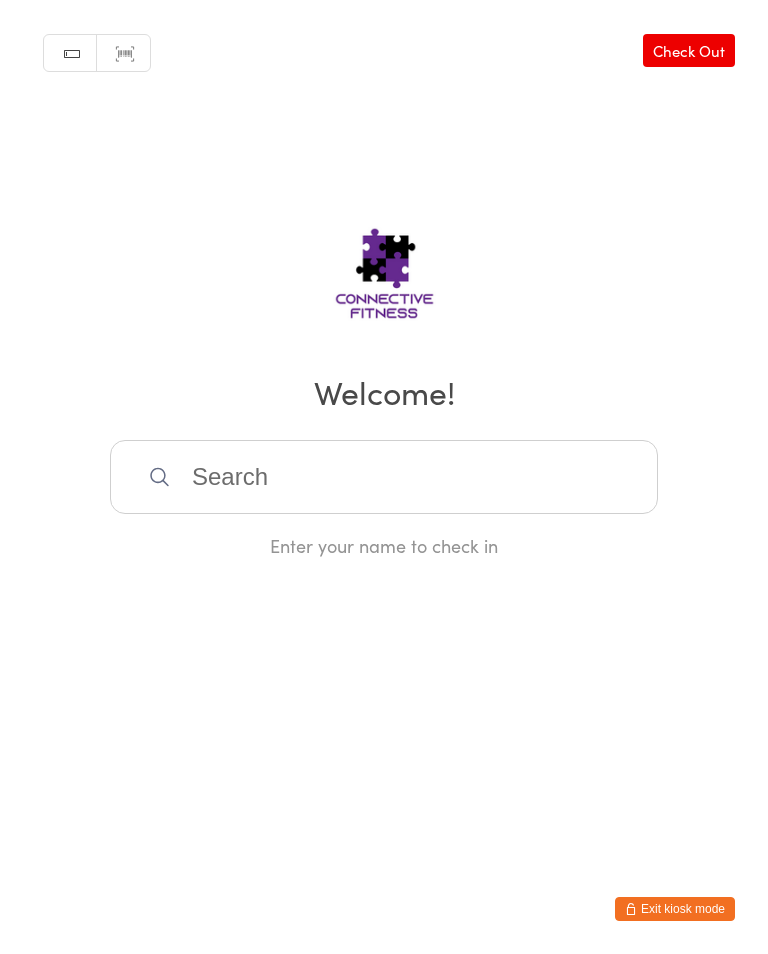 click at bounding box center [384, 477] 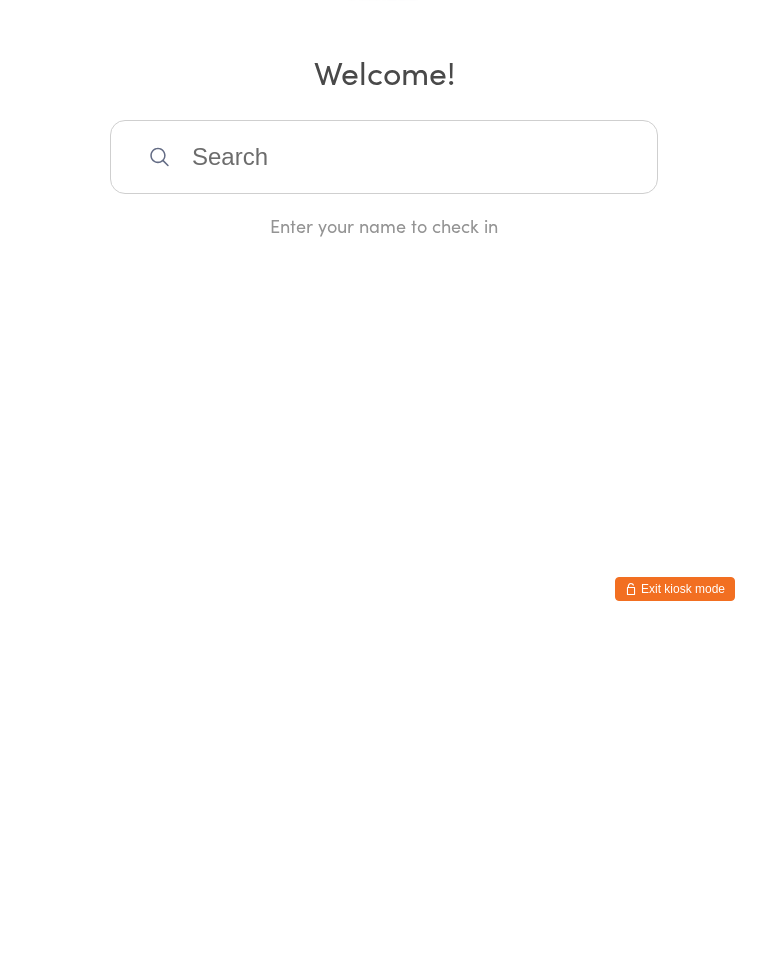 scroll, scrollTop: 0, scrollLeft: 0, axis: both 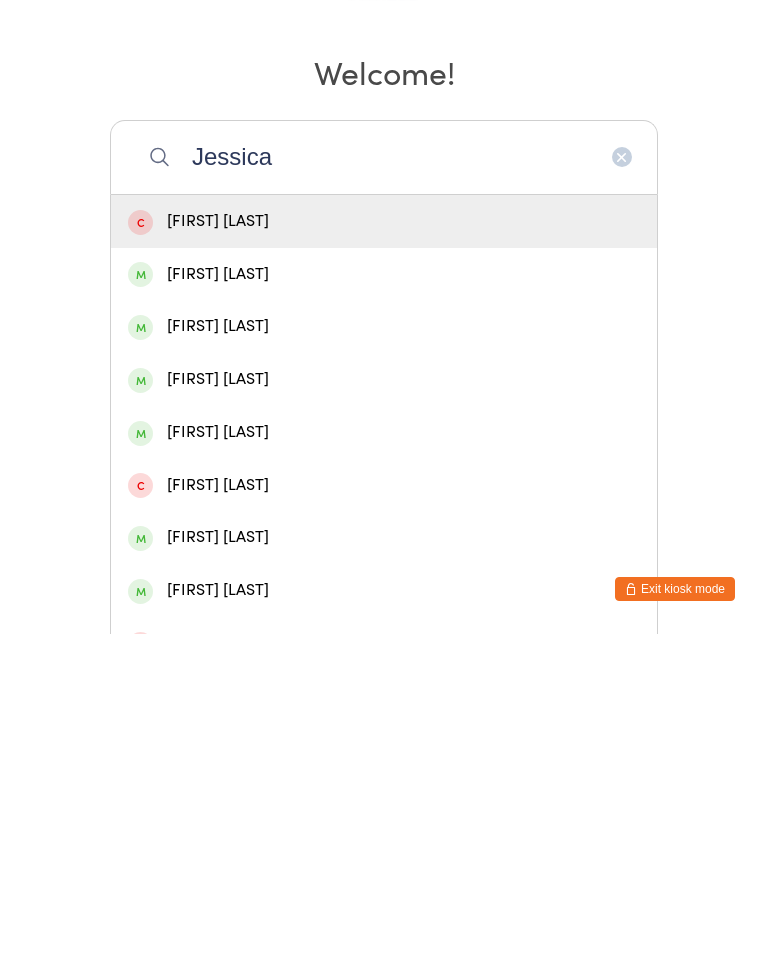 type on "Jessica" 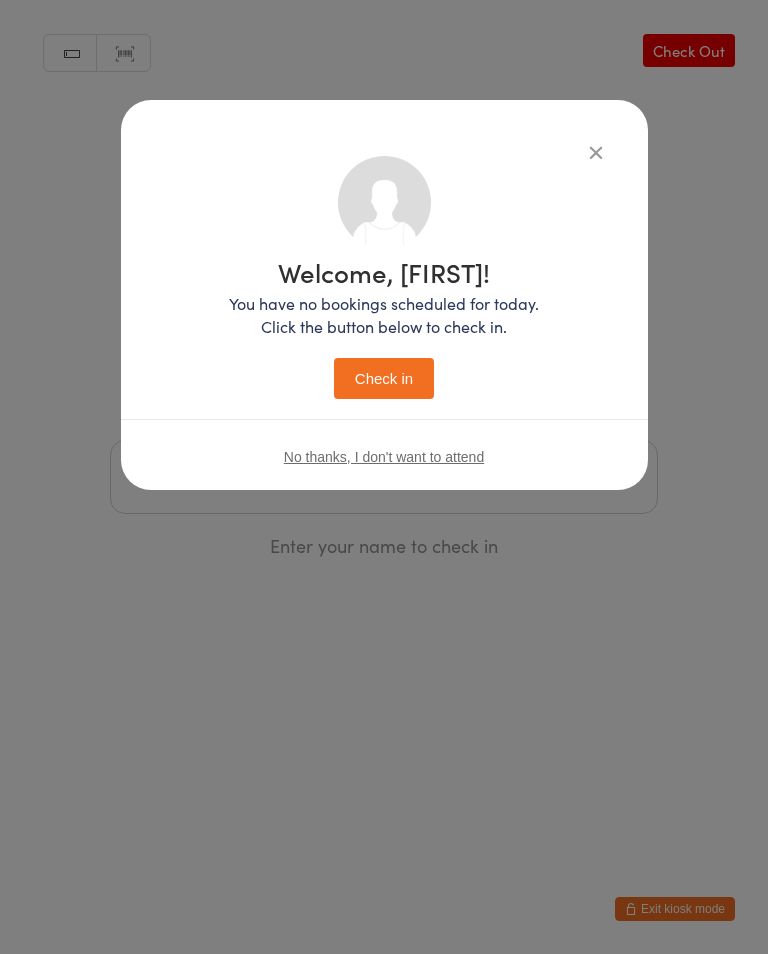 click on "Check in" at bounding box center (384, 378) 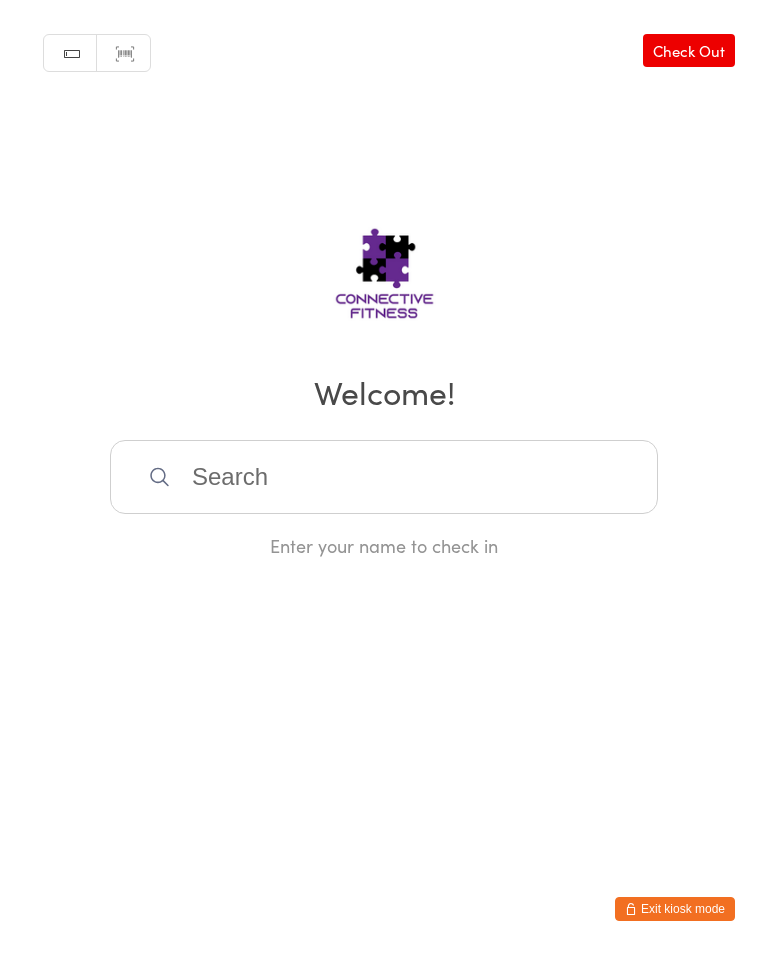 click at bounding box center [384, 477] 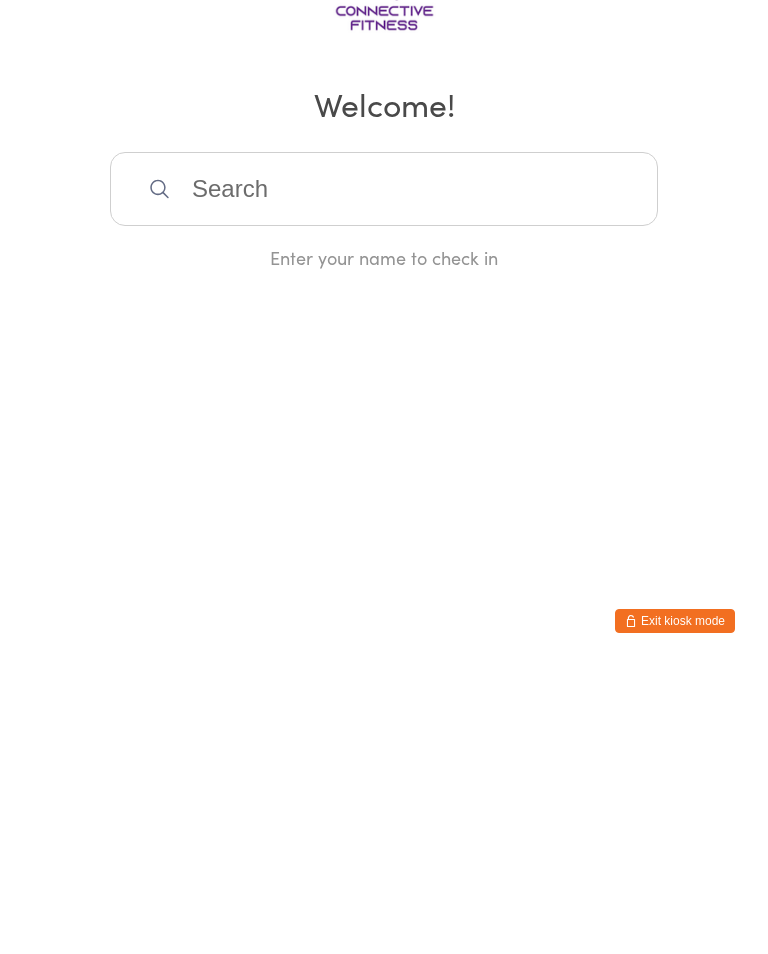 scroll, scrollTop: 0, scrollLeft: 0, axis: both 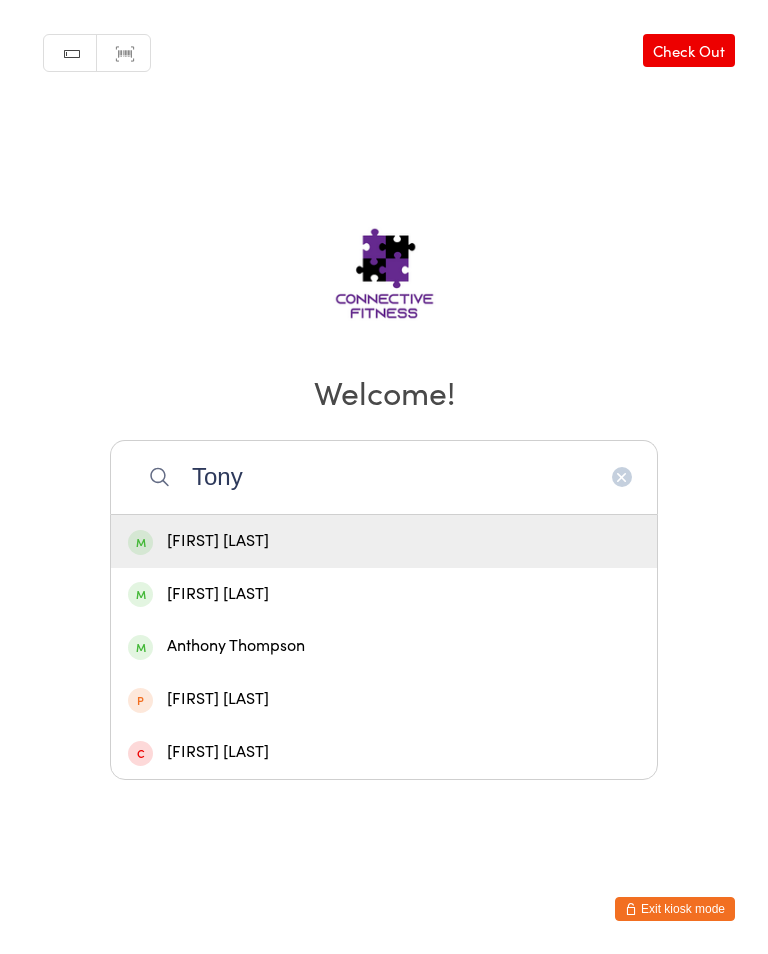 type on "Tony" 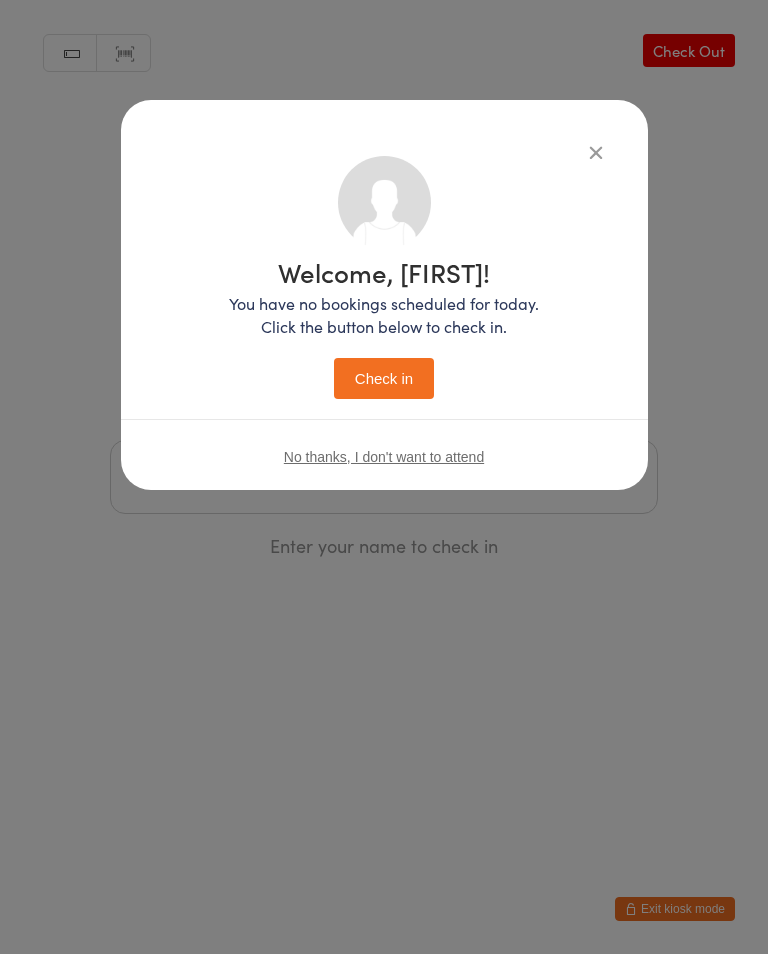 click on "Check in" at bounding box center (384, 378) 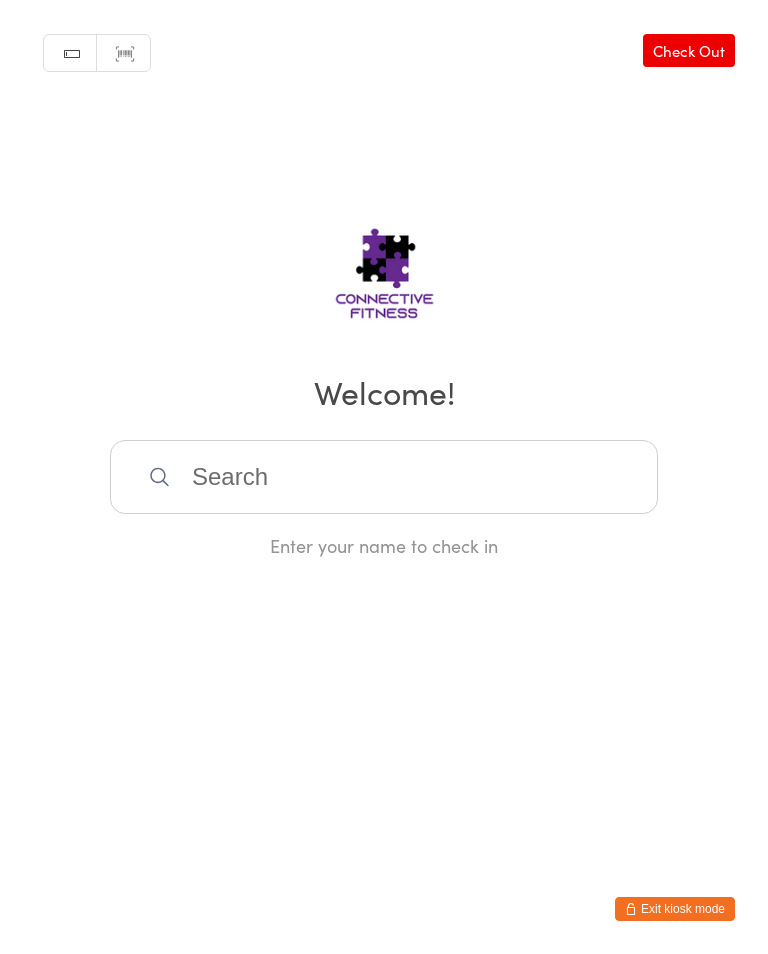 click at bounding box center [384, 477] 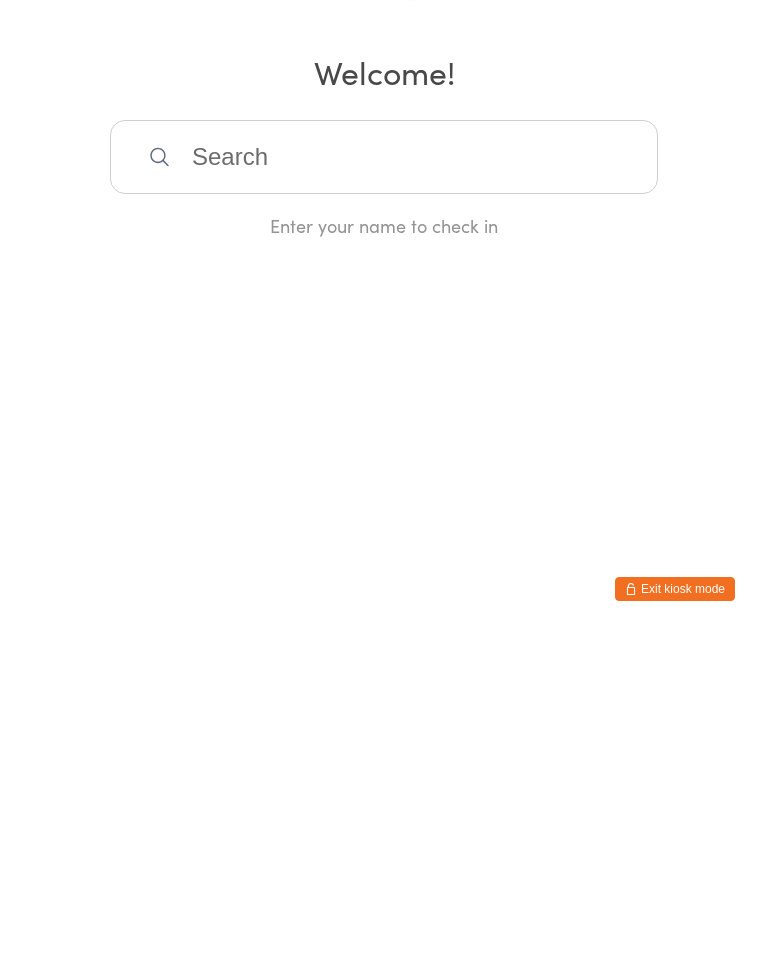 scroll, scrollTop: 0, scrollLeft: 0, axis: both 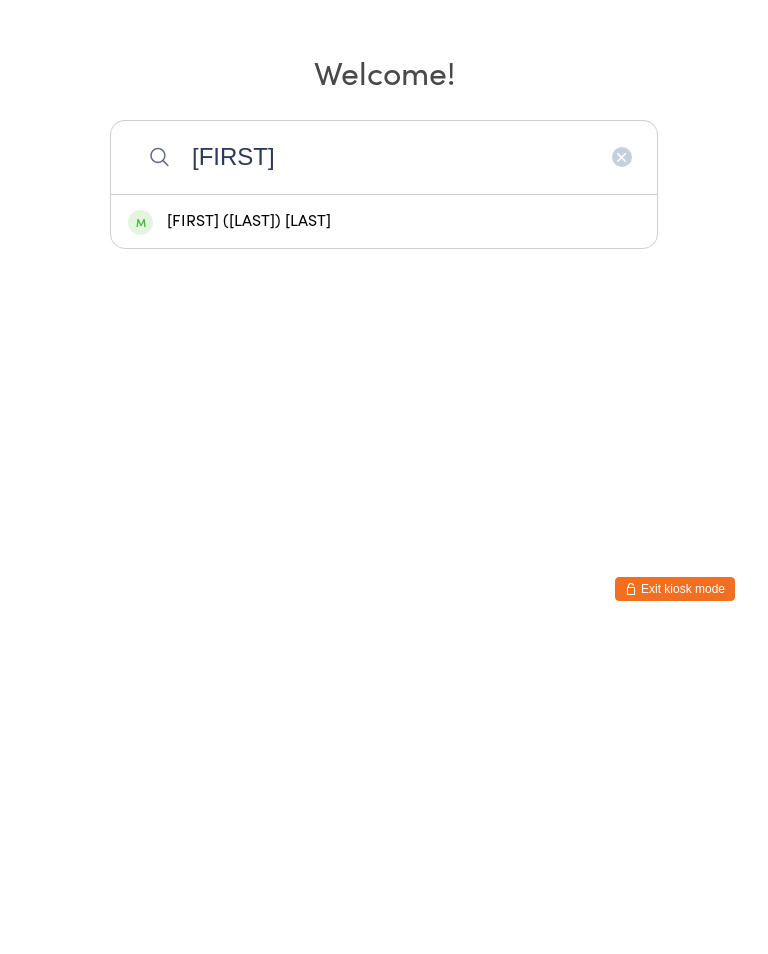 type on "[FIRST]" 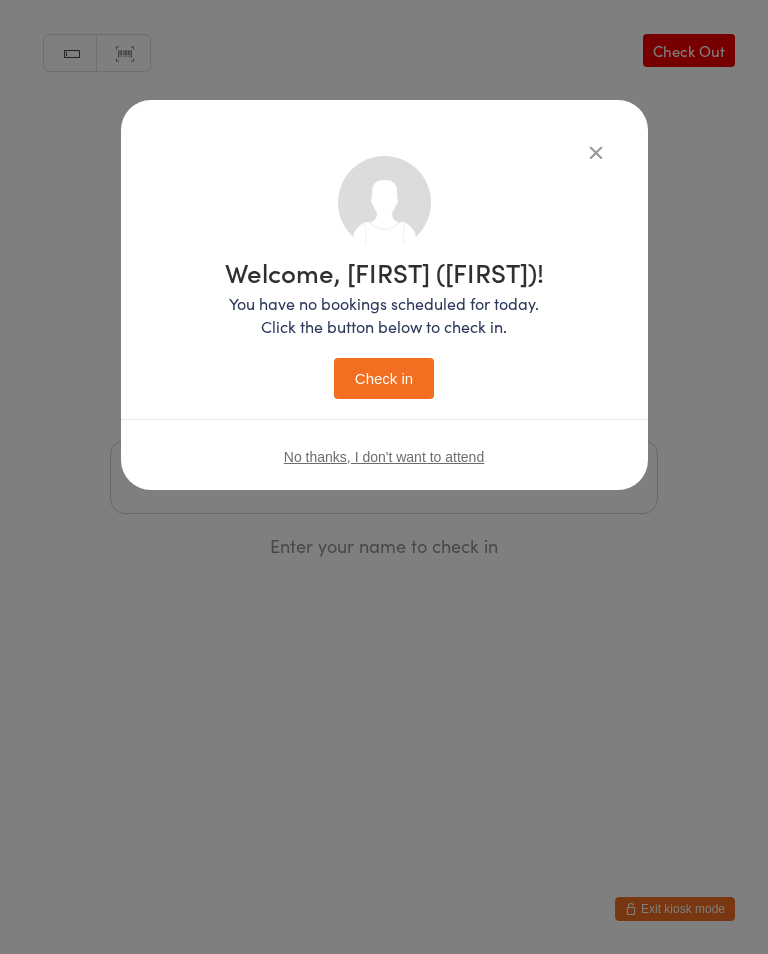 click on "Check in" at bounding box center (384, 378) 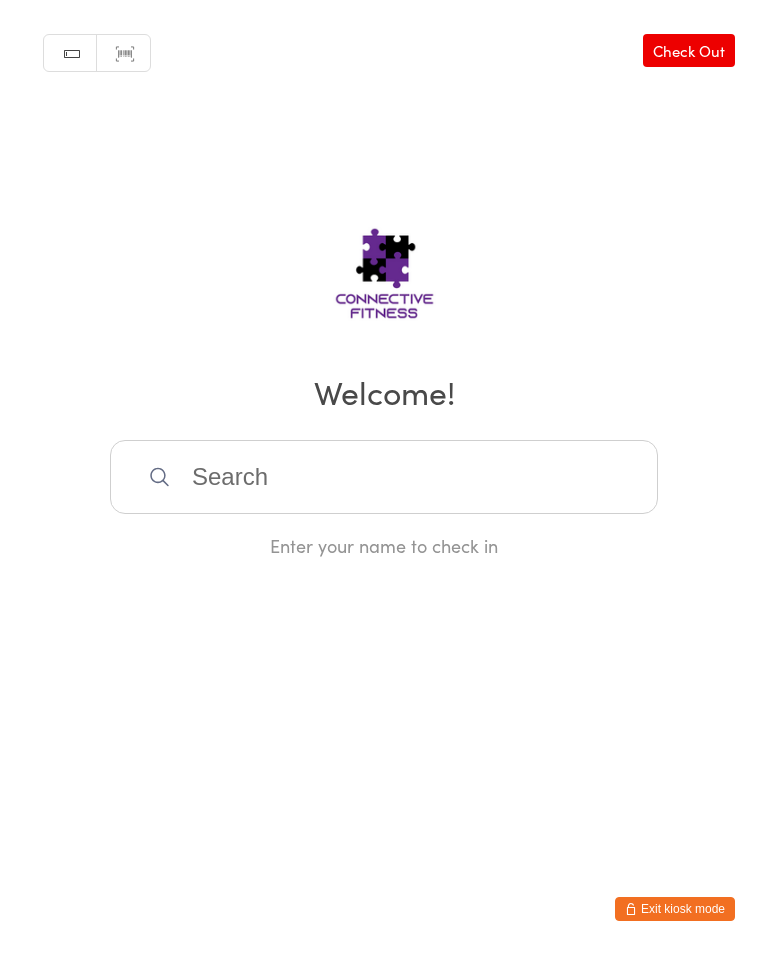 click at bounding box center [384, 477] 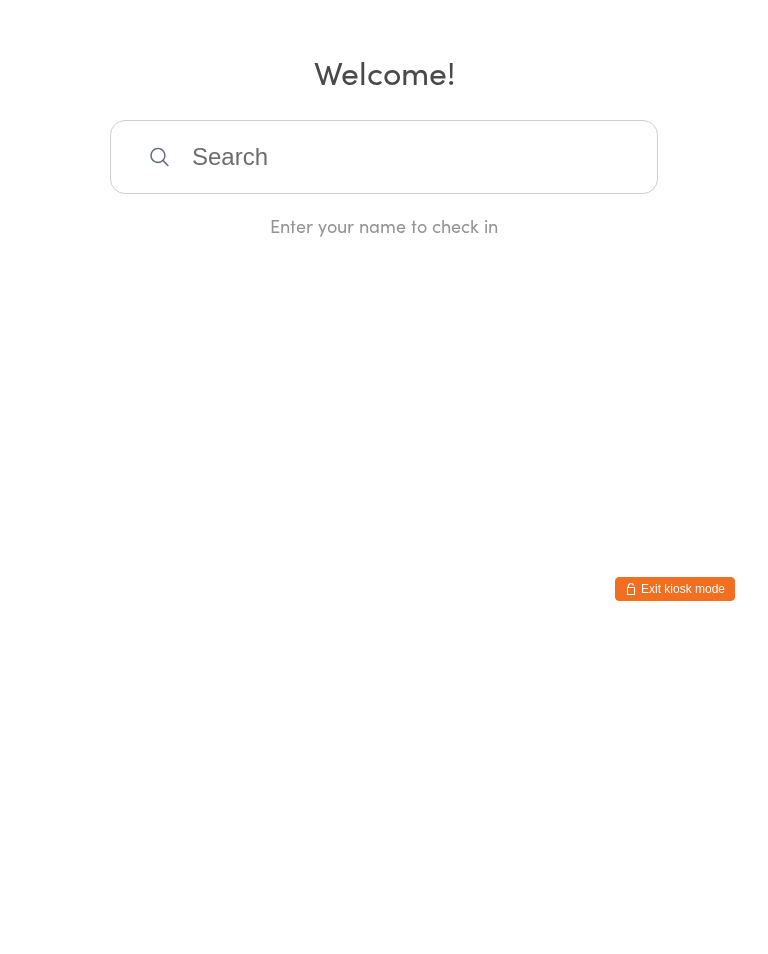 scroll, scrollTop: 0, scrollLeft: 0, axis: both 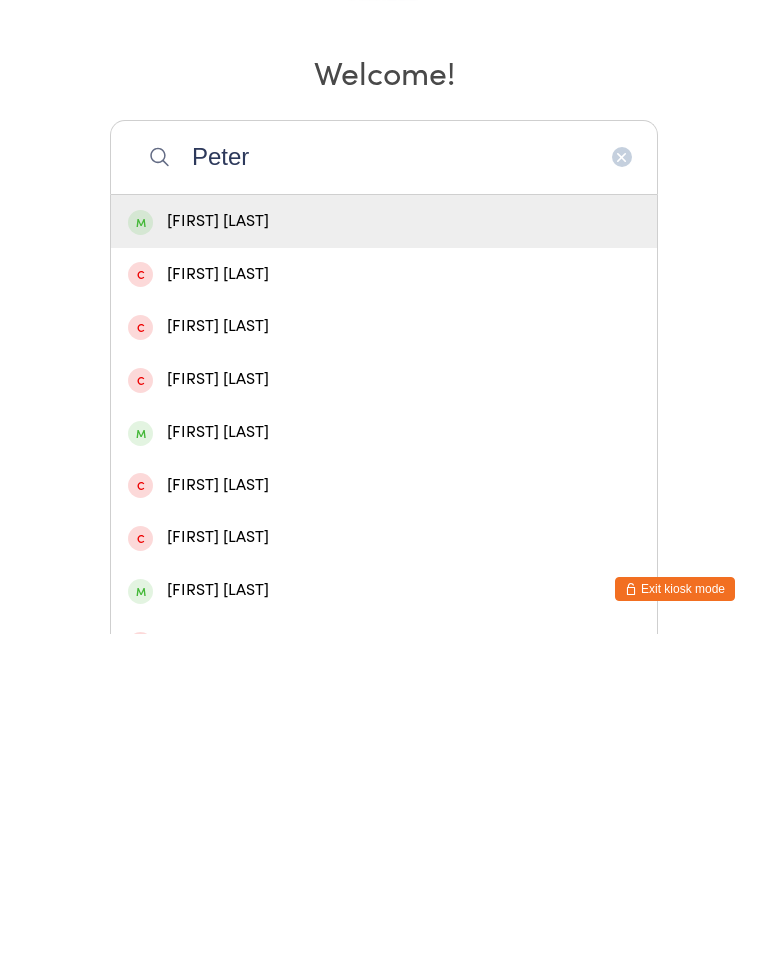 type on "Peter" 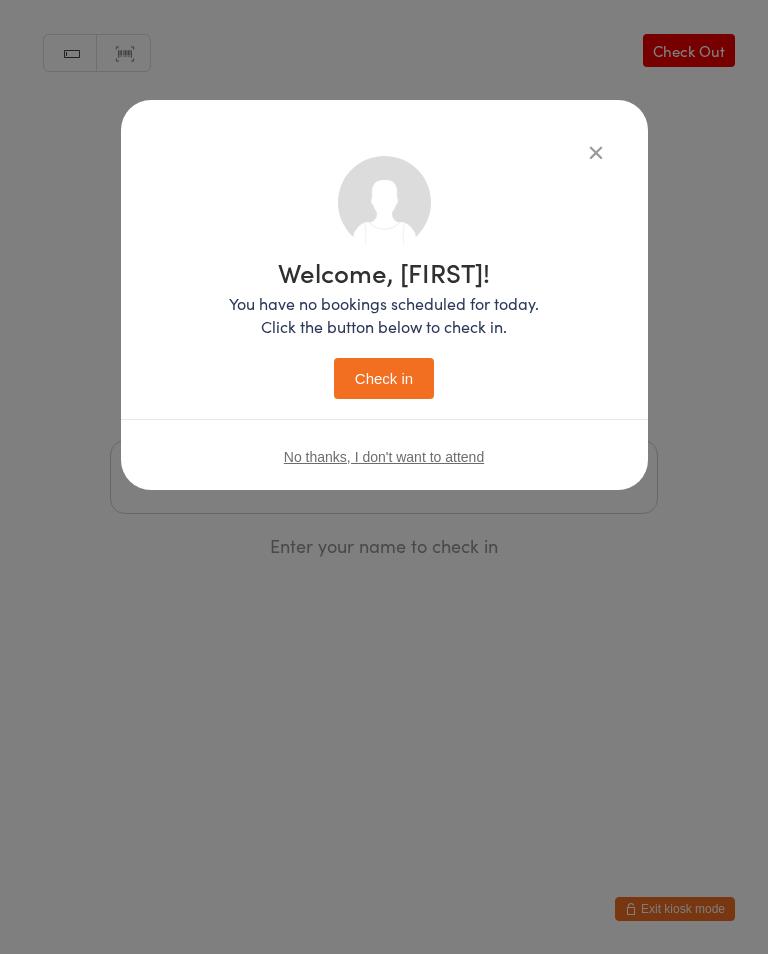 click on "Check in" at bounding box center (384, 378) 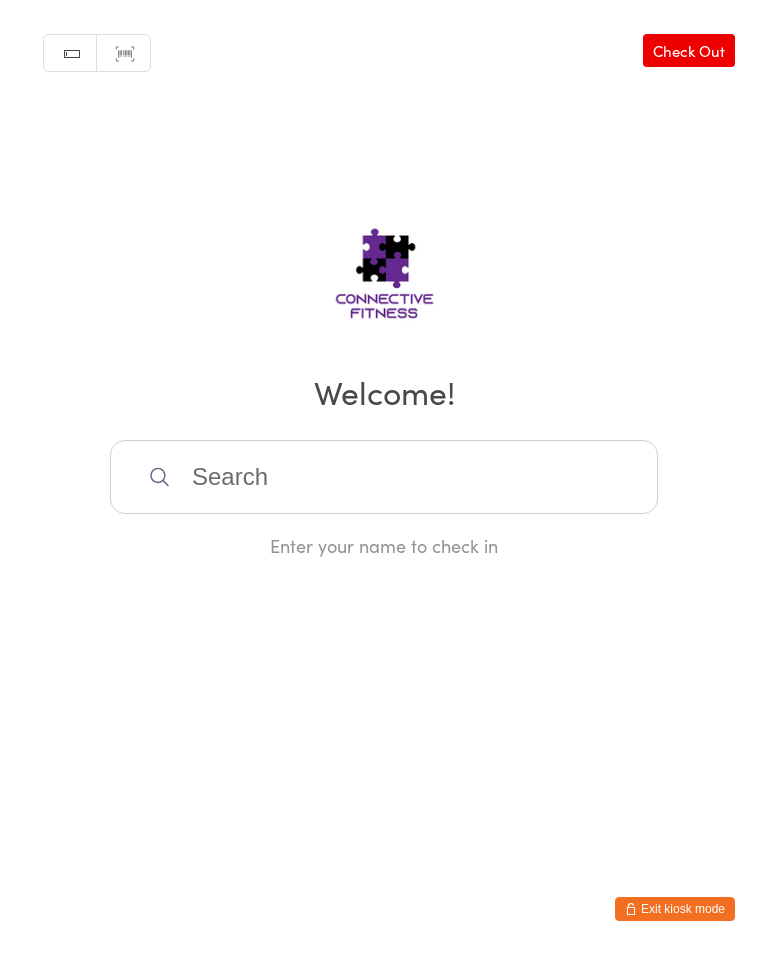 click at bounding box center [384, 477] 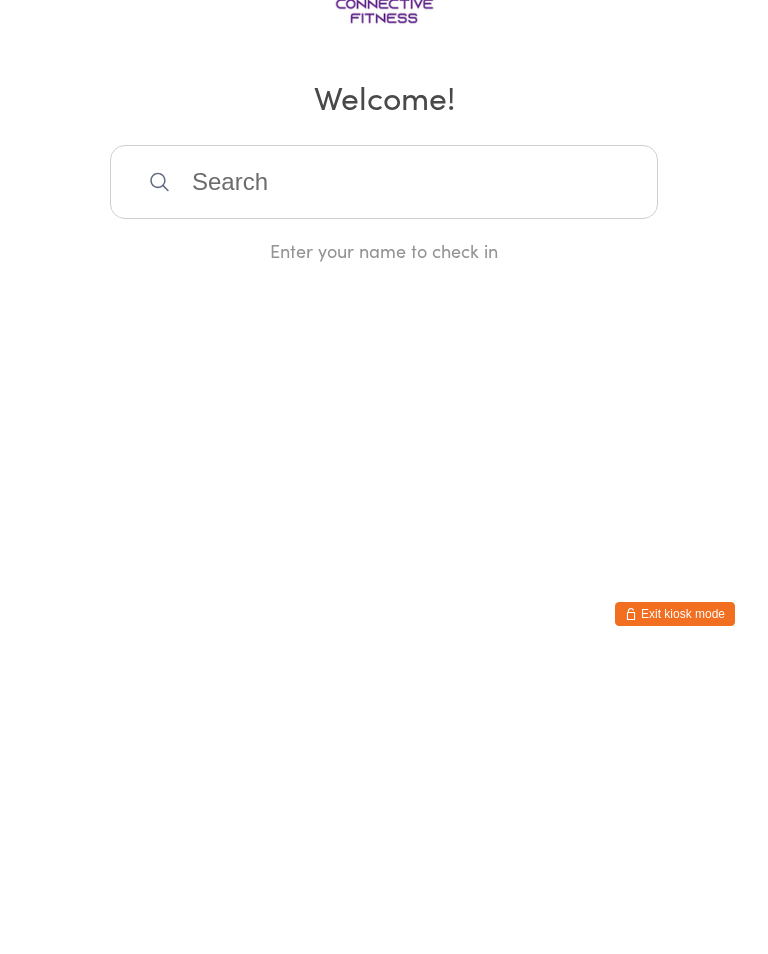 scroll, scrollTop: 0, scrollLeft: 0, axis: both 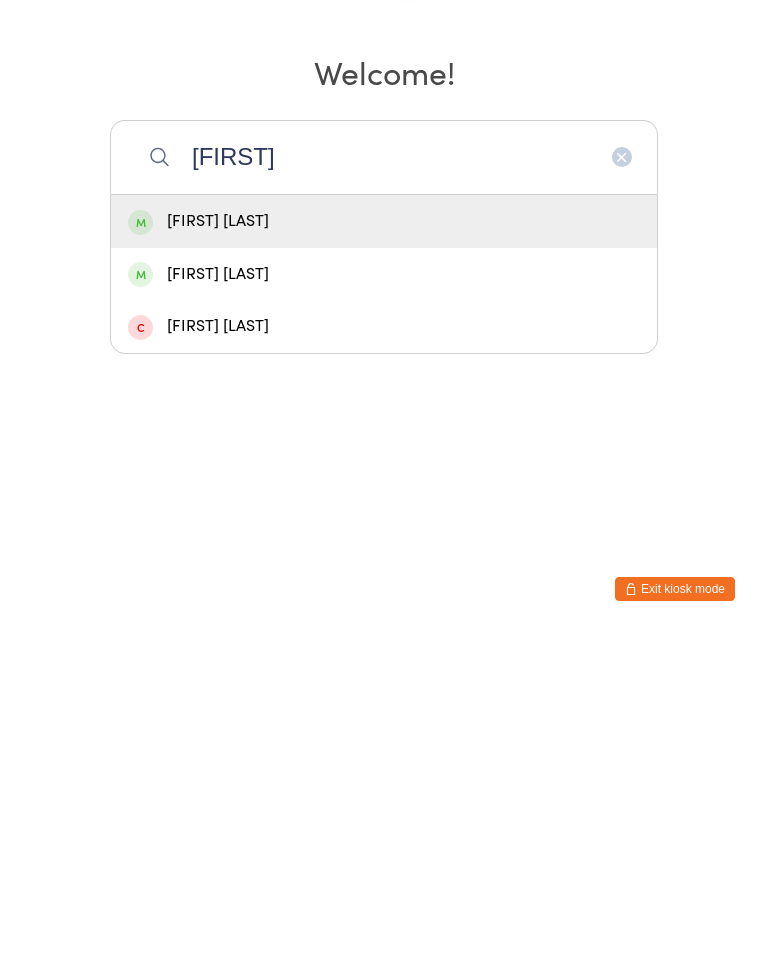 type on "[FIRST]" 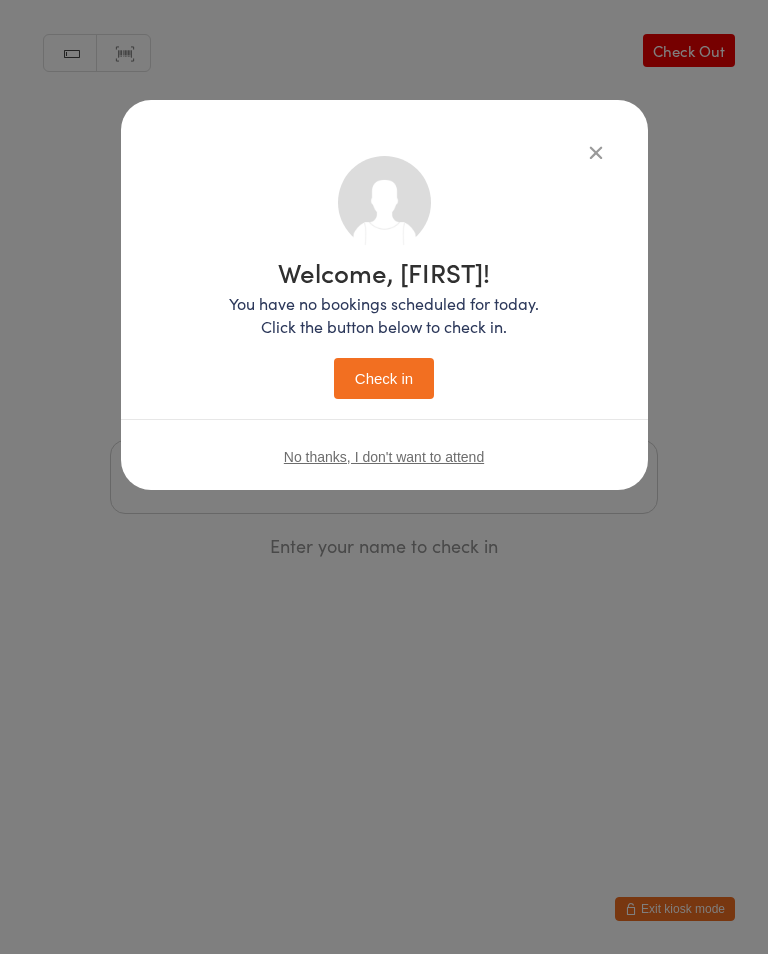 click on "Check in" at bounding box center [384, 378] 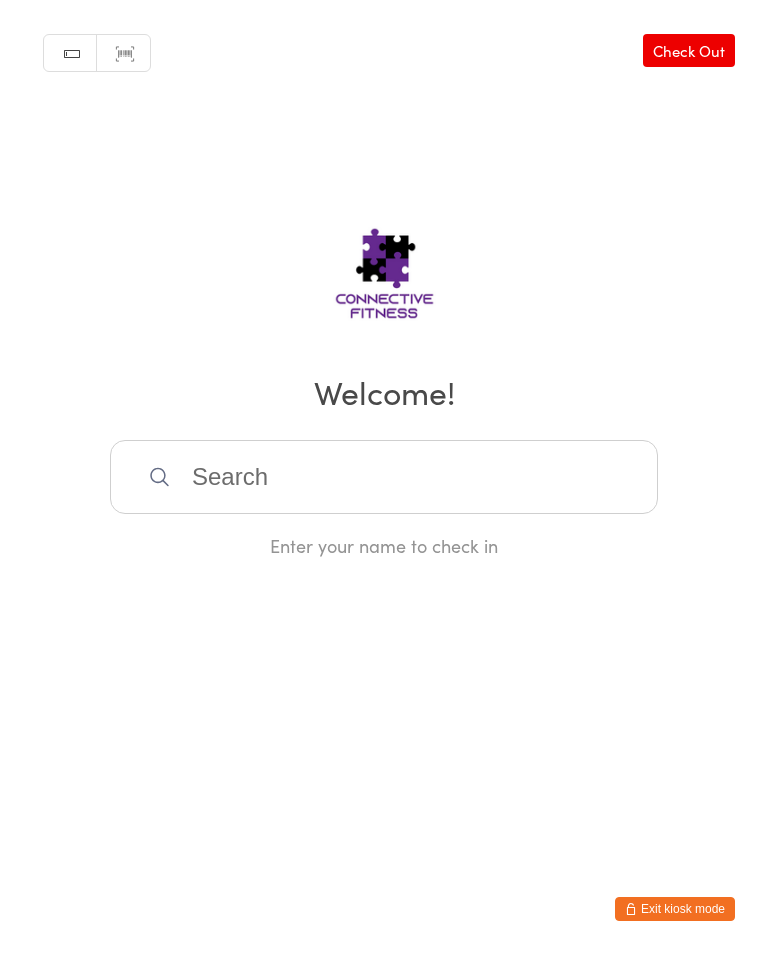 click at bounding box center (384, 477) 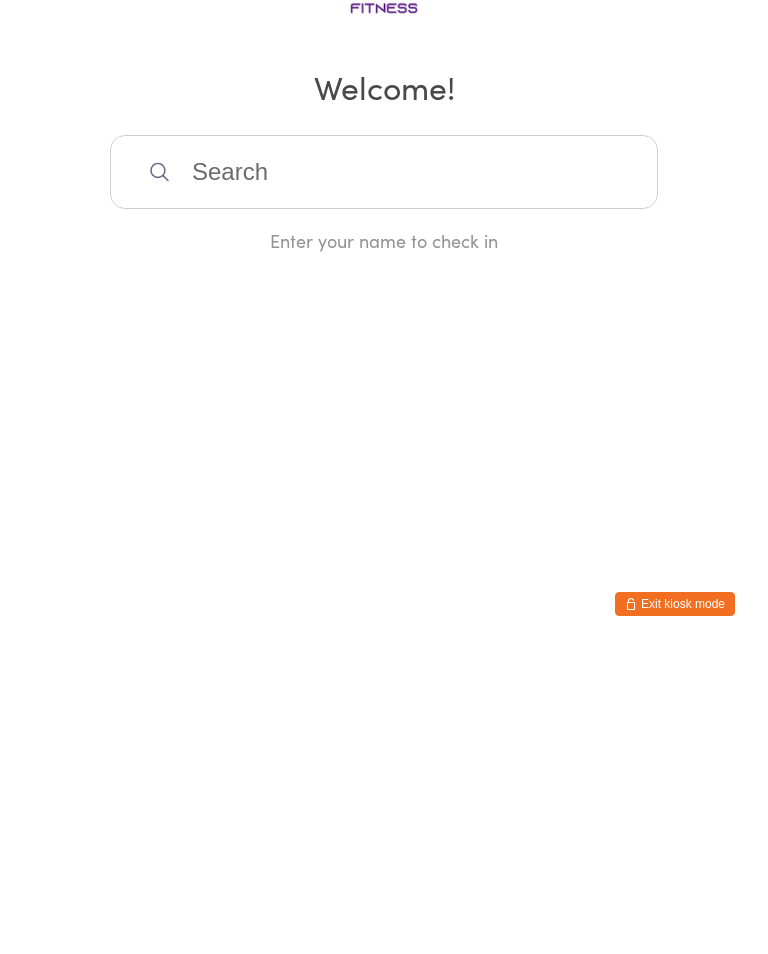 scroll, scrollTop: 0, scrollLeft: 0, axis: both 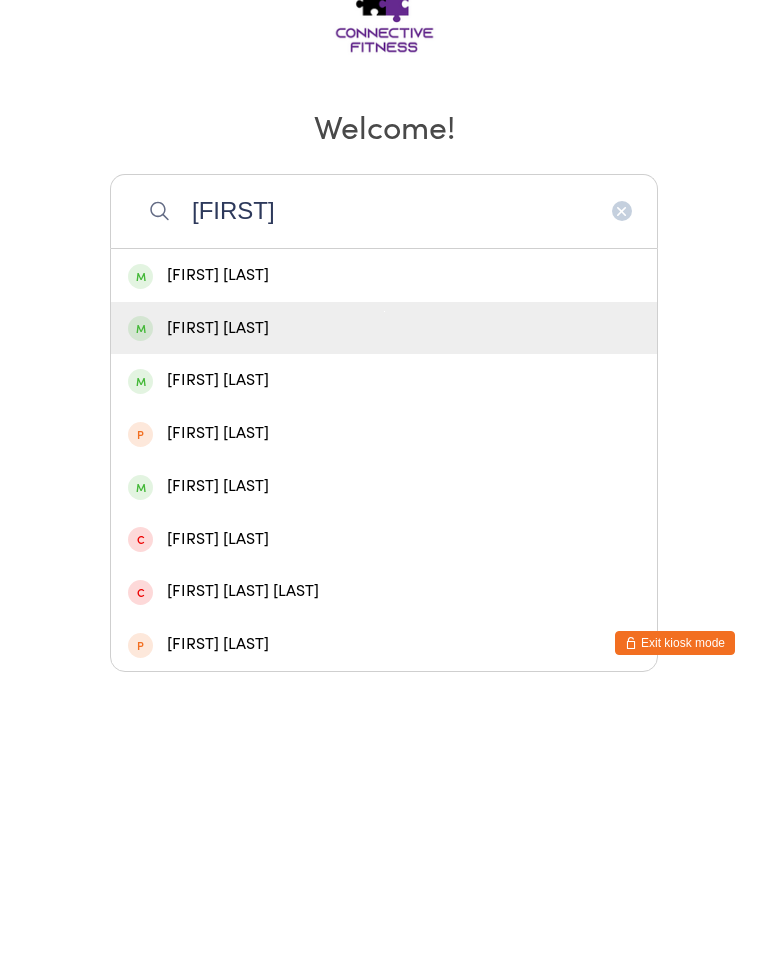 type on "[FIRST]" 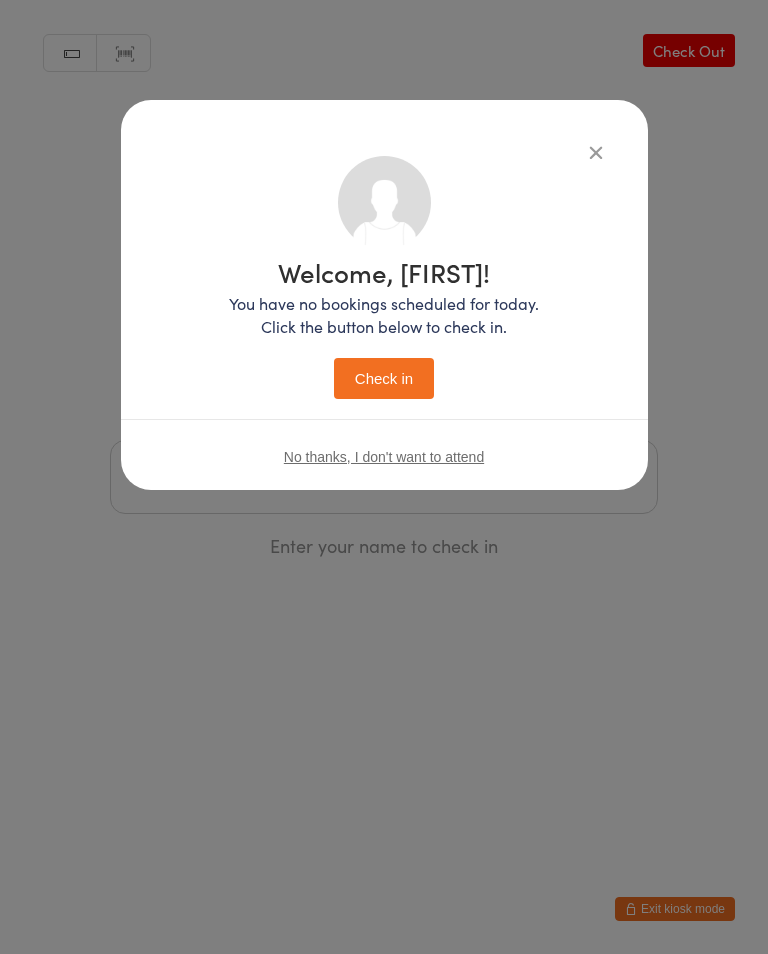 click on "Check in" at bounding box center [384, 378] 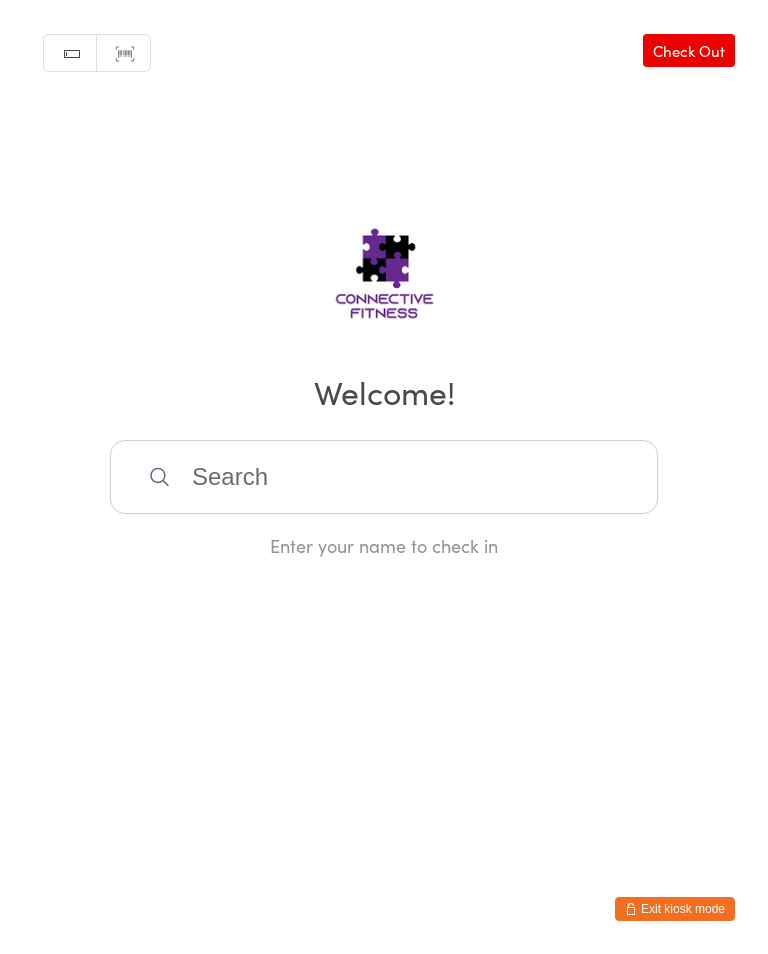 click at bounding box center [384, 477] 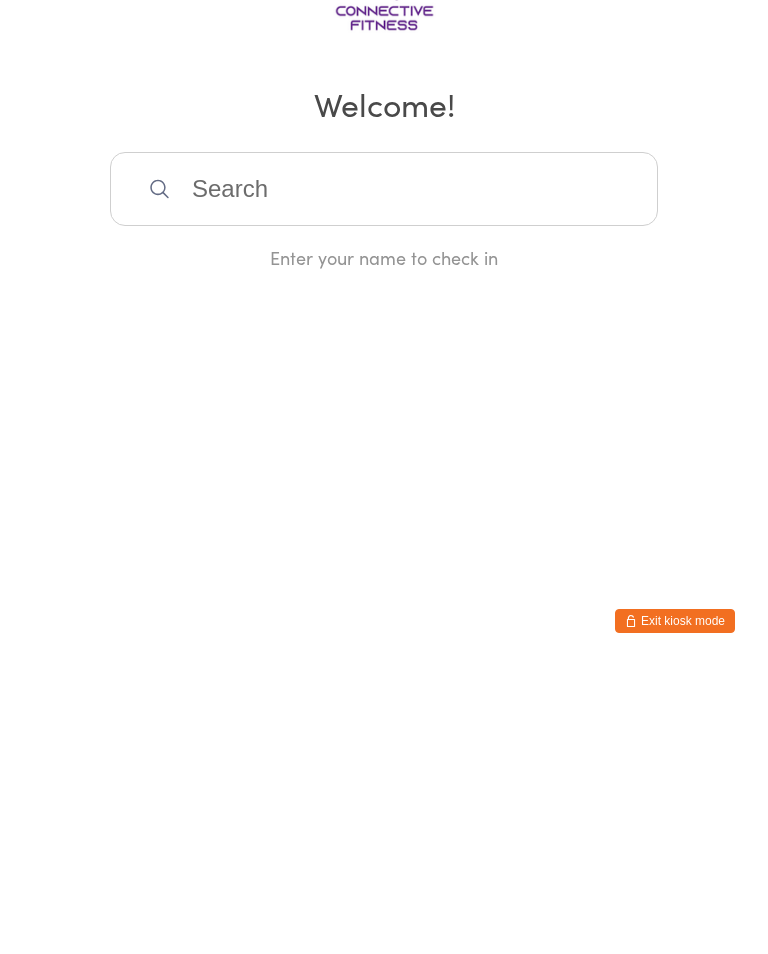 scroll, scrollTop: 0, scrollLeft: 0, axis: both 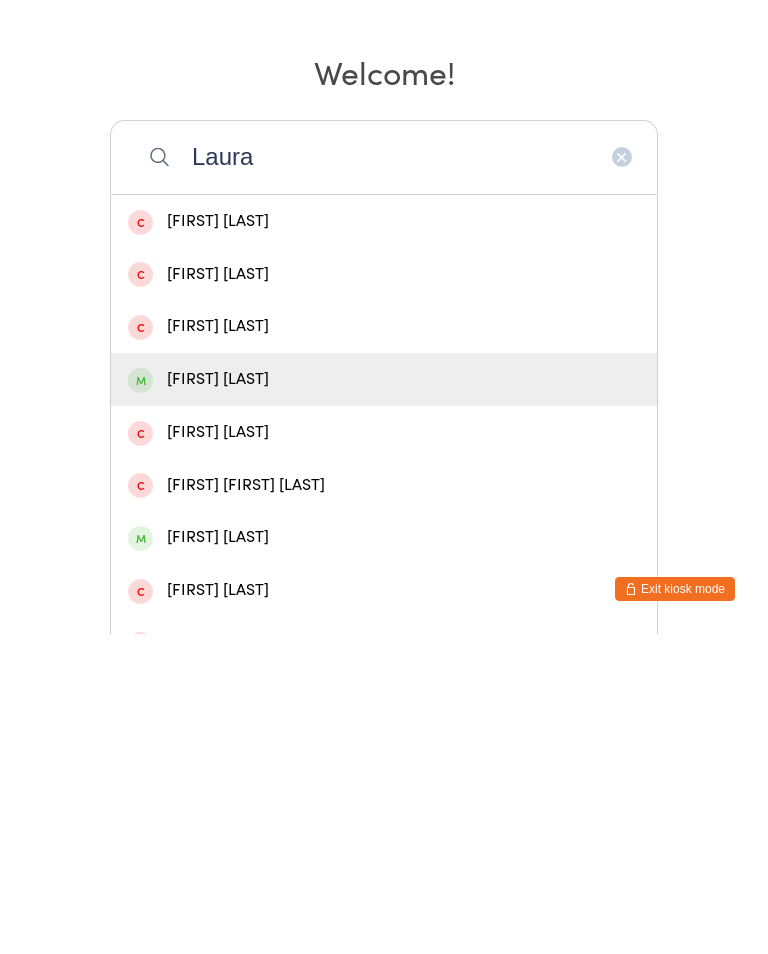 type on "Laura" 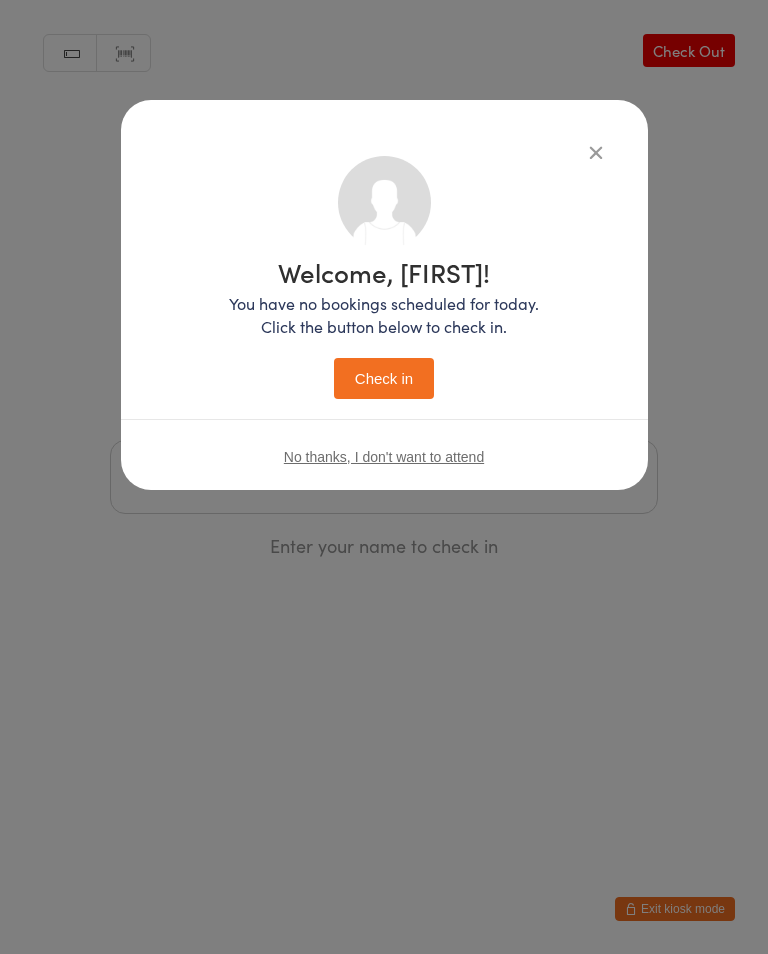 click on "Check in" at bounding box center [384, 378] 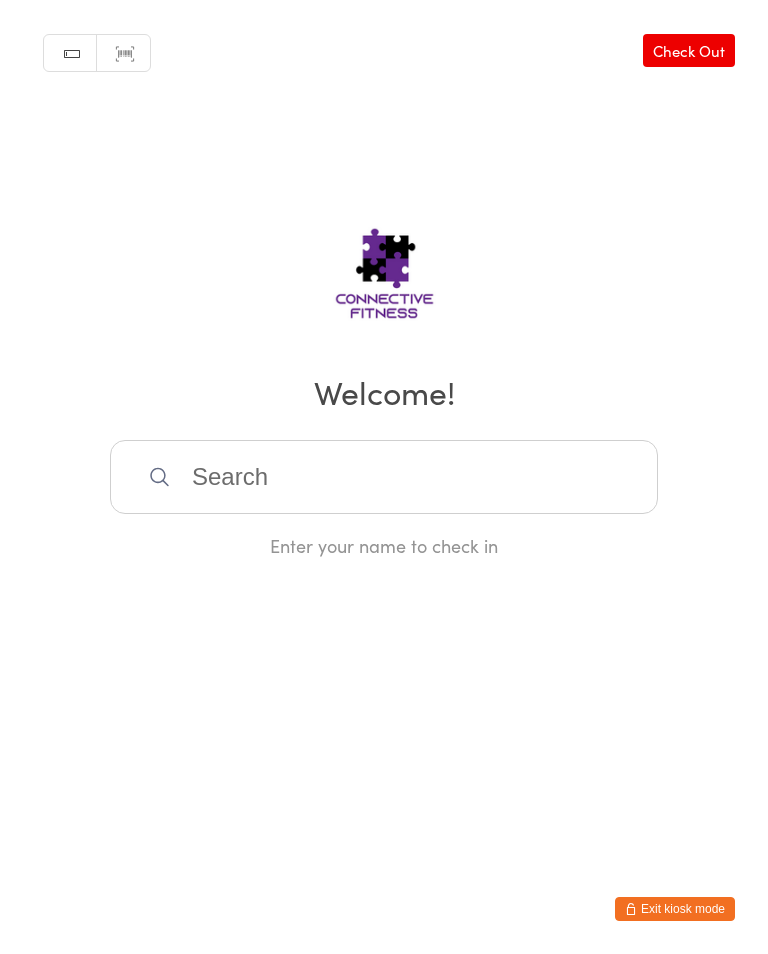 click at bounding box center [384, 477] 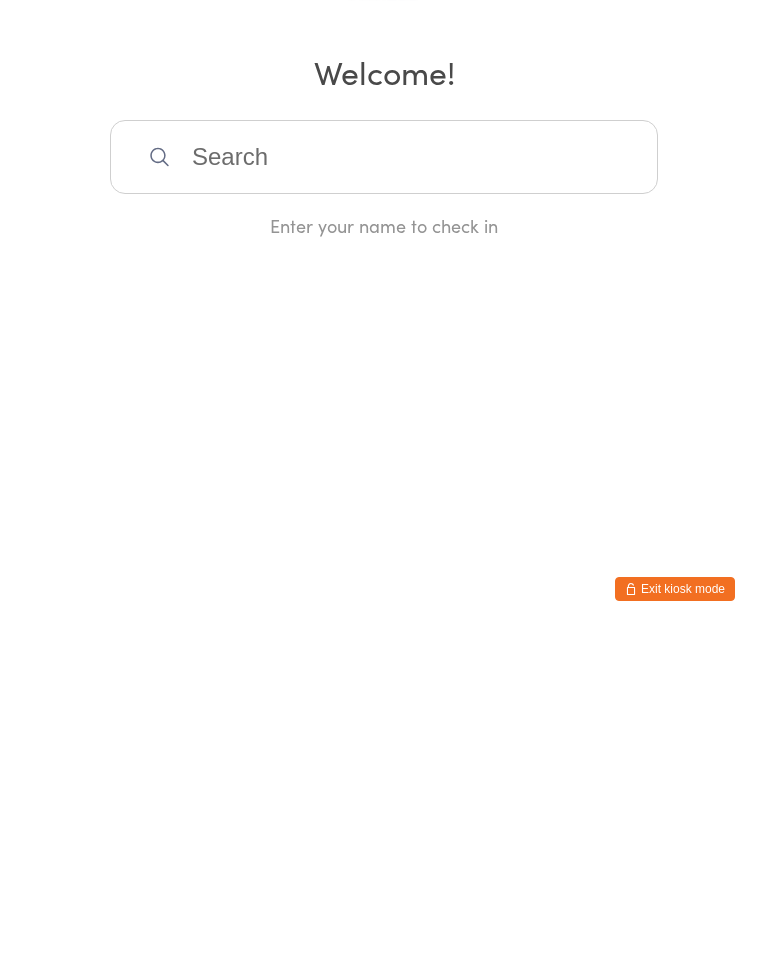 scroll, scrollTop: 0, scrollLeft: 0, axis: both 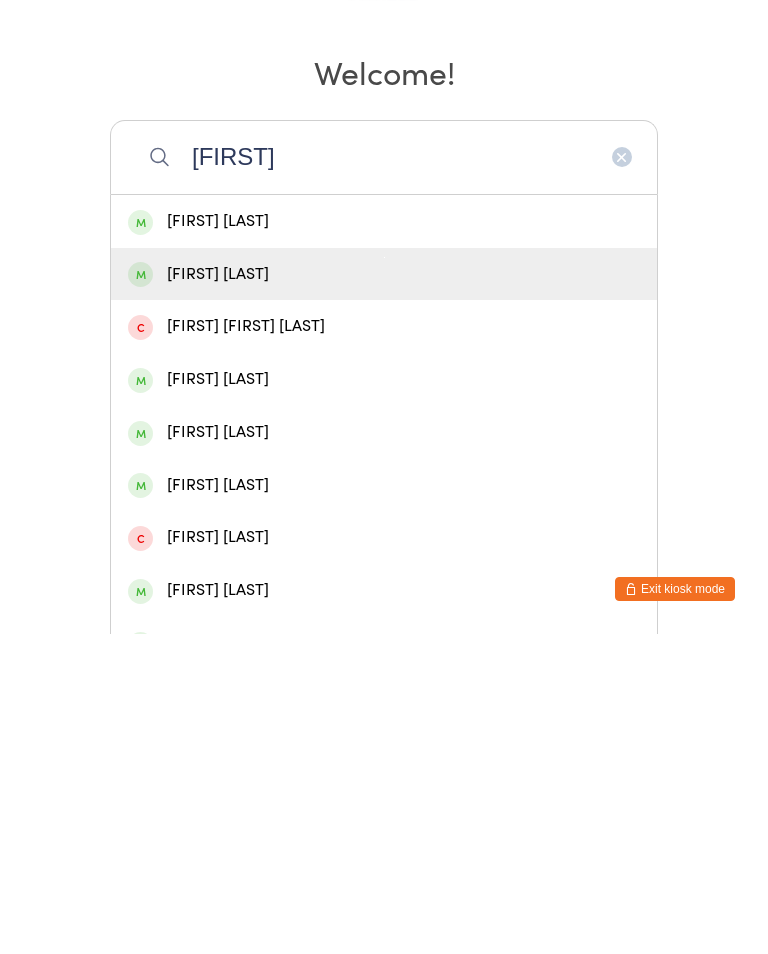 type on "[FIRST]" 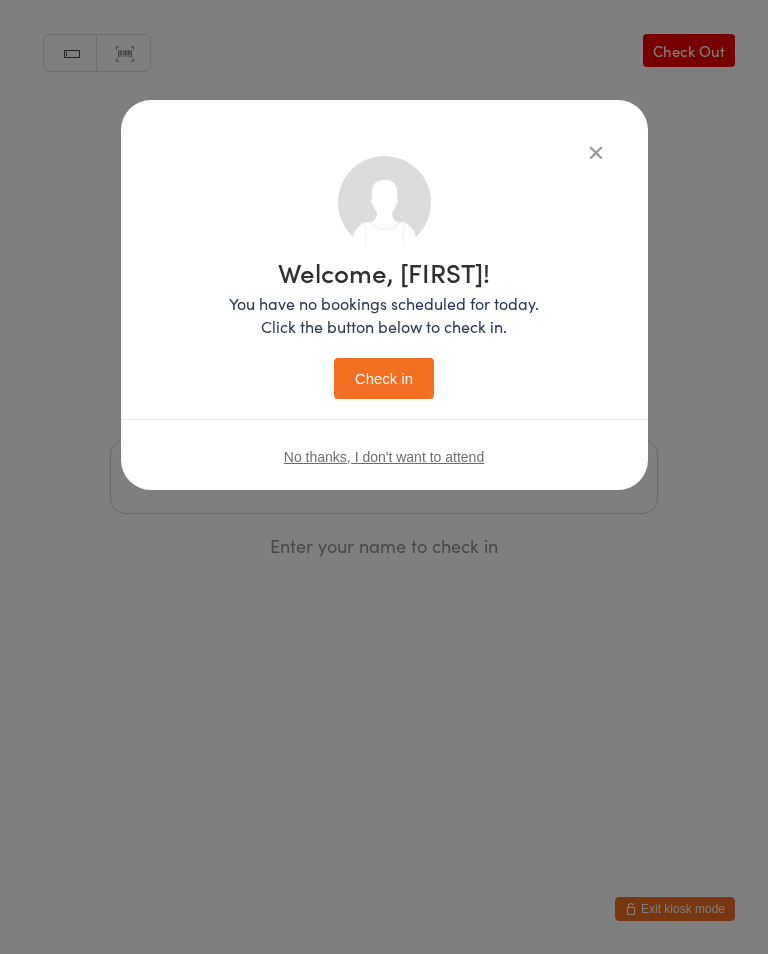 click on "Check in" at bounding box center [384, 378] 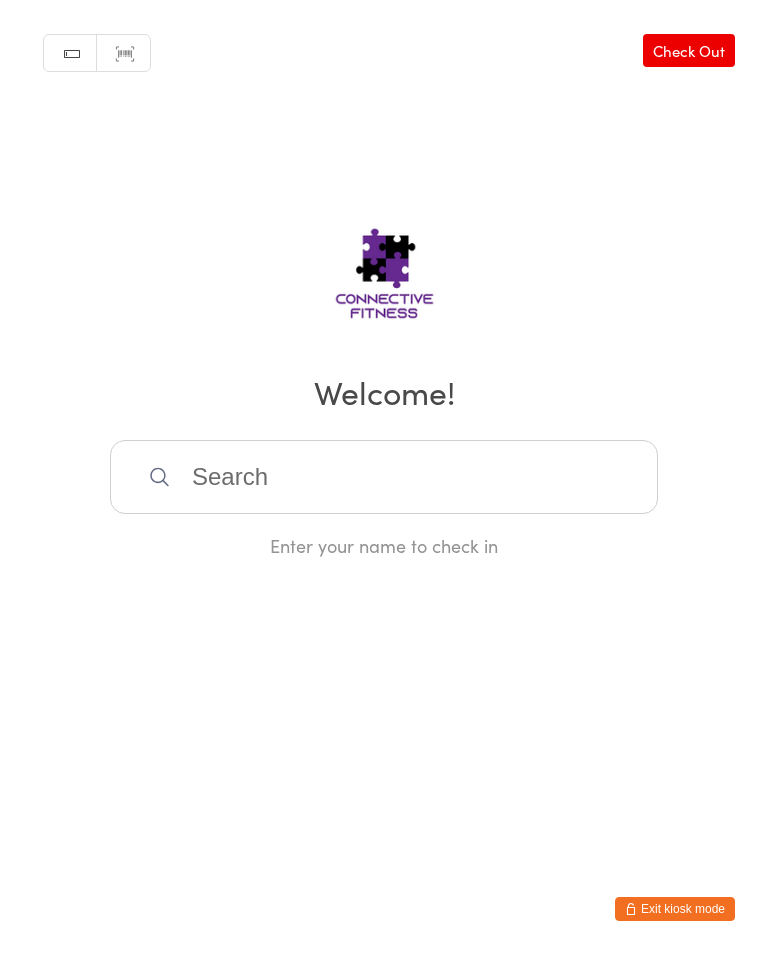click at bounding box center (384, 477) 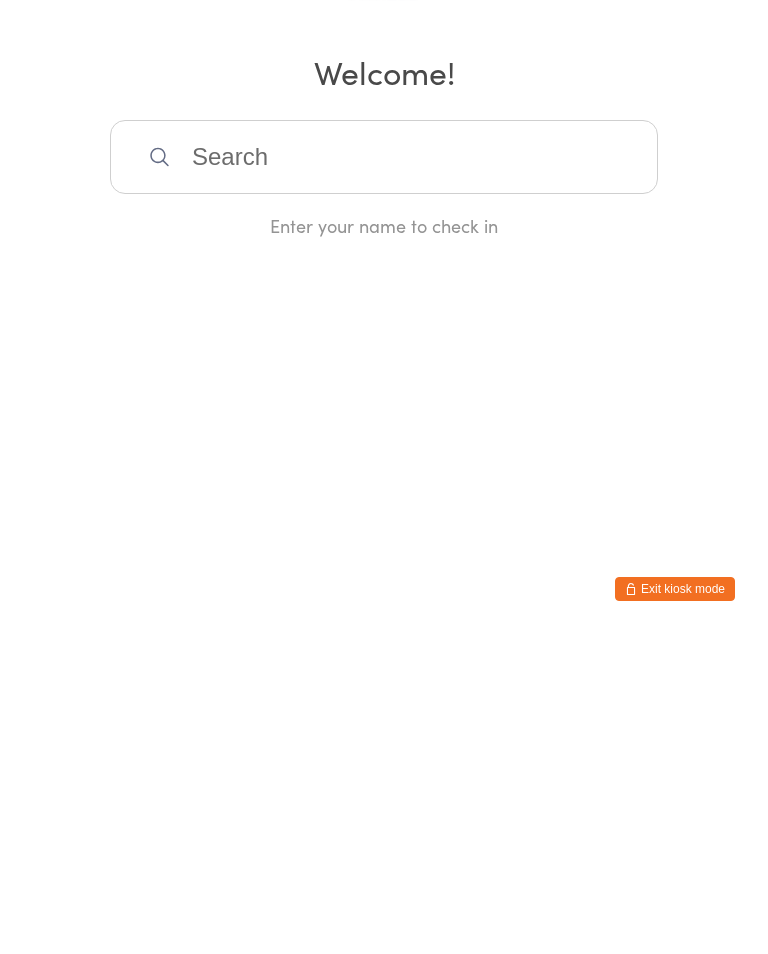 scroll, scrollTop: 0, scrollLeft: 0, axis: both 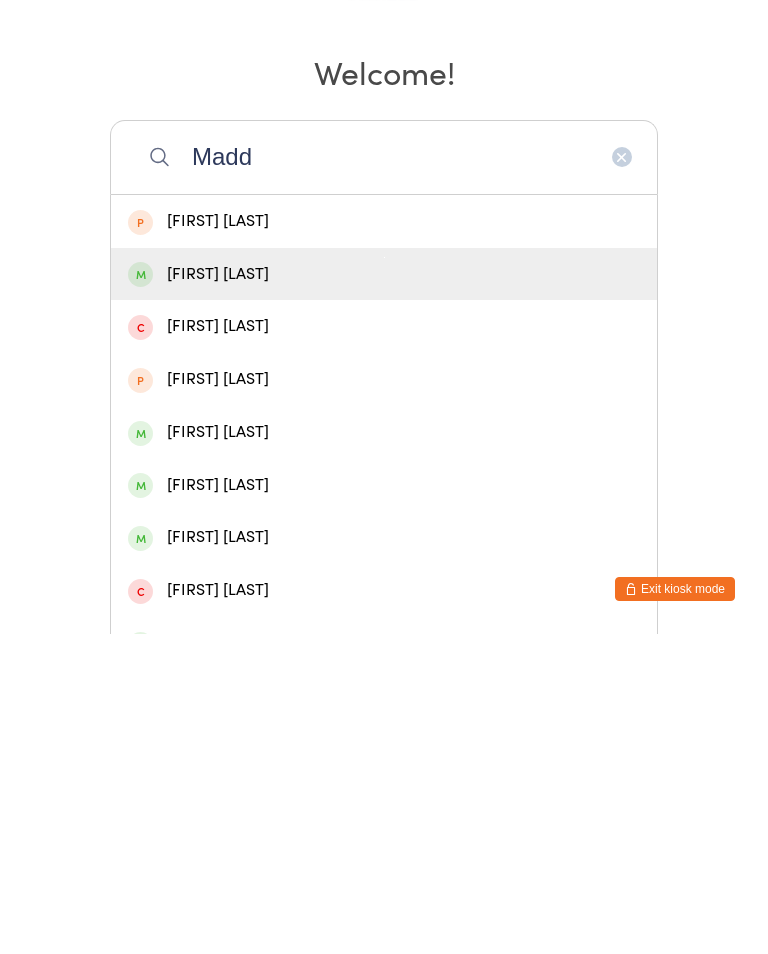 type on "Madd" 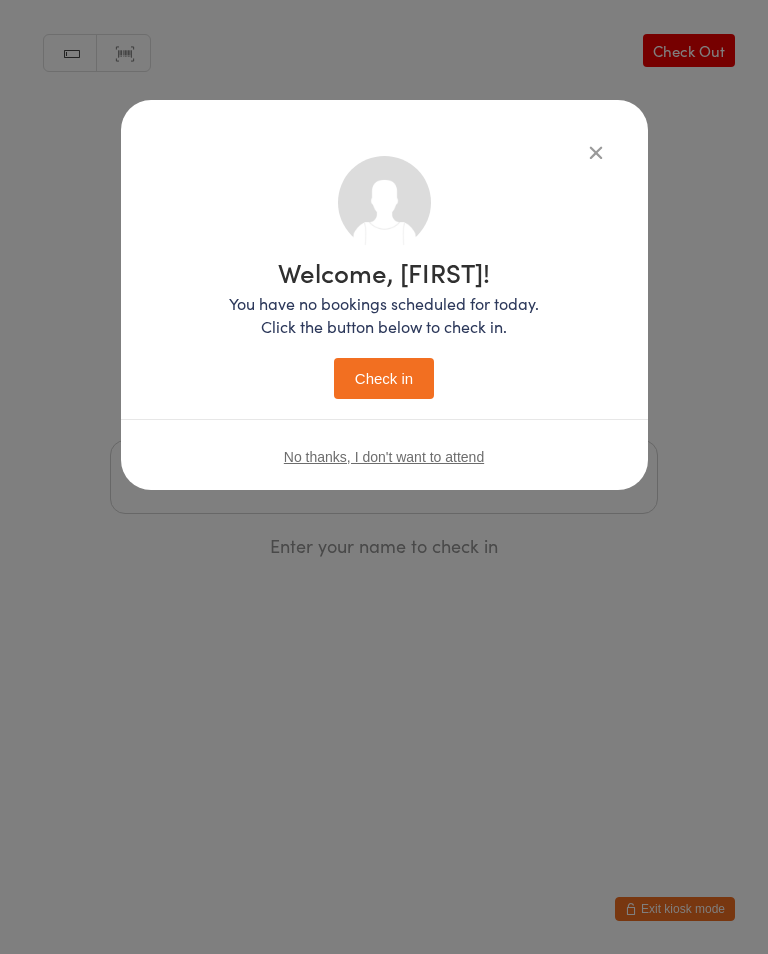 click on "Check in" at bounding box center (384, 378) 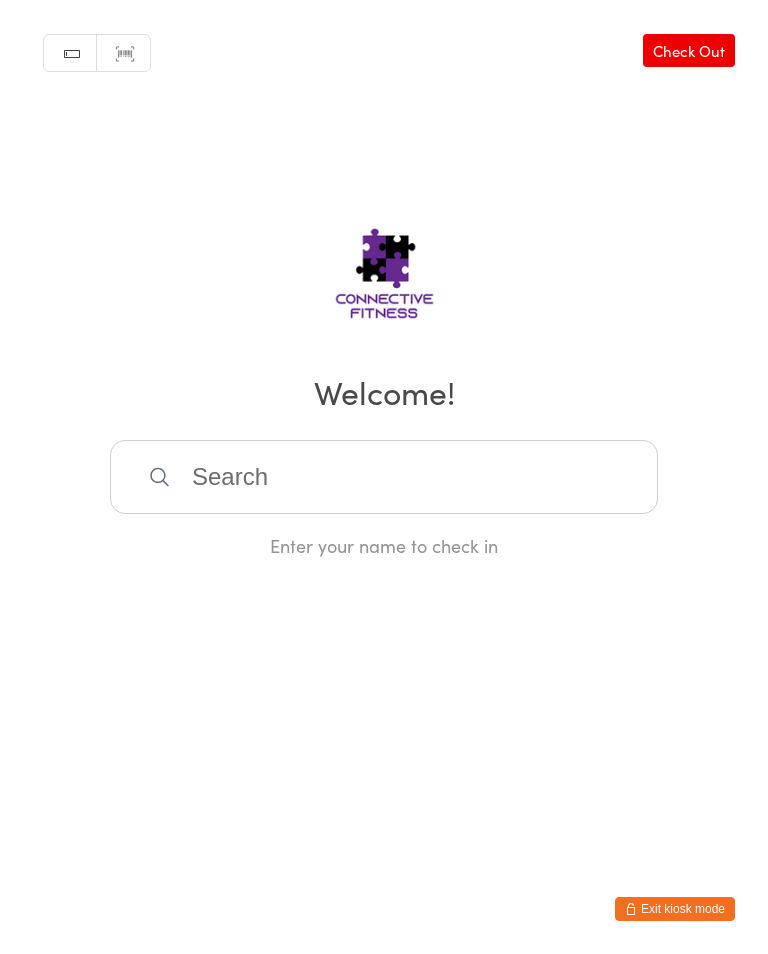 click at bounding box center (384, 477) 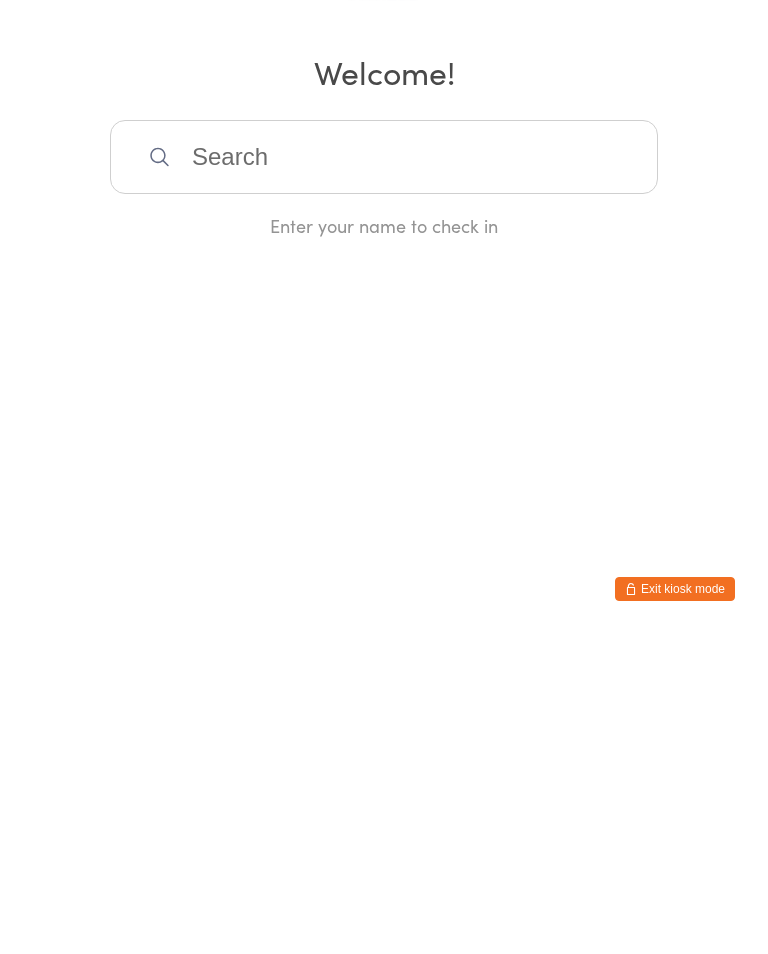 scroll, scrollTop: 0, scrollLeft: 0, axis: both 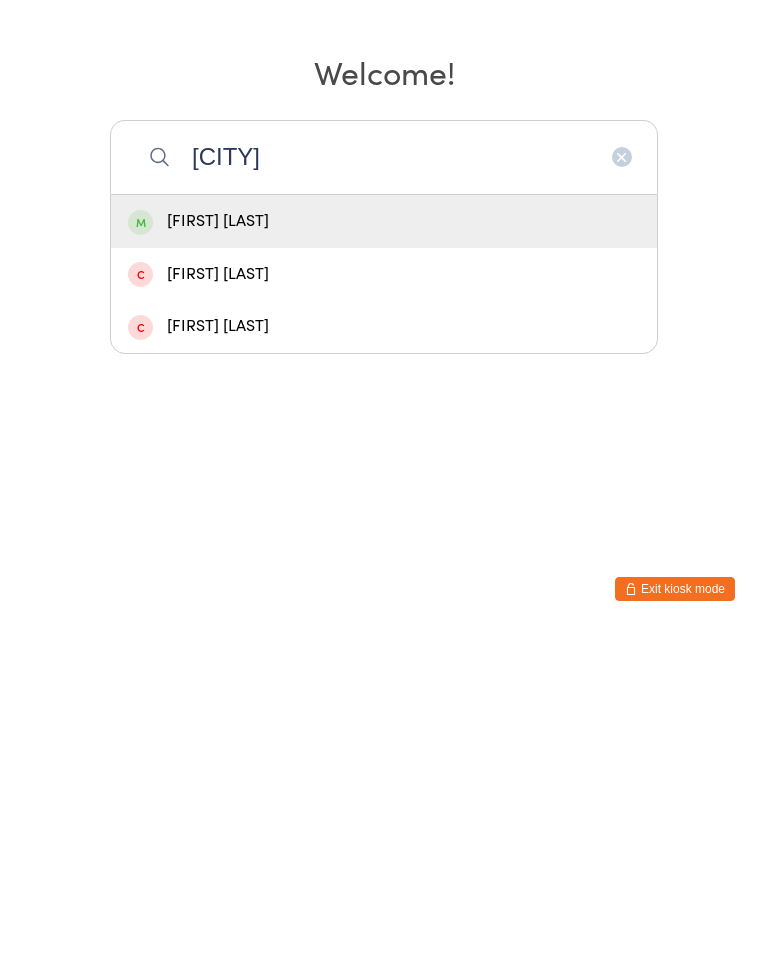 type on "[CITY]" 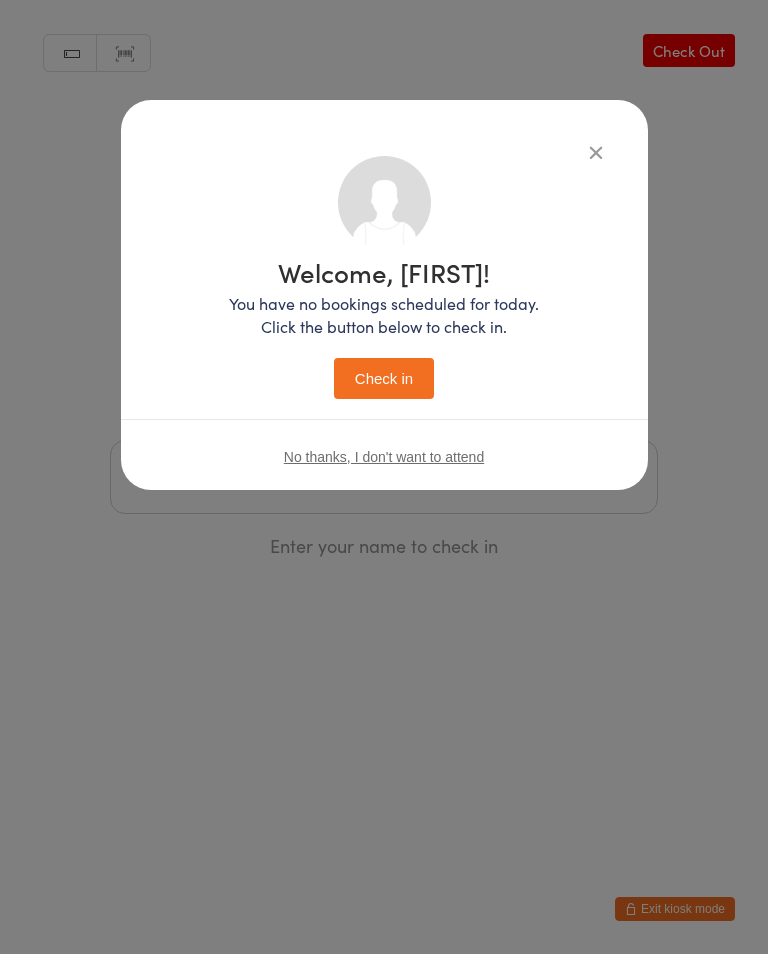 click on "Check in" at bounding box center (384, 378) 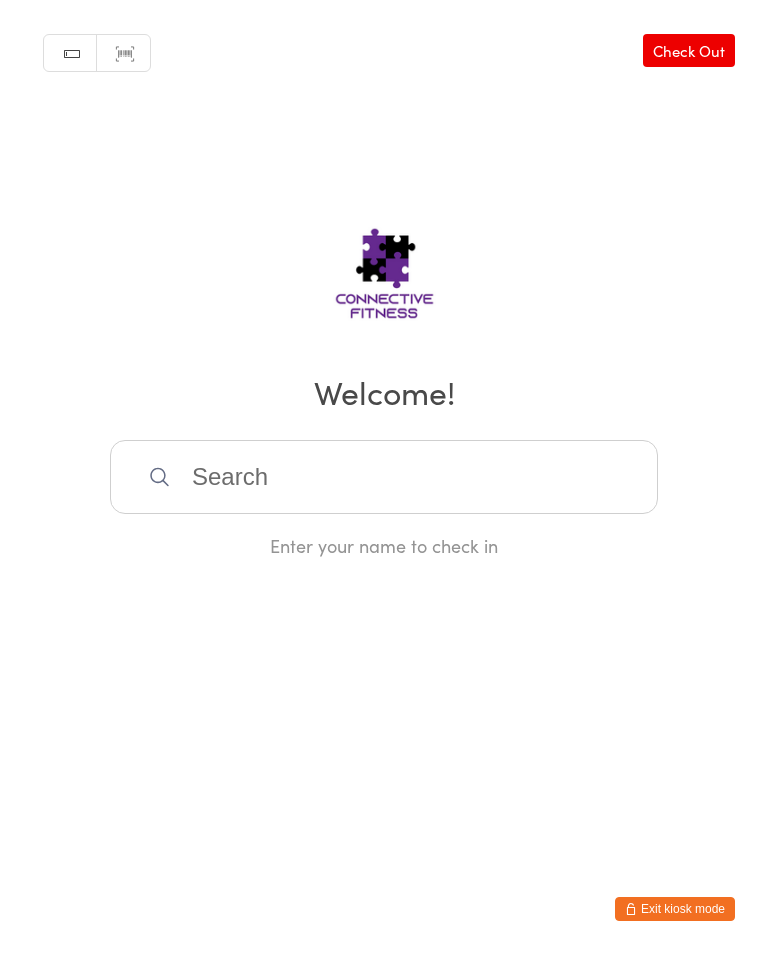 click at bounding box center [384, 477] 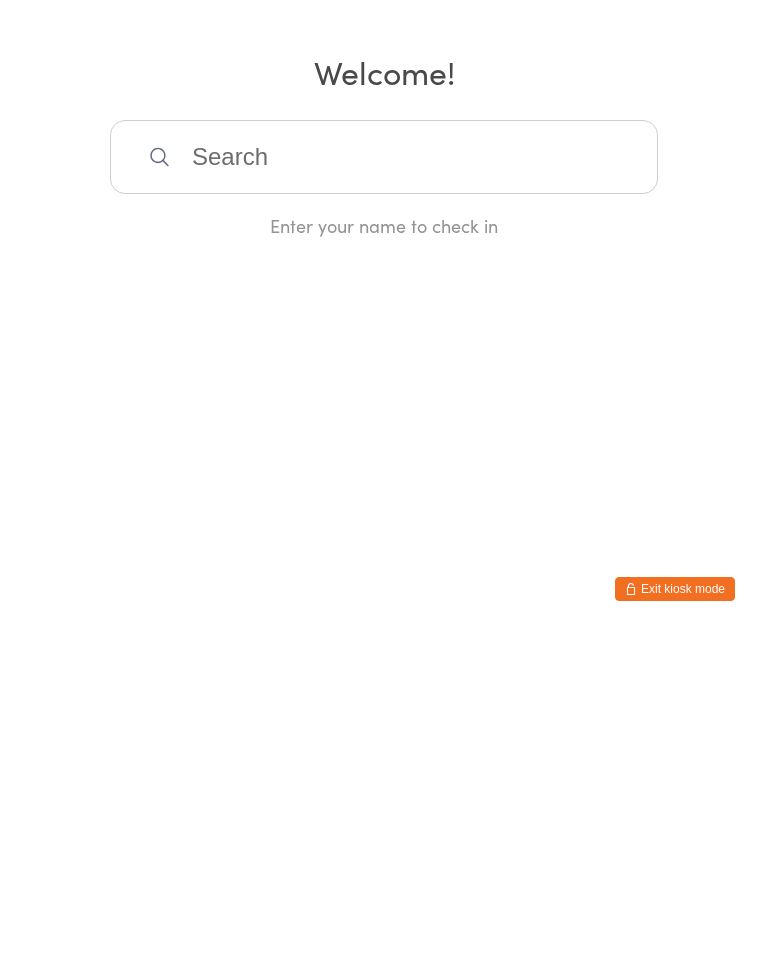 scroll, scrollTop: 0, scrollLeft: 0, axis: both 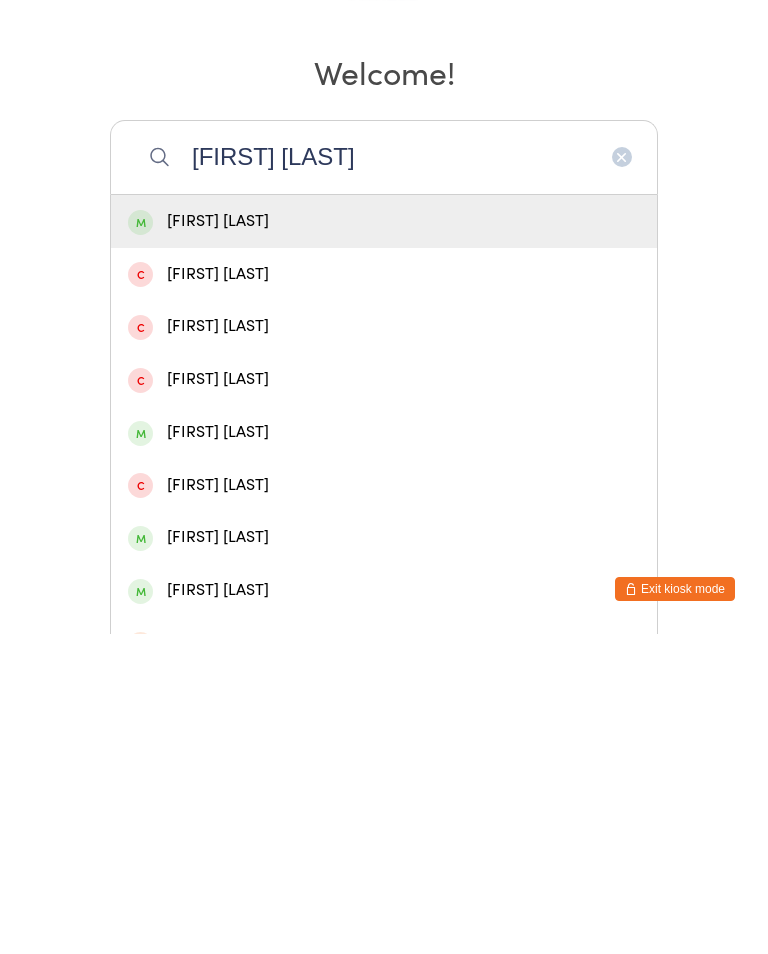 type on "[FIRST] [LAST]" 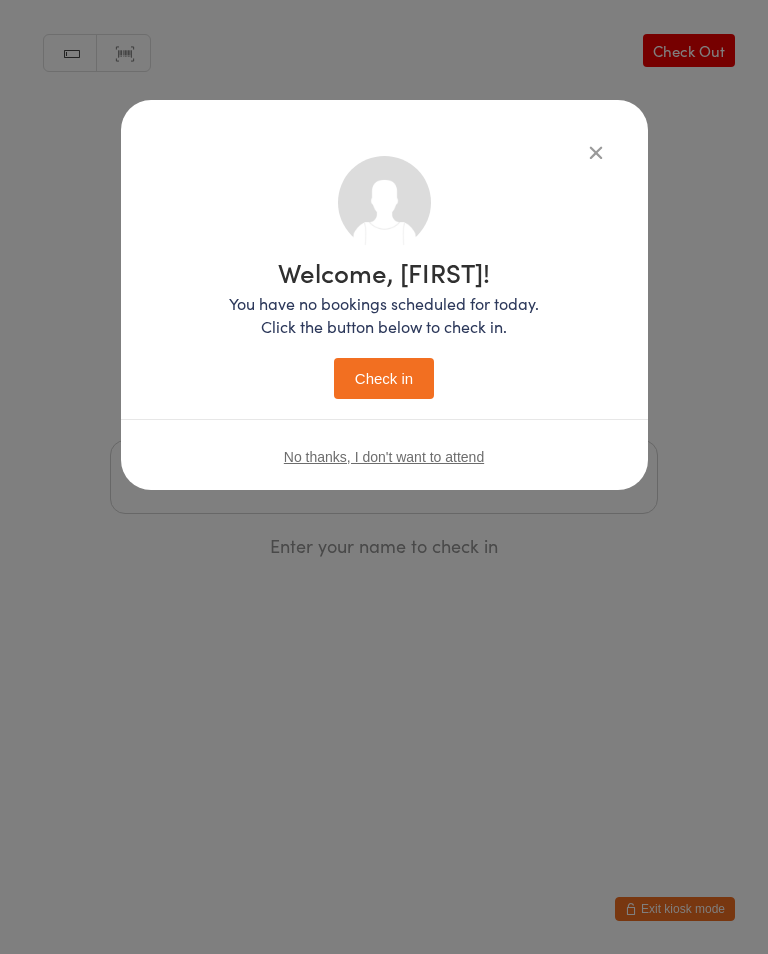 click on "Check in" at bounding box center (384, 378) 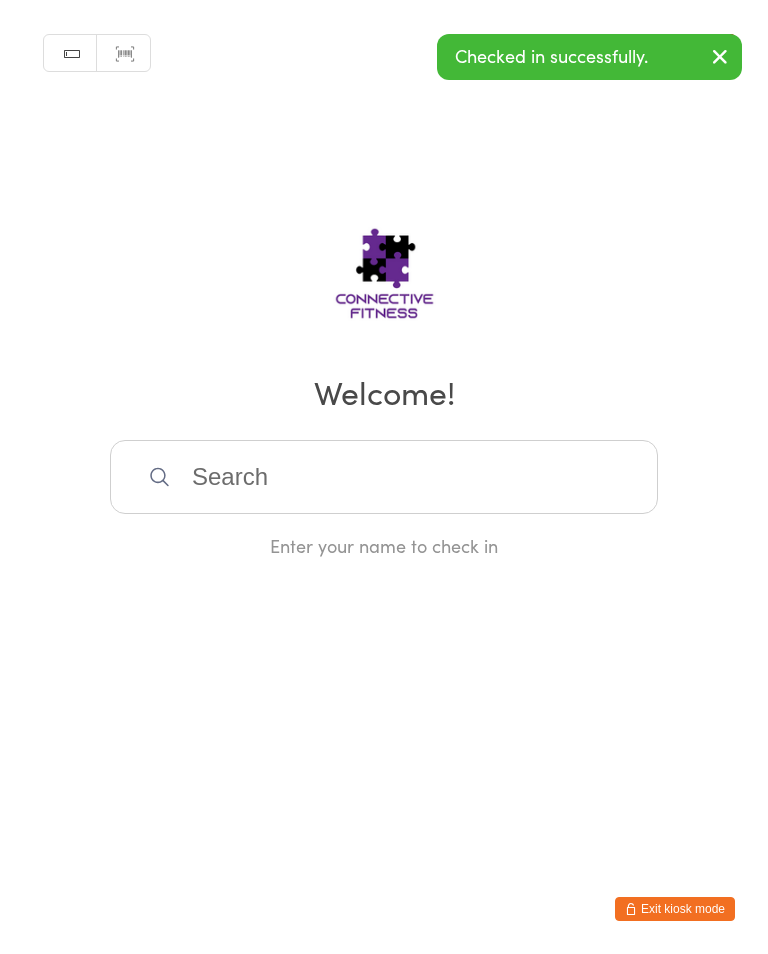 click at bounding box center (384, 477) 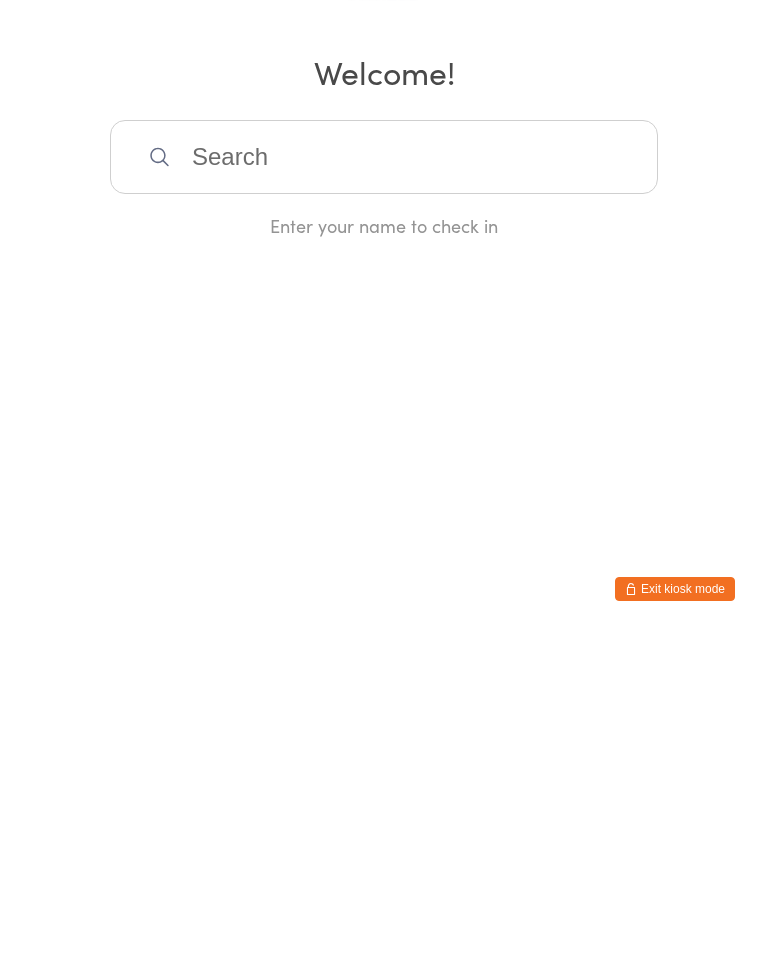 scroll, scrollTop: 0, scrollLeft: 0, axis: both 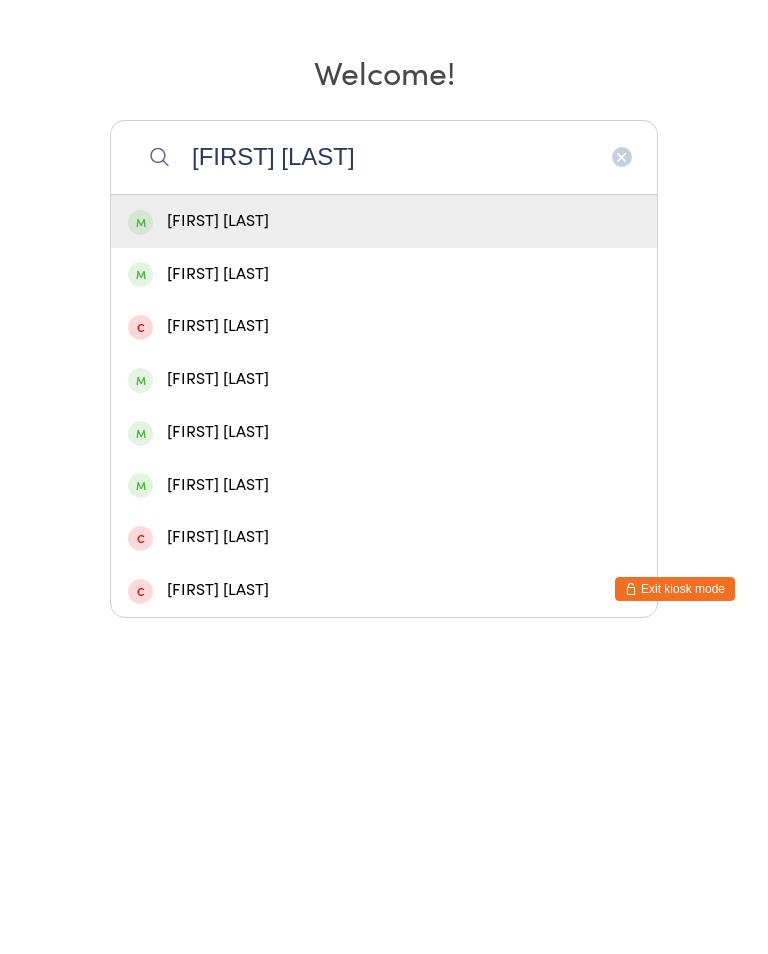 click on "[FIRST] [LAST]" at bounding box center (384, 477) 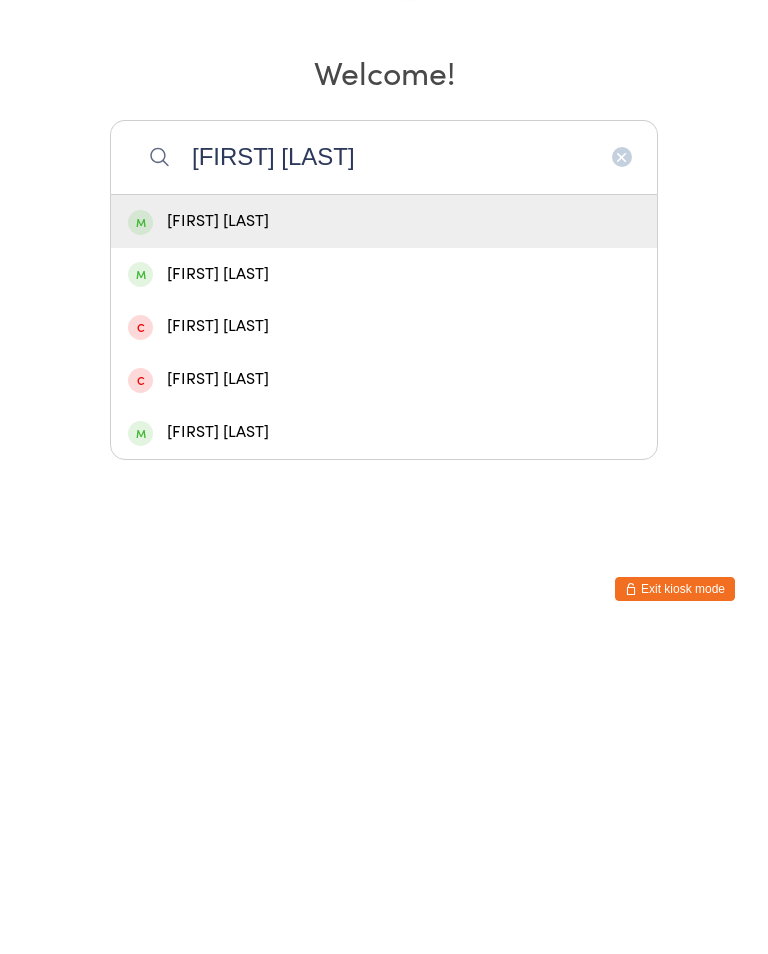 scroll, scrollTop: 0, scrollLeft: 0, axis: both 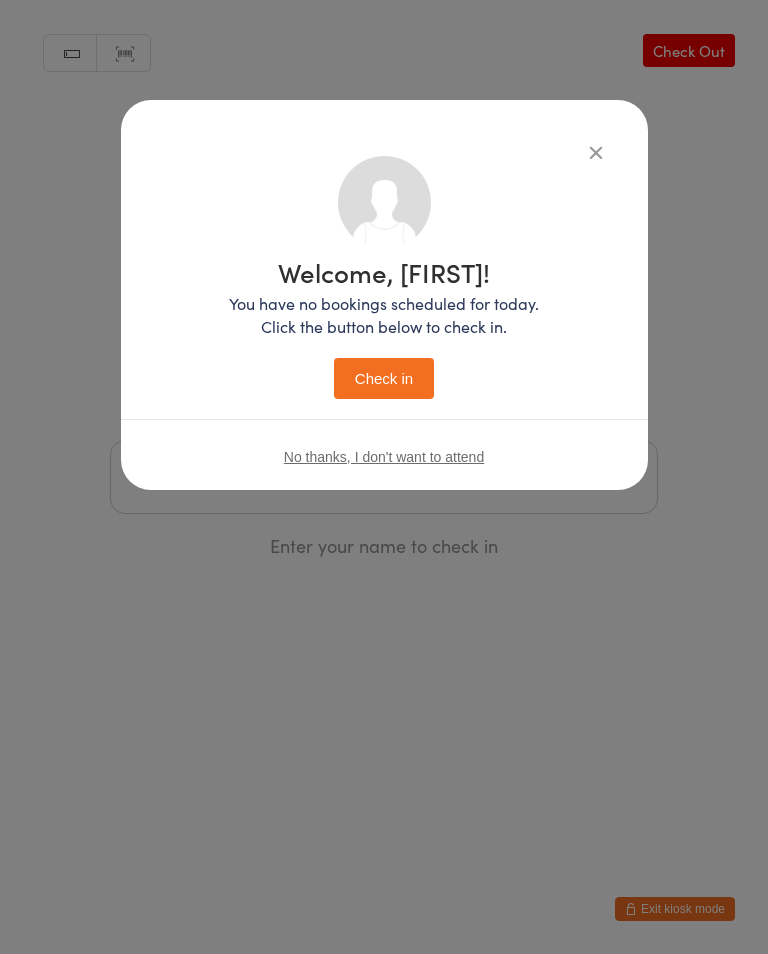 click on "Check in" at bounding box center [384, 378] 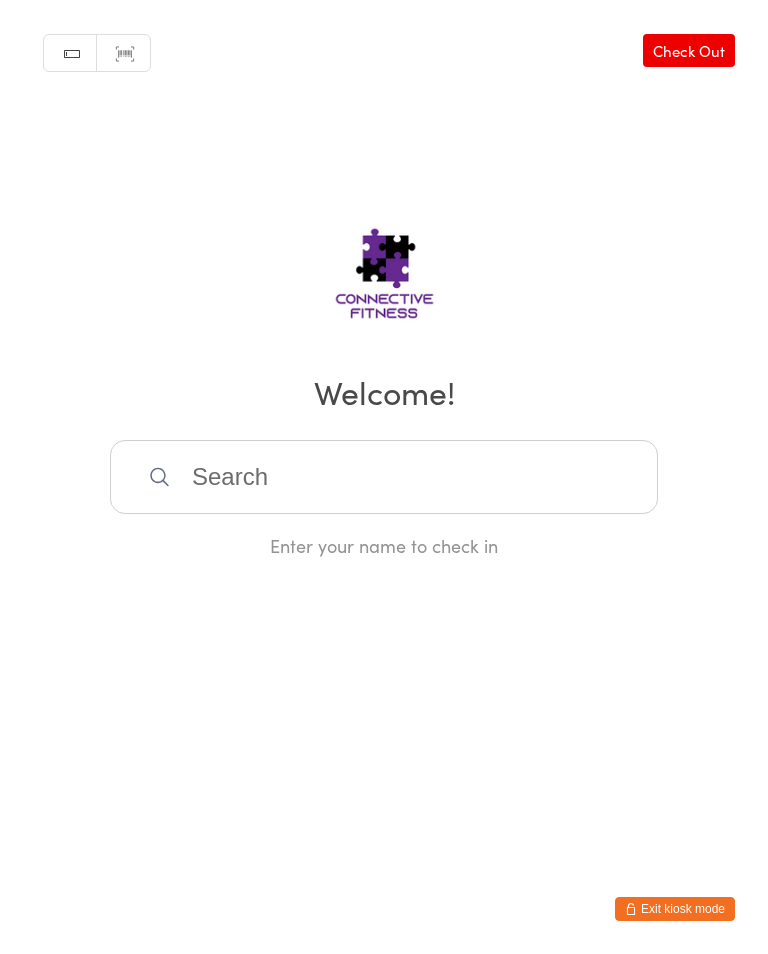 click at bounding box center [384, 477] 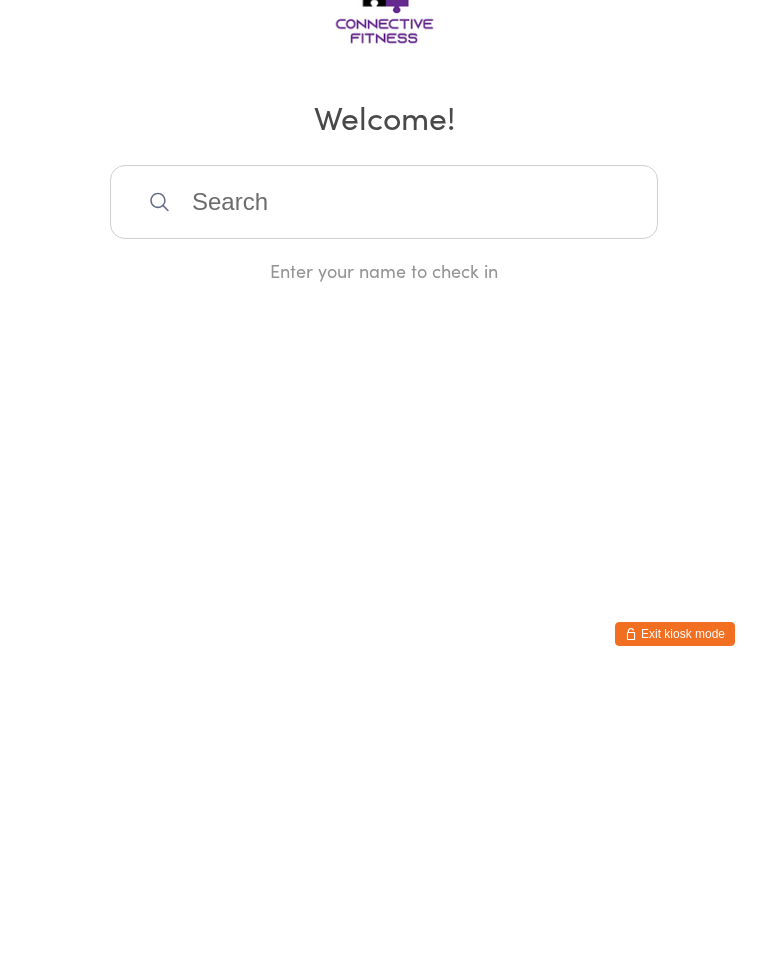 scroll, scrollTop: 0, scrollLeft: 0, axis: both 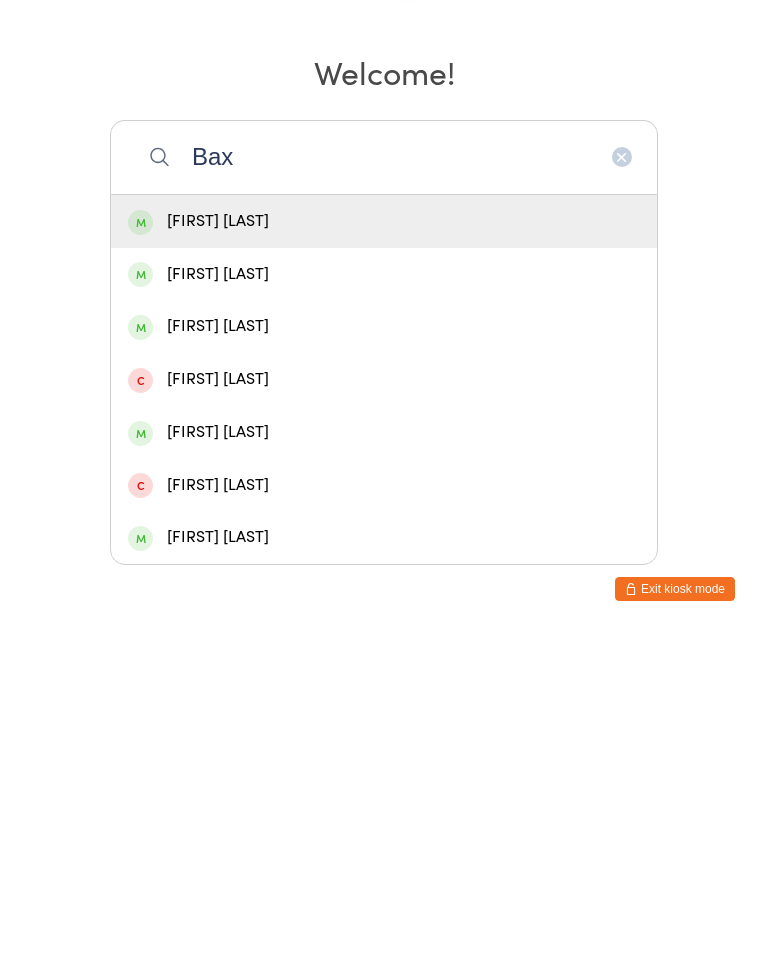 type on "Bax" 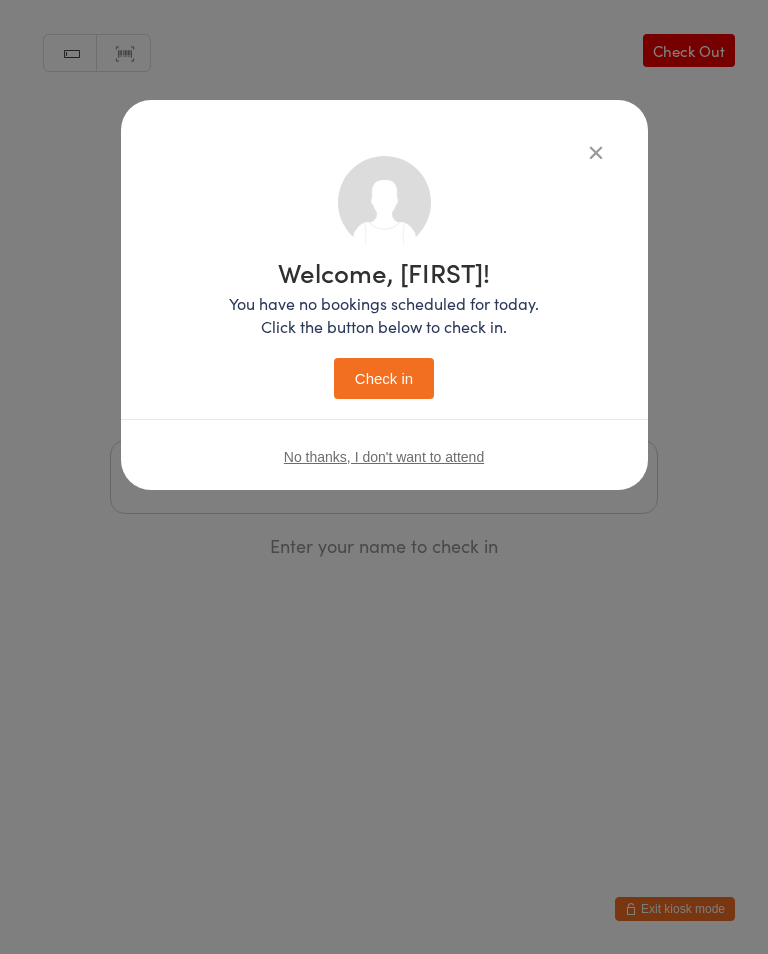 click on "Check in" at bounding box center (384, 378) 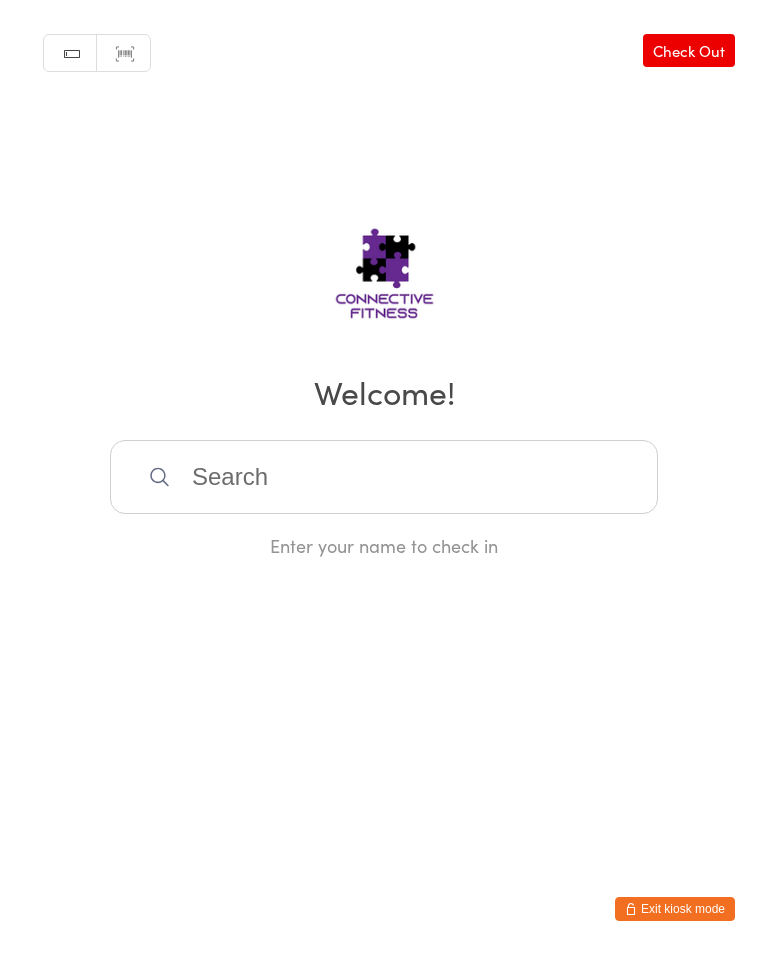 click at bounding box center (384, 477) 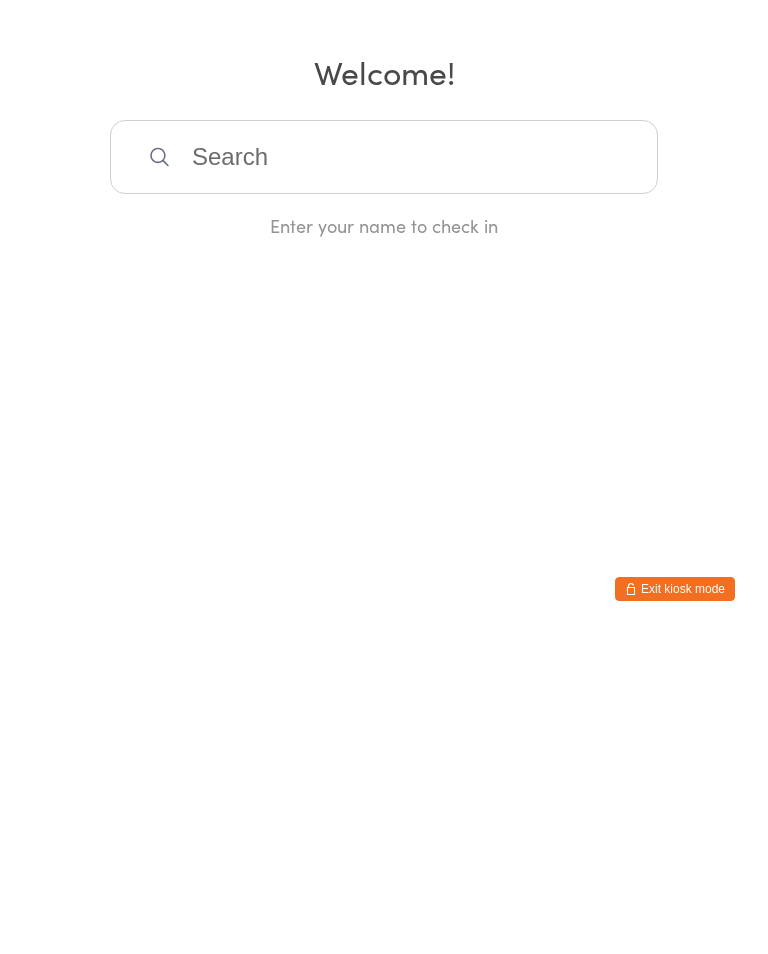 scroll, scrollTop: 0, scrollLeft: 0, axis: both 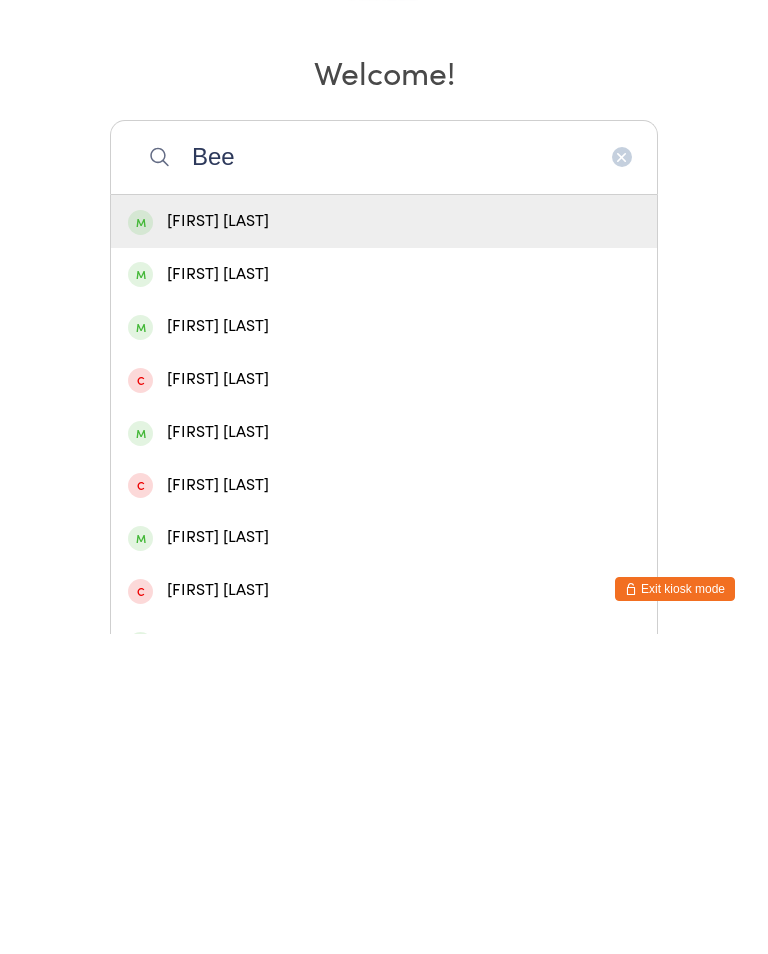type on "Bee" 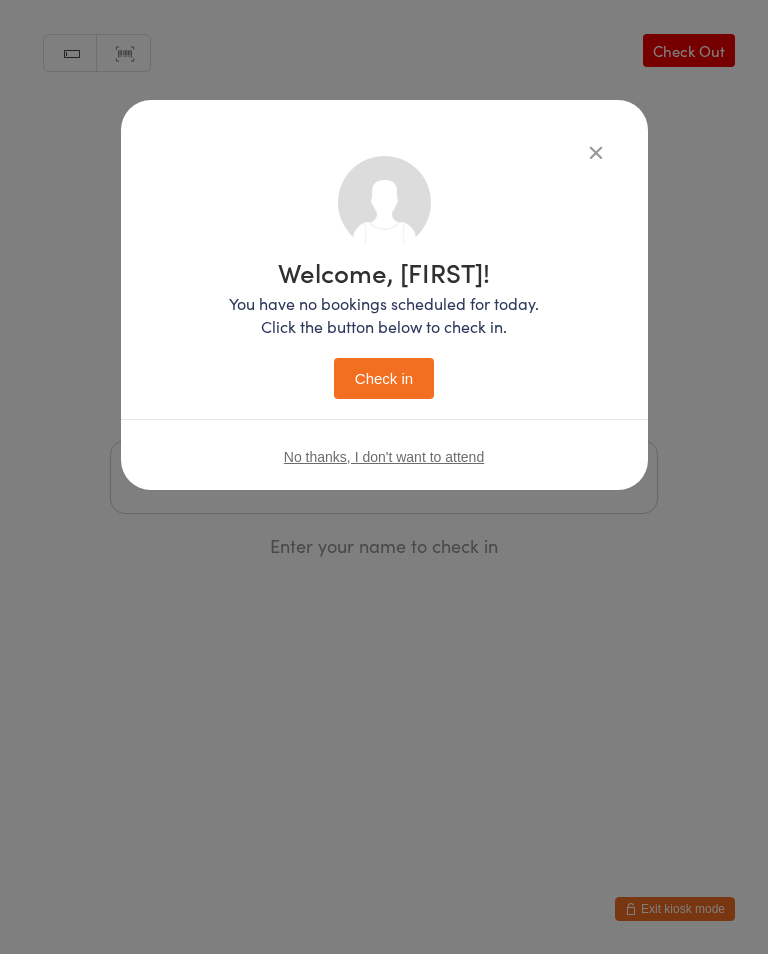click on "Check in" at bounding box center [384, 378] 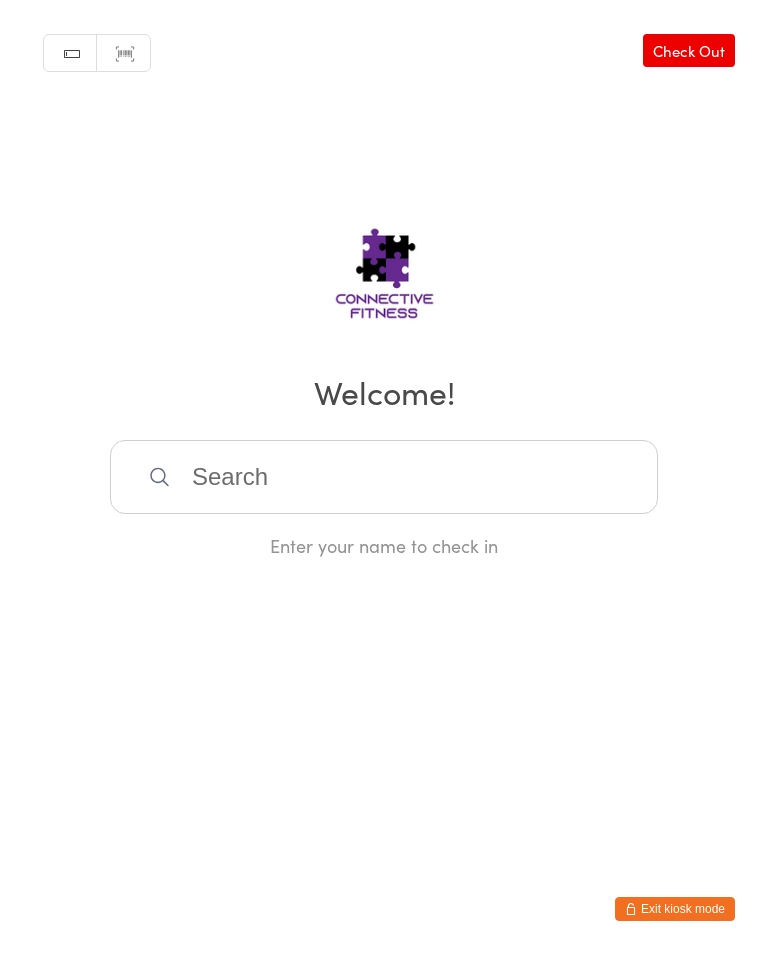 click at bounding box center [384, 477] 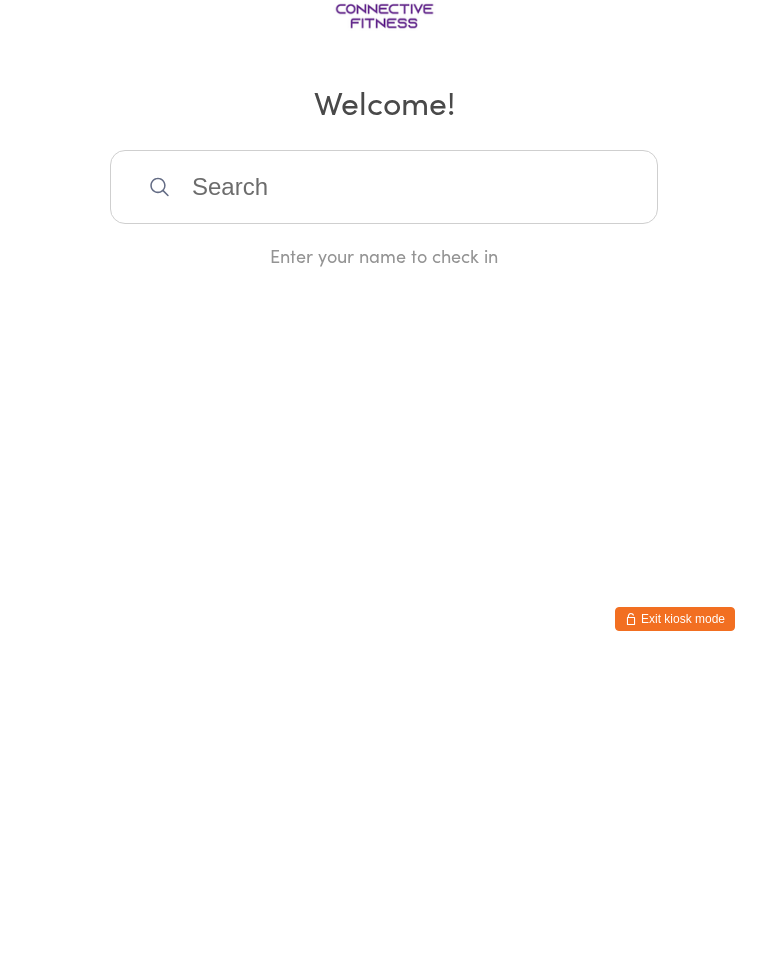 scroll, scrollTop: 0, scrollLeft: 0, axis: both 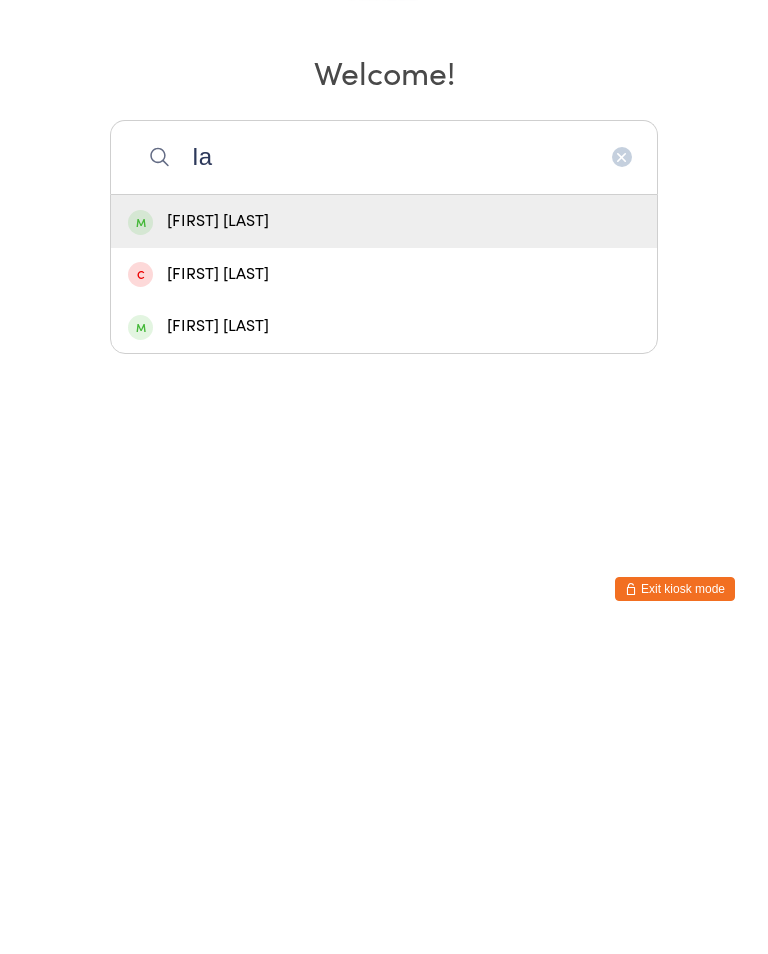 type on "Ia" 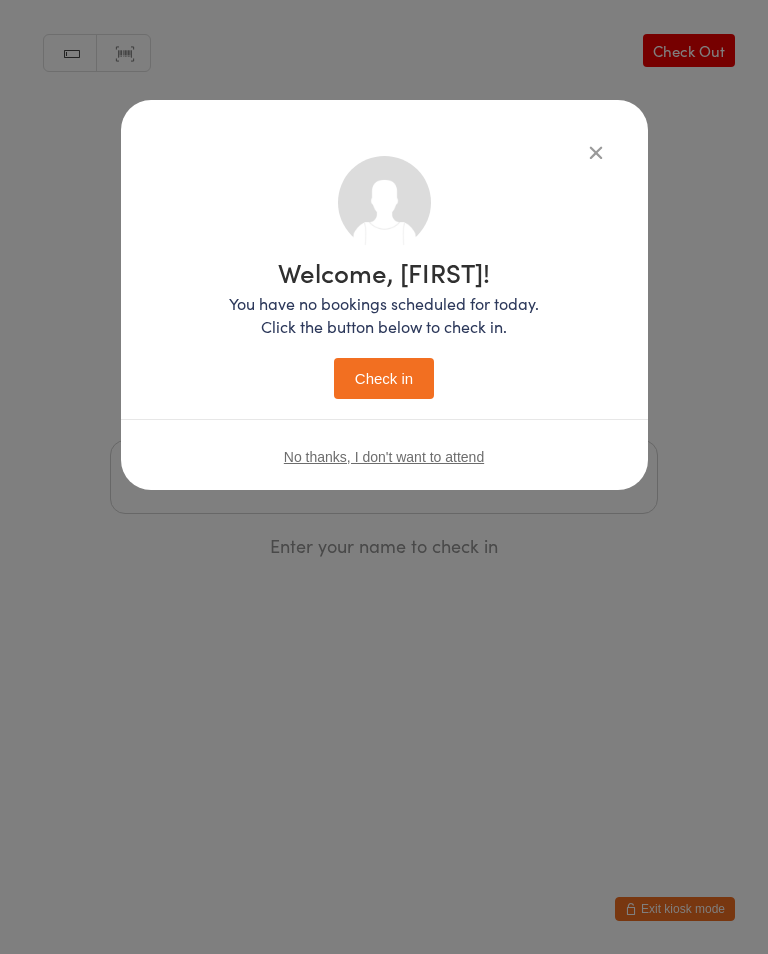 click on "Check in" at bounding box center [384, 378] 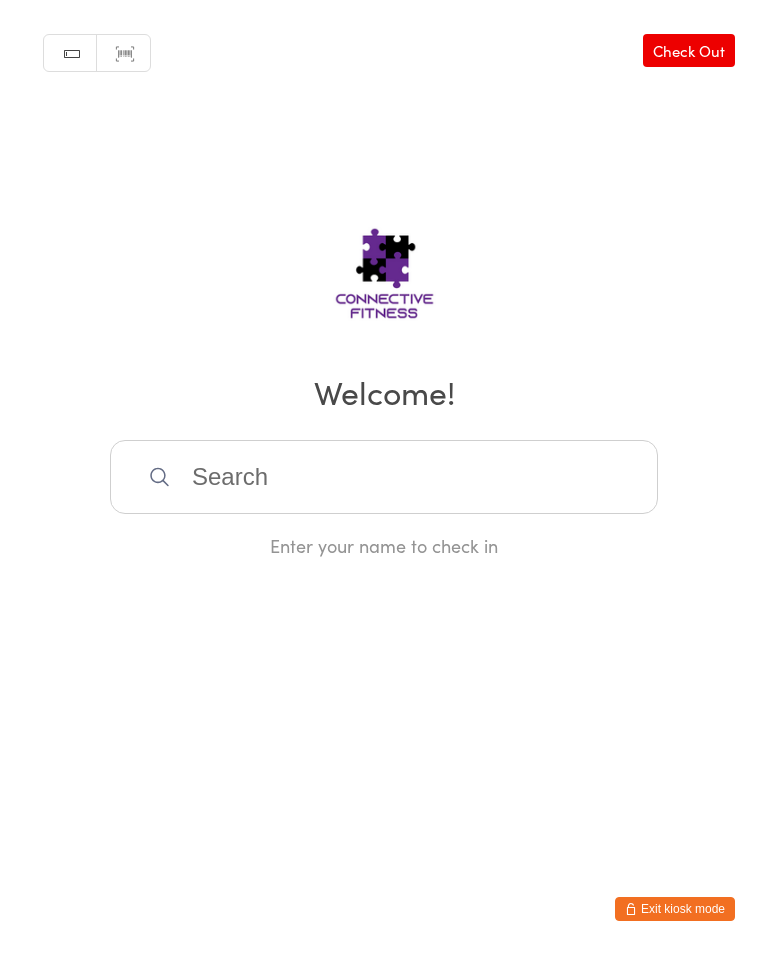 click at bounding box center (384, 477) 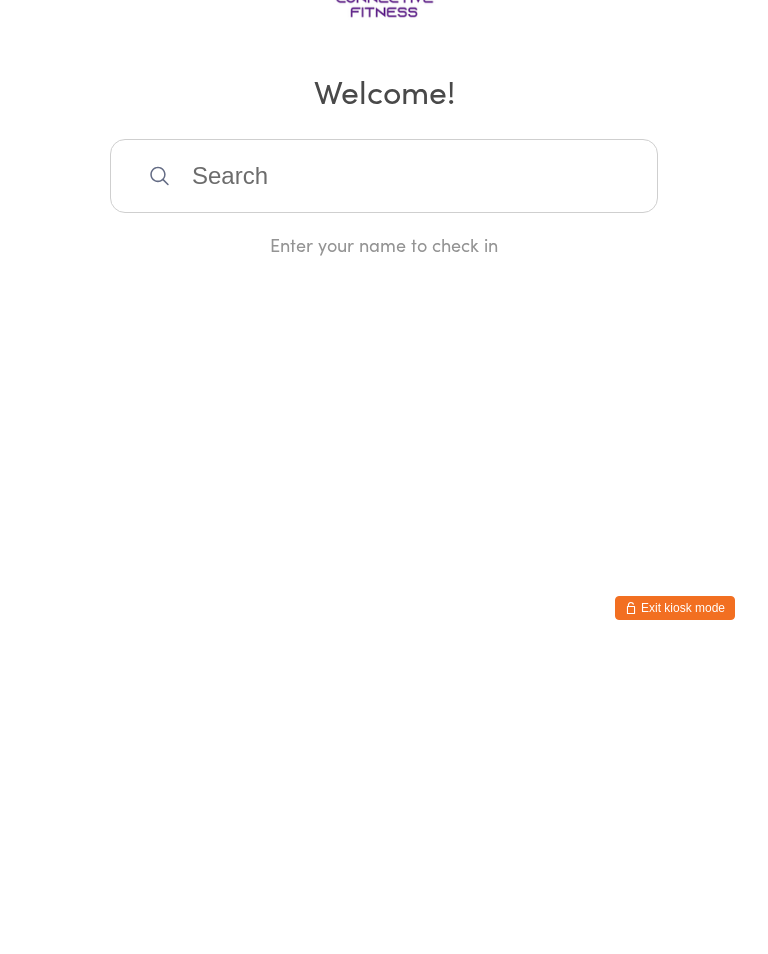 scroll, scrollTop: 0, scrollLeft: 0, axis: both 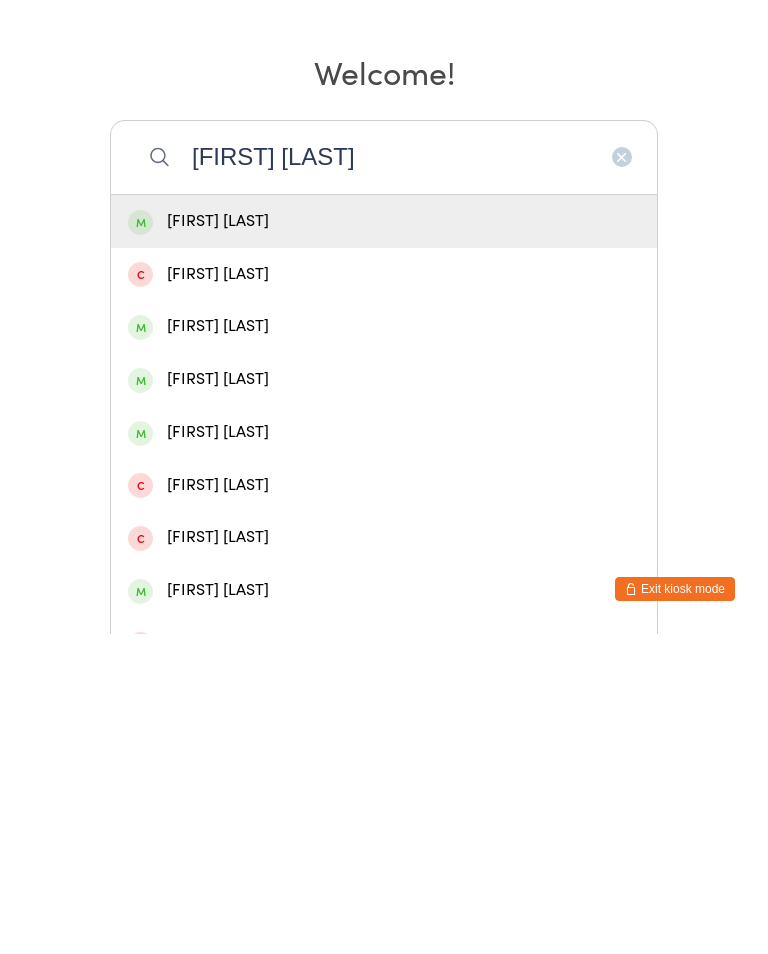 type on "[FIRST] [LAST]" 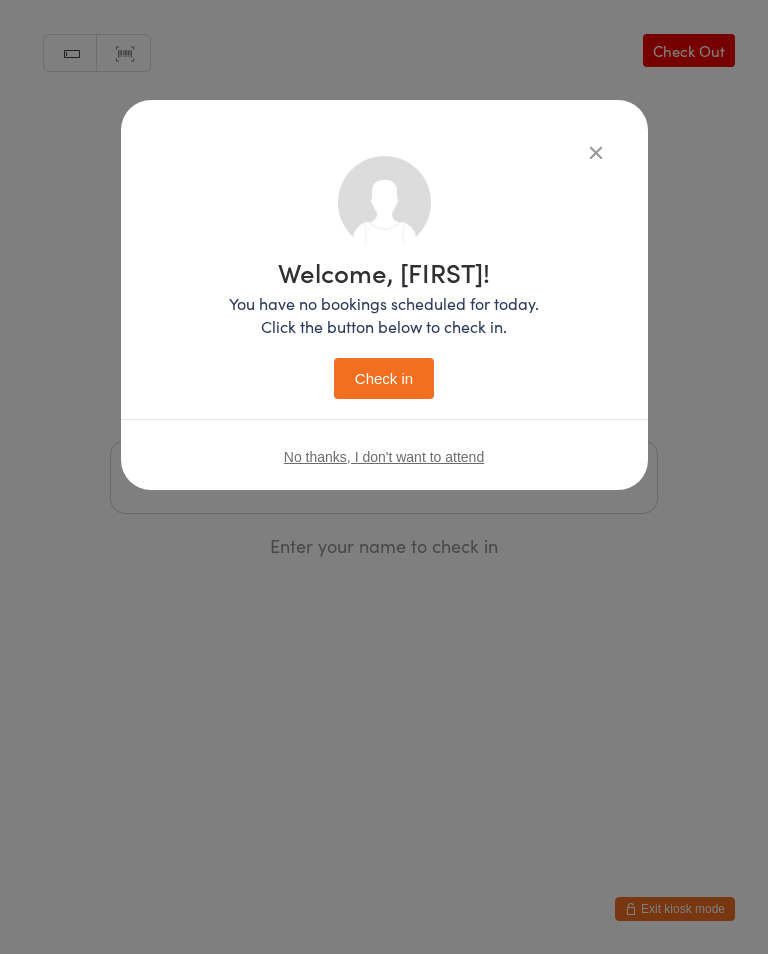 click on "Check in" at bounding box center (384, 378) 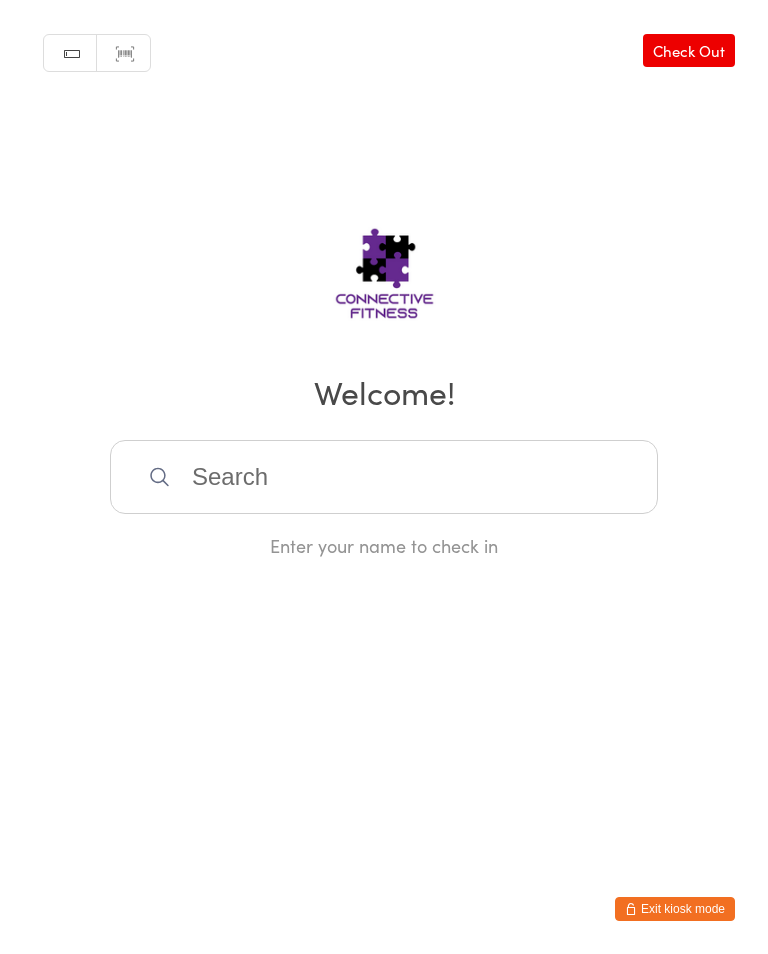 click at bounding box center [384, 477] 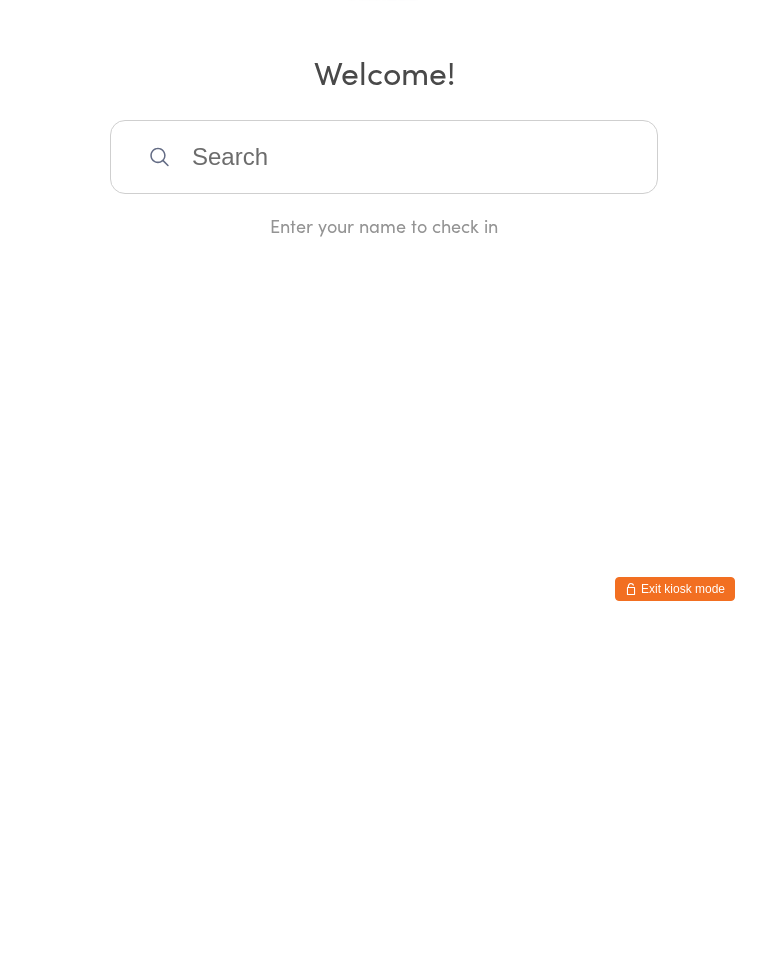 scroll, scrollTop: 0, scrollLeft: 0, axis: both 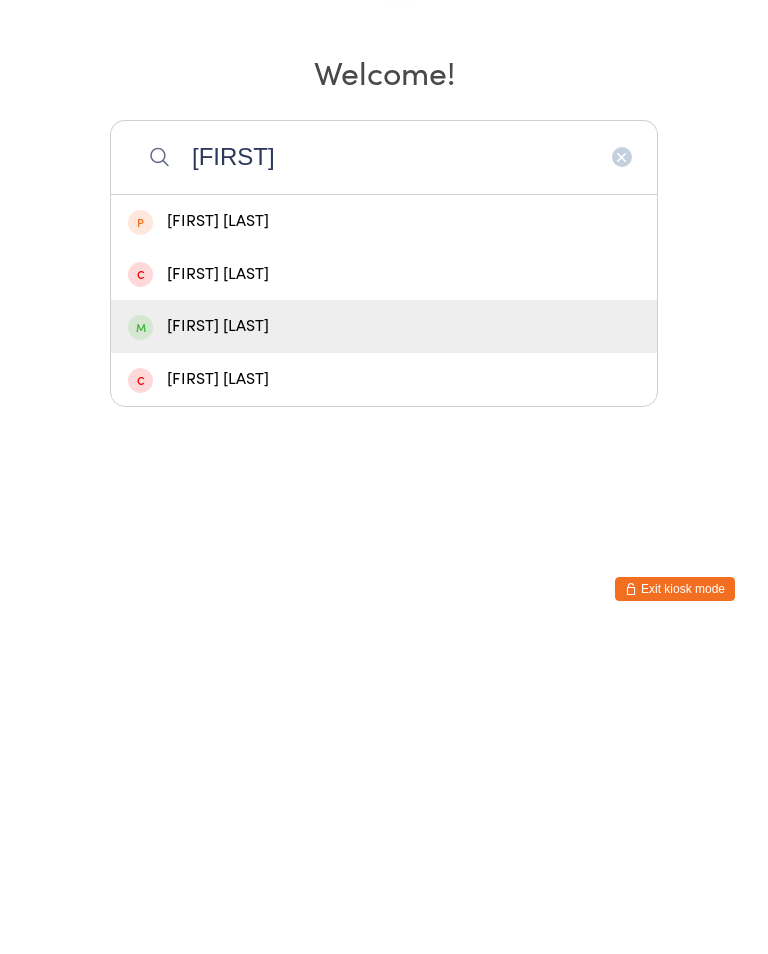 type on "[FIRST]" 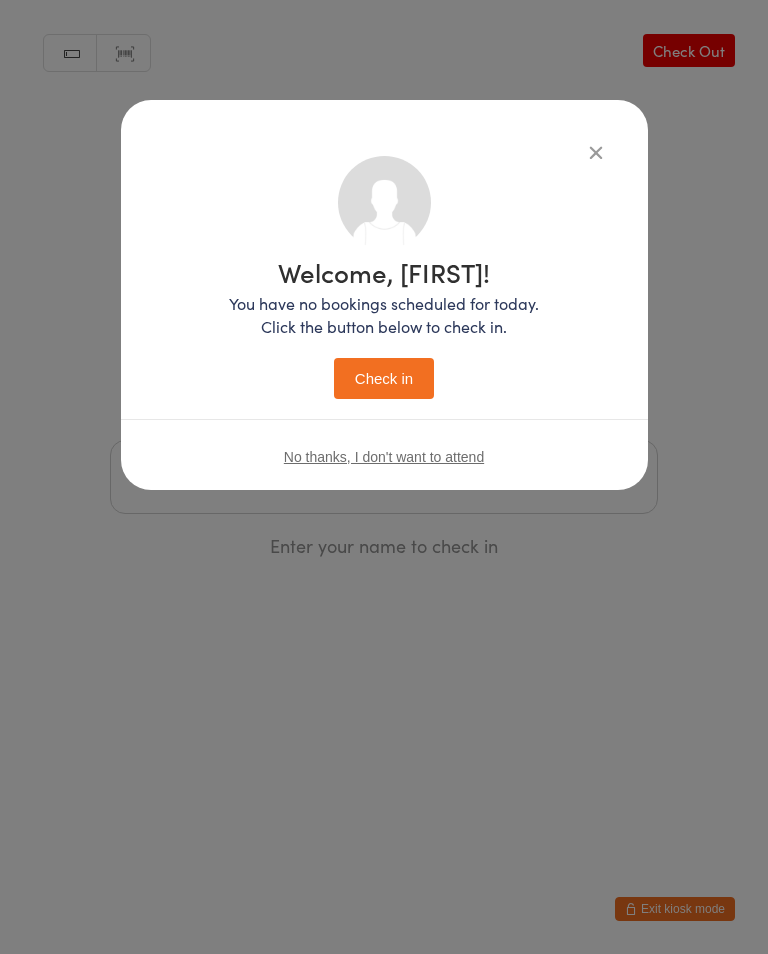 click on "Check in" at bounding box center [384, 378] 